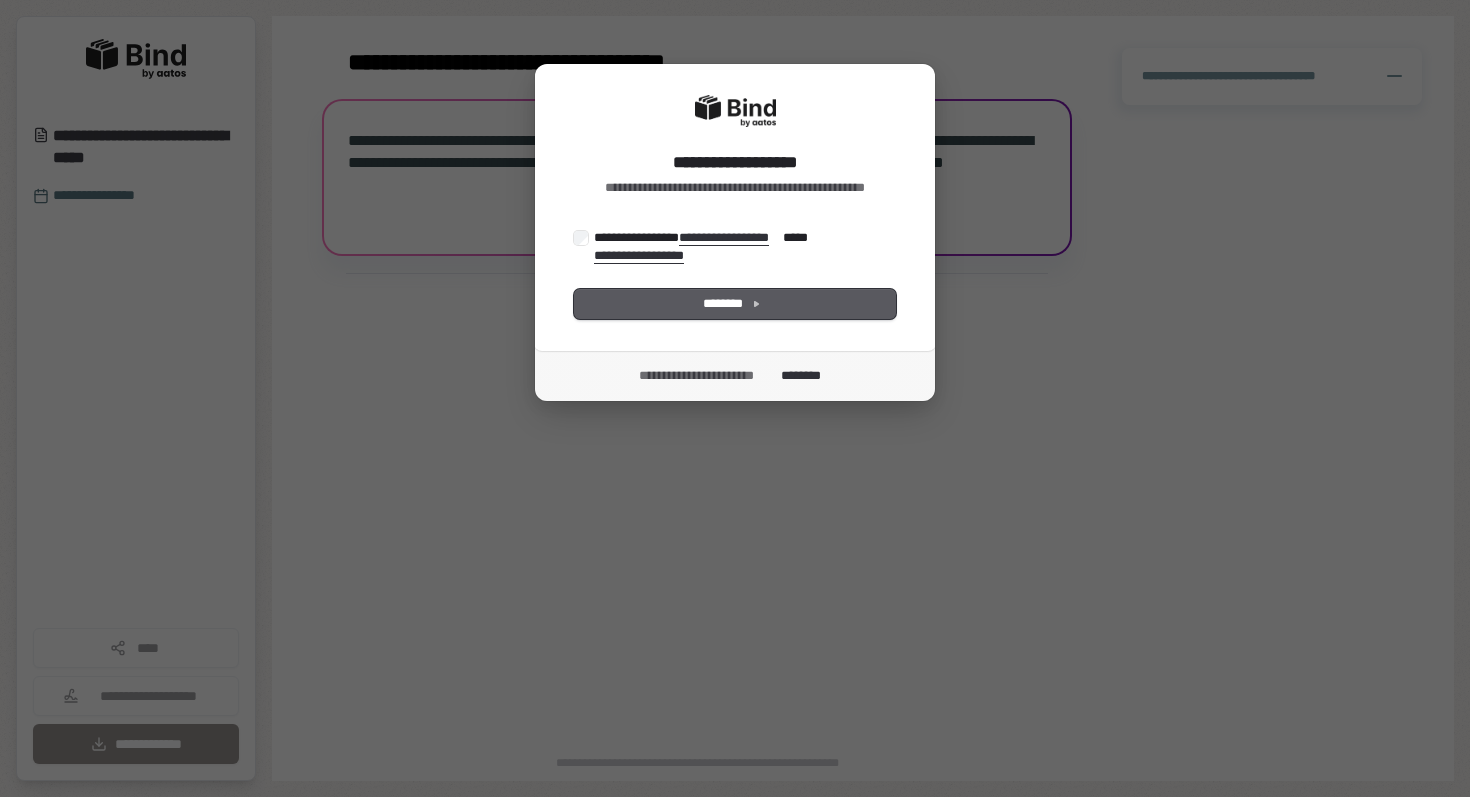 scroll, scrollTop: 0, scrollLeft: 0, axis: both 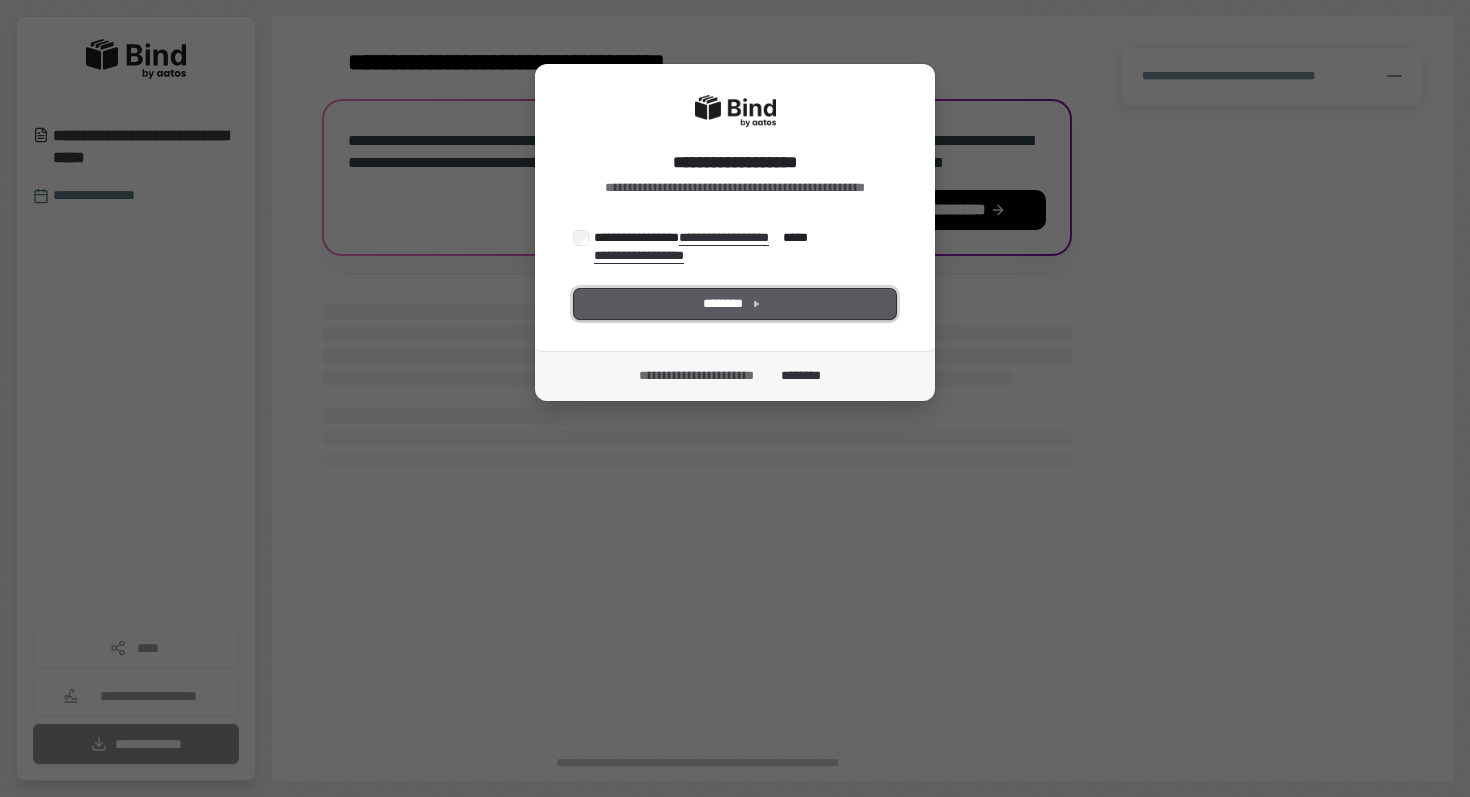 click on "********" at bounding box center [735, 304] 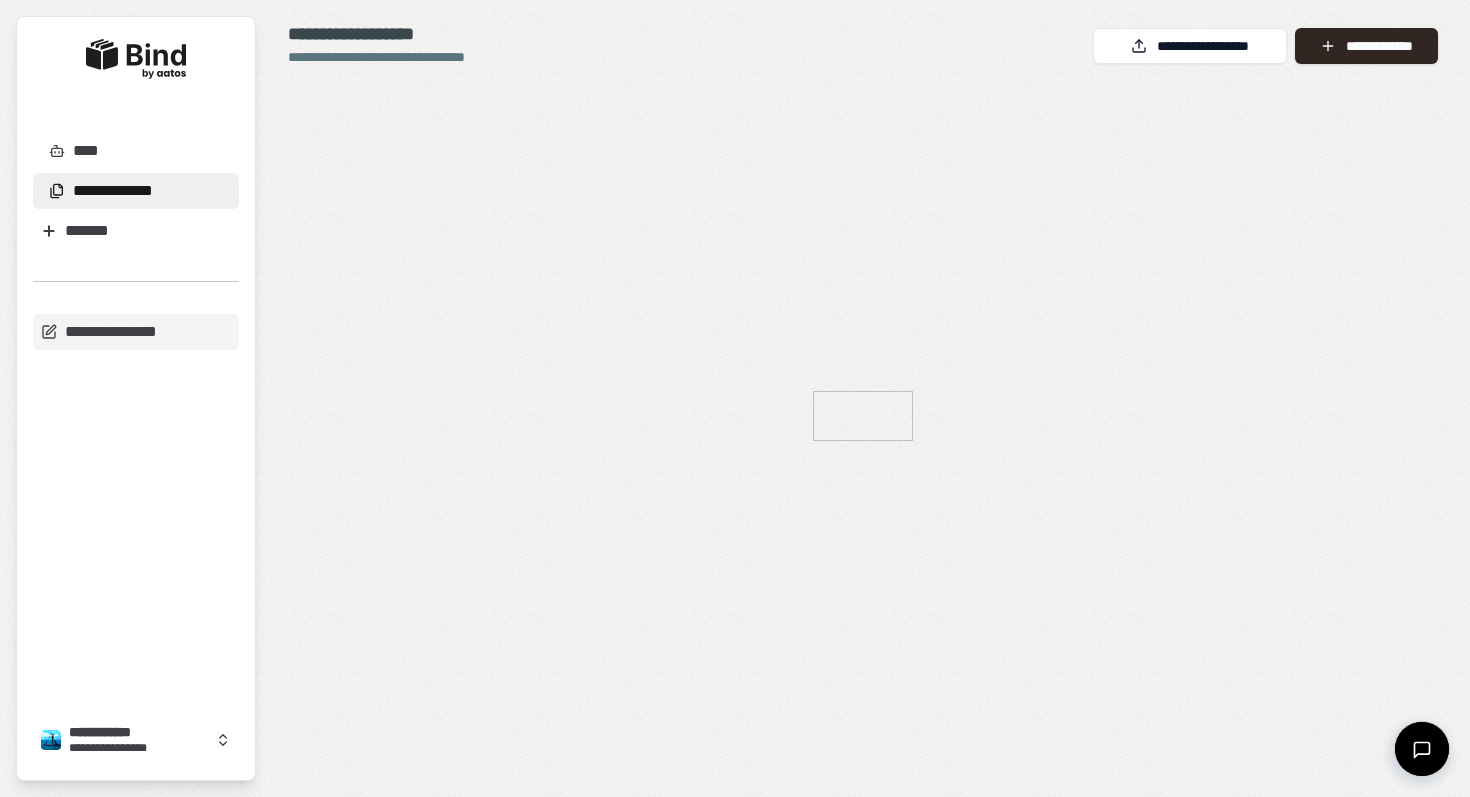 scroll, scrollTop: 0, scrollLeft: 0, axis: both 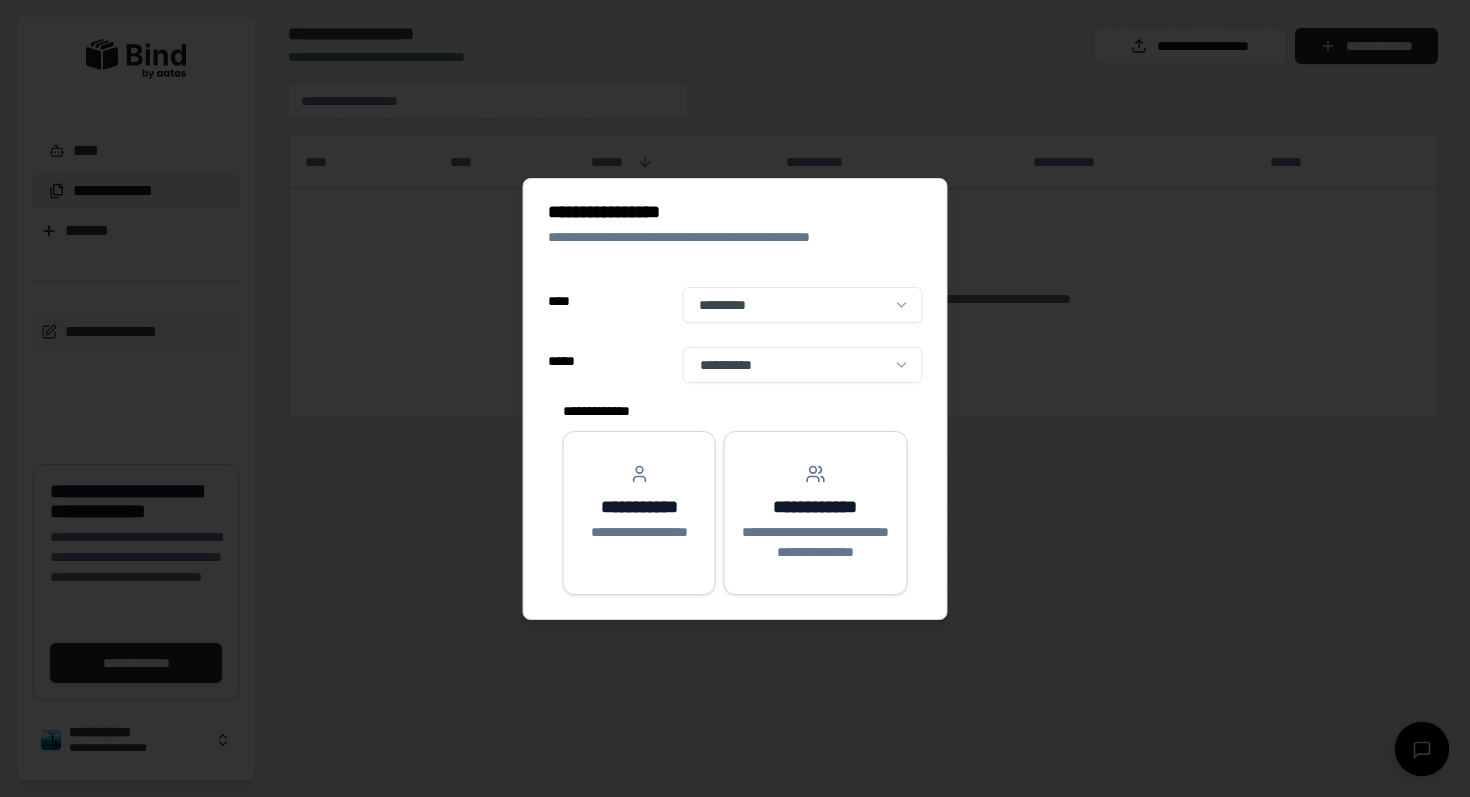 select on "**" 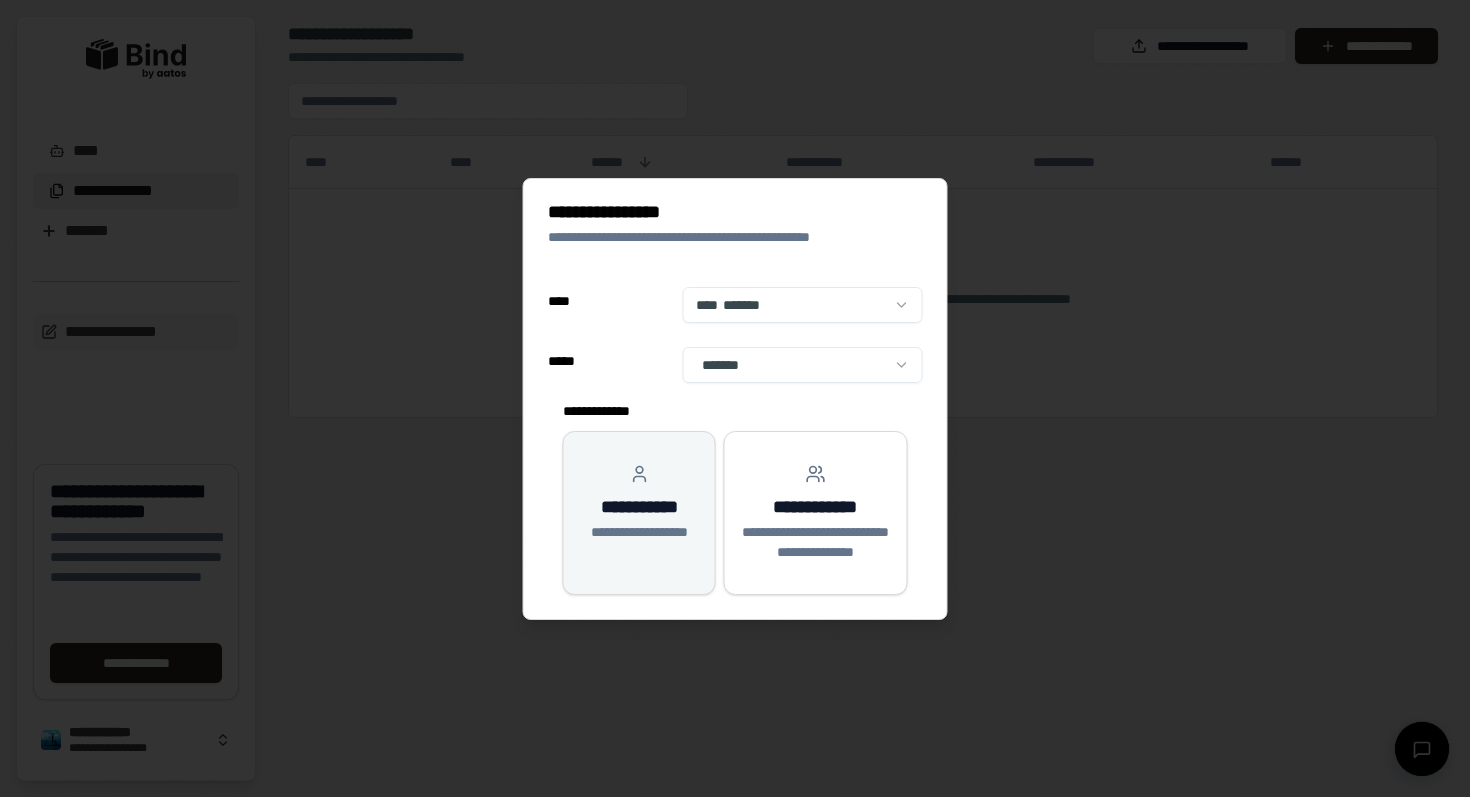 click on "**********" at bounding box center (639, 507) 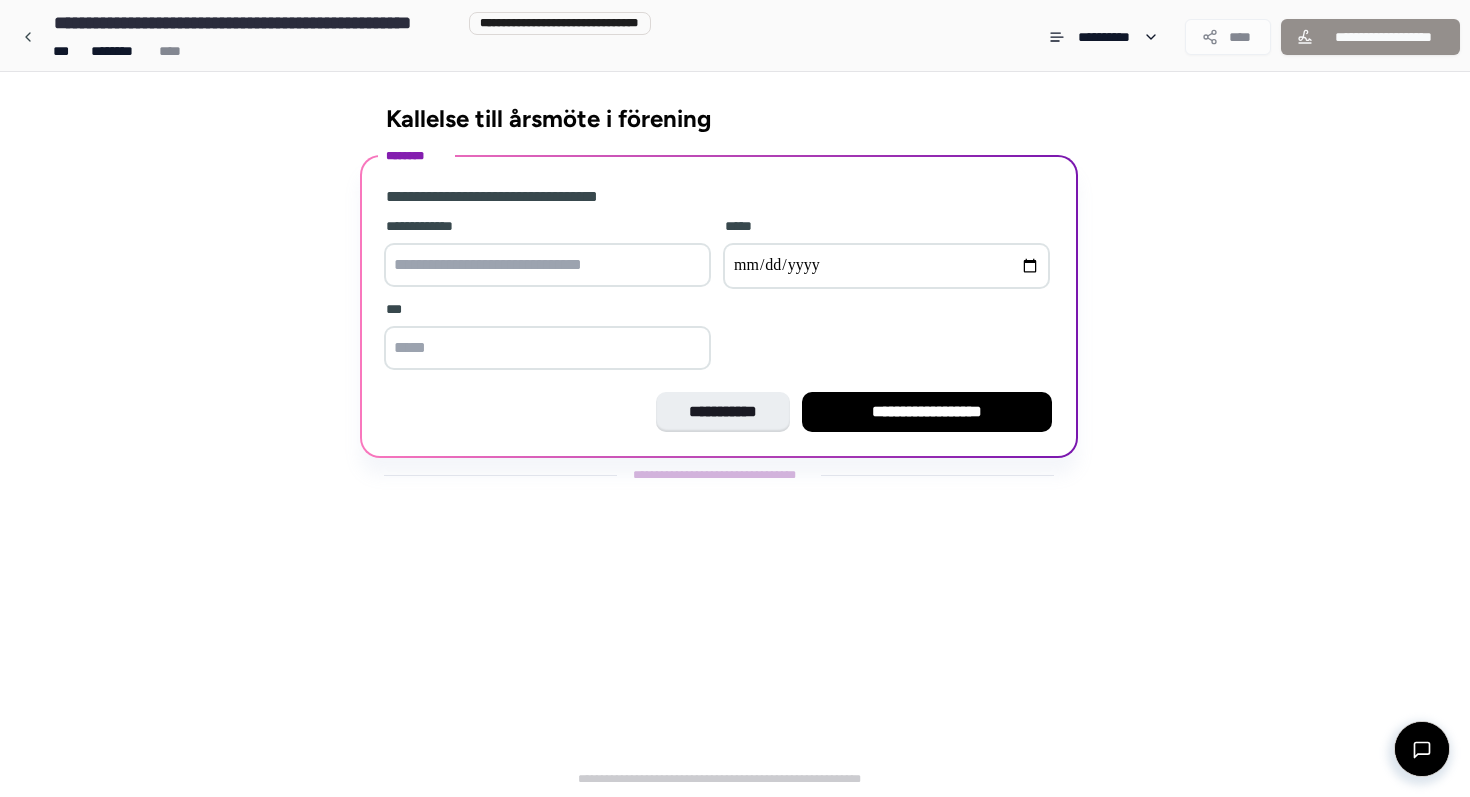 click at bounding box center (547, 265) 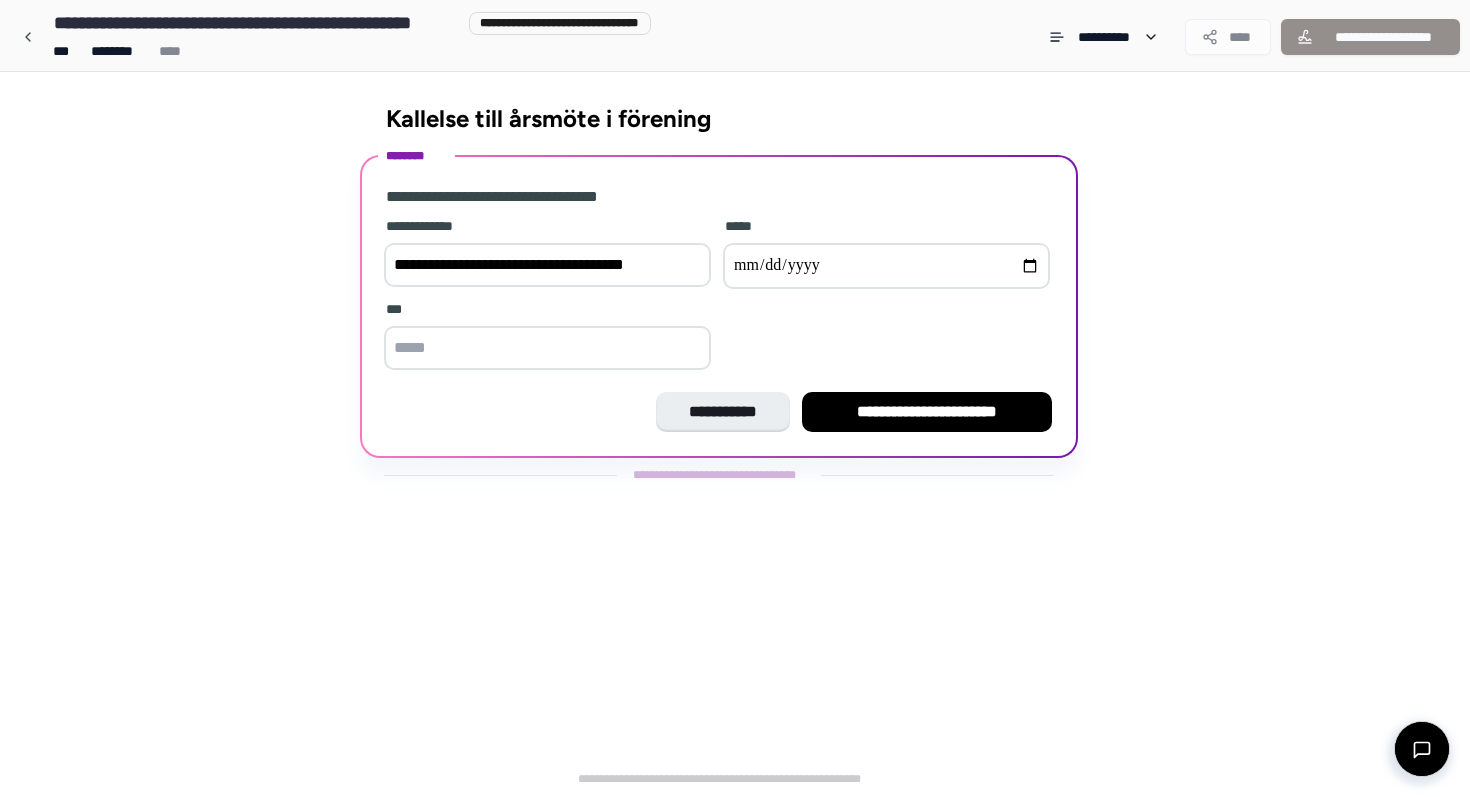 type on "**********" 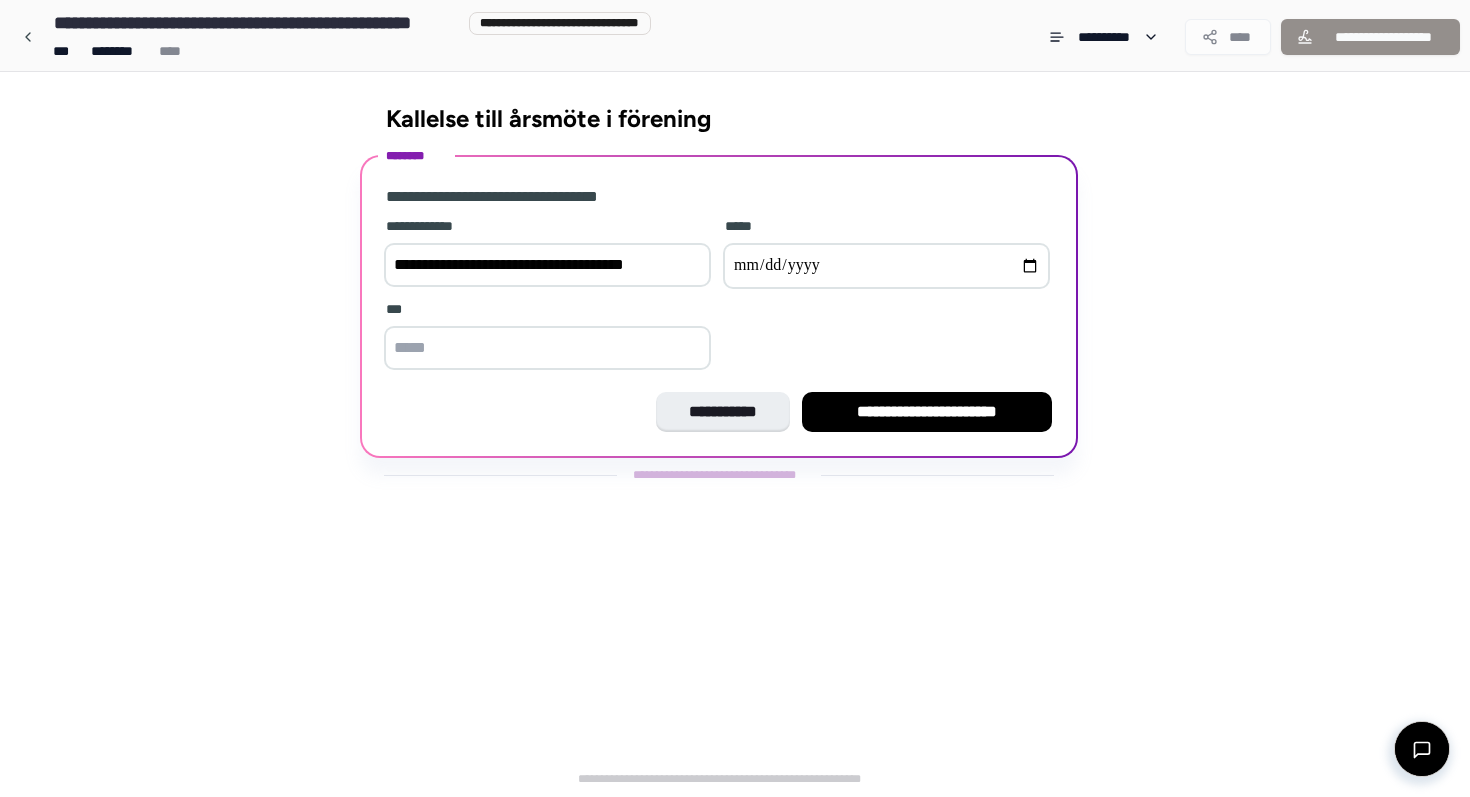 click at bounding box center (886, 266) 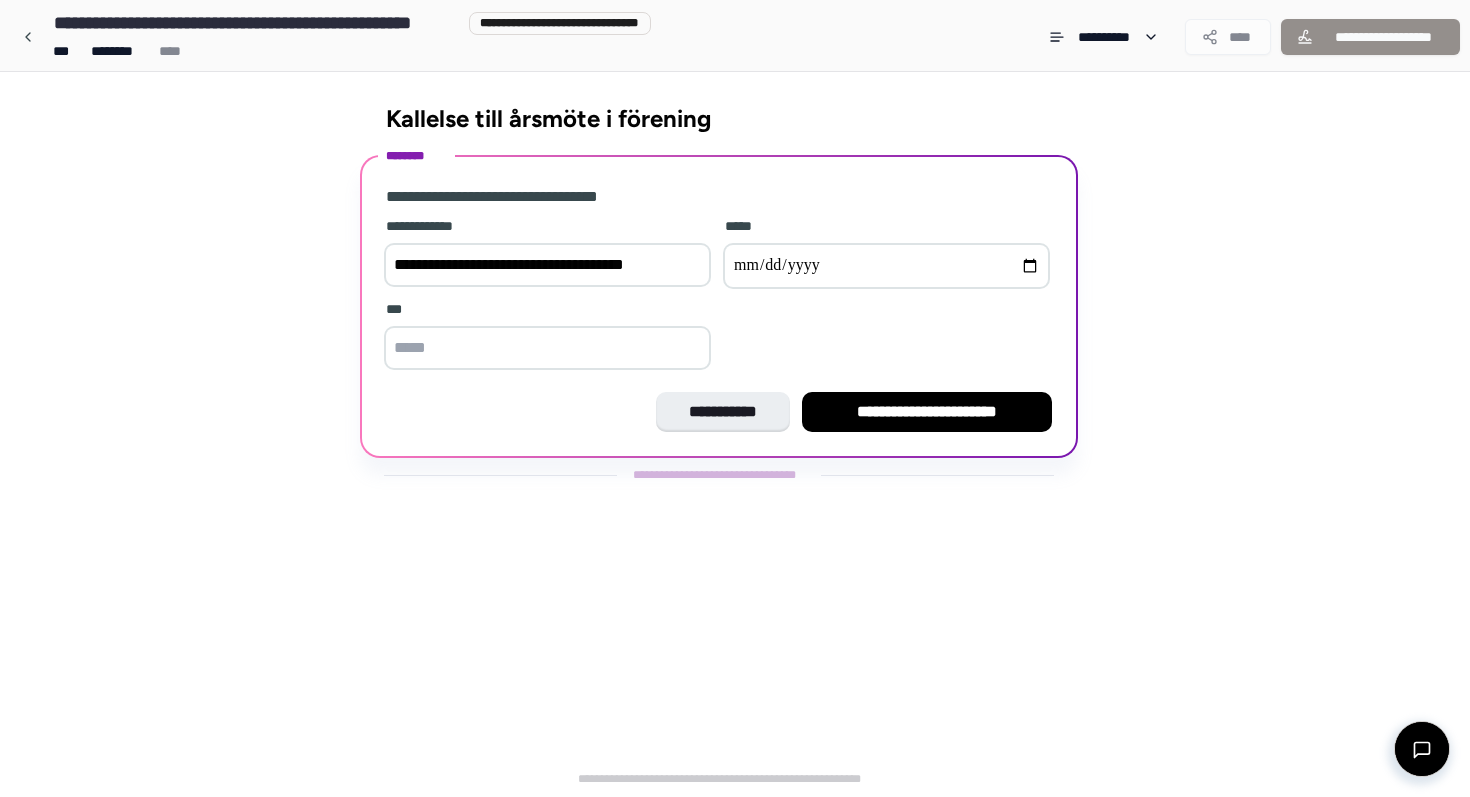 click at bounding box center (886, 266) 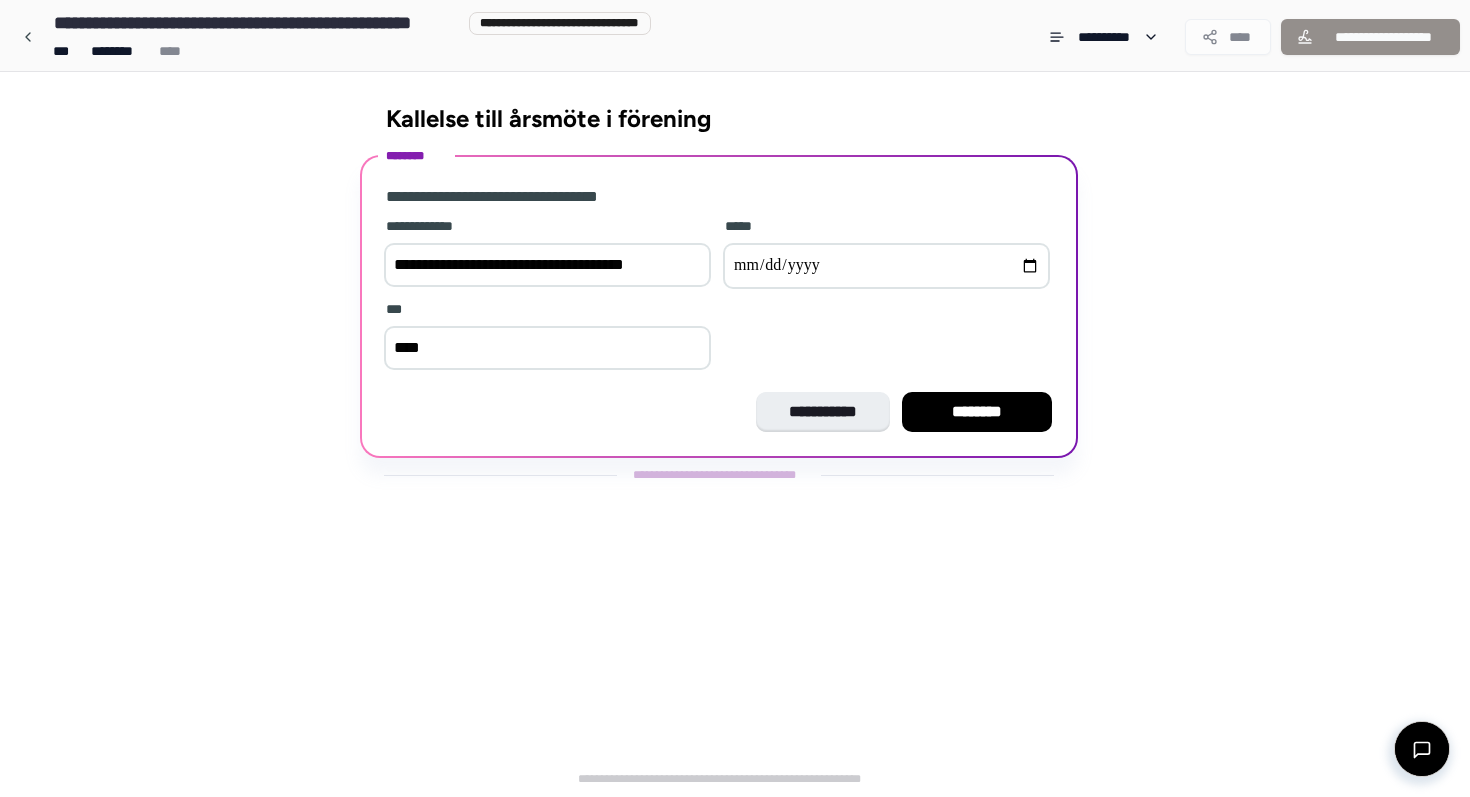 type on "*****" 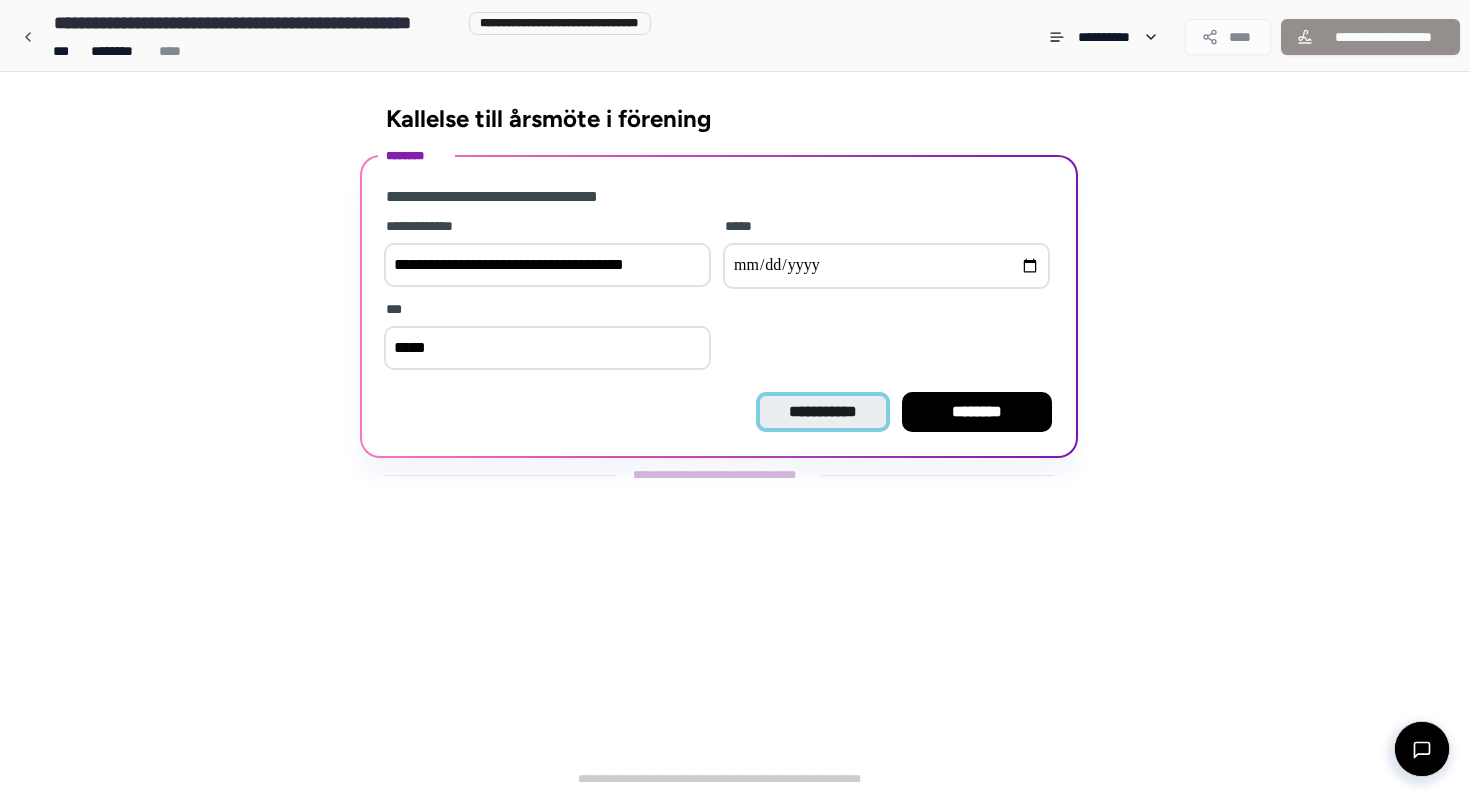click on "**********" at bounding box center (823, 412) 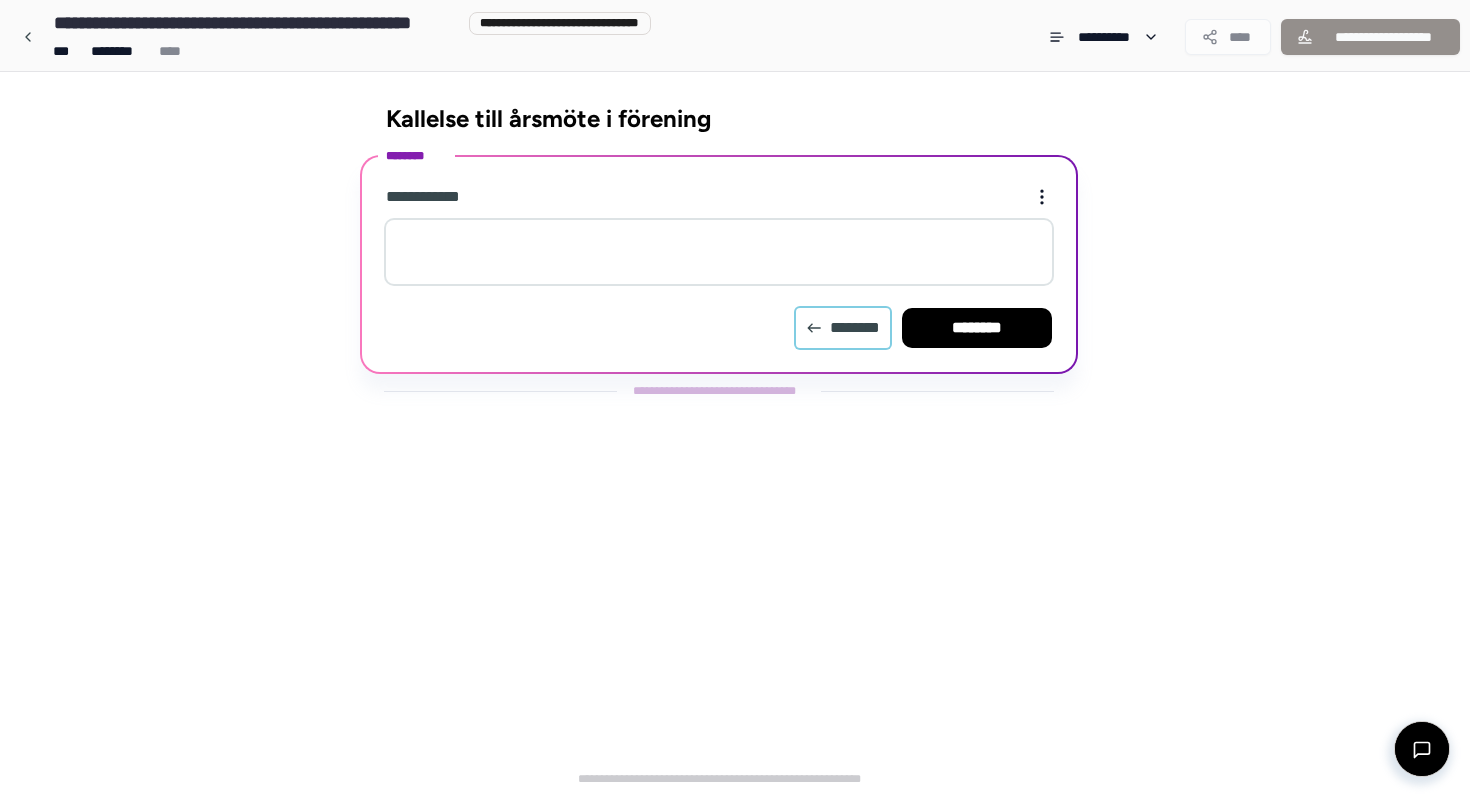 click on "********" at bounding box center [843, 328] 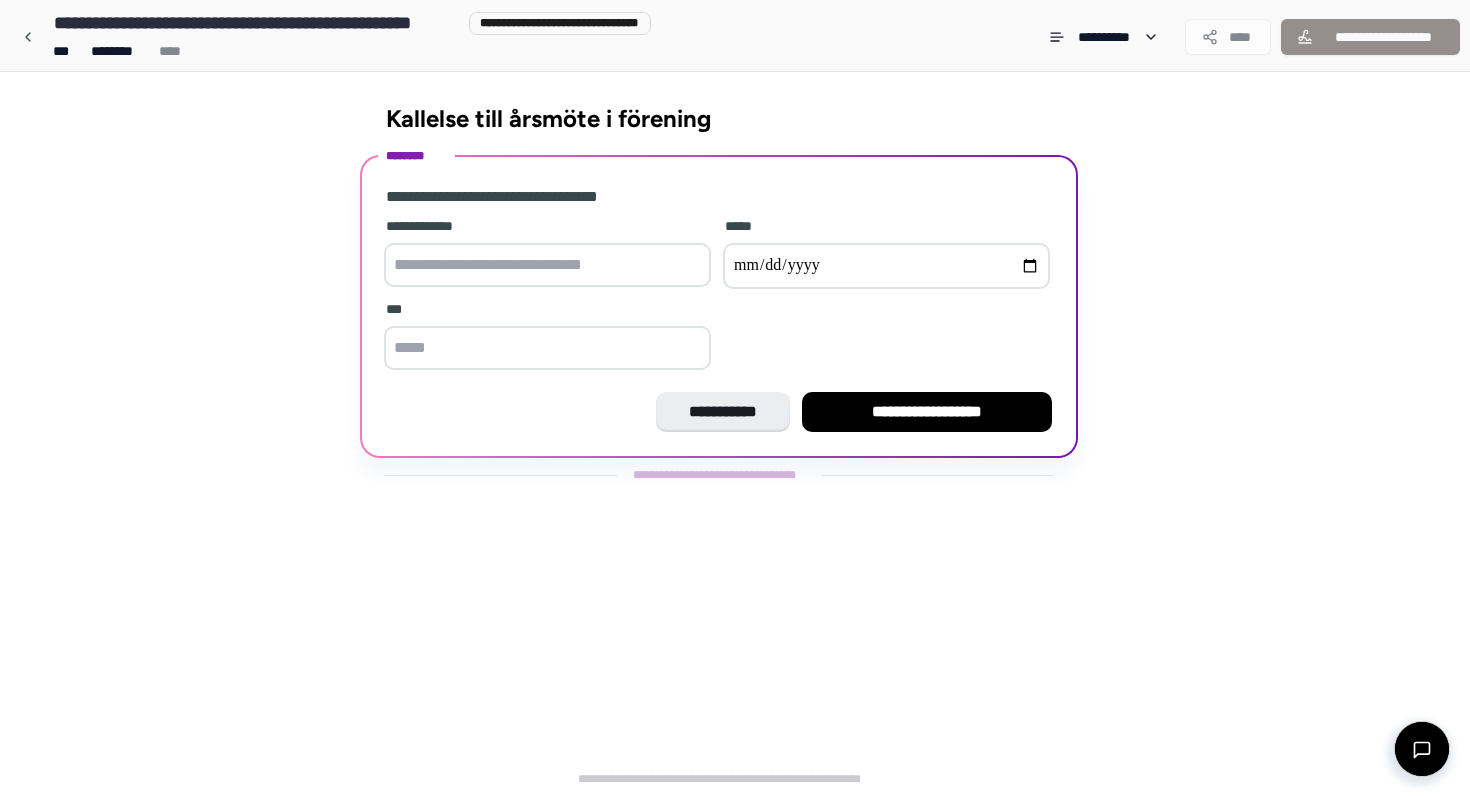 click at bounding box center [547, 348] 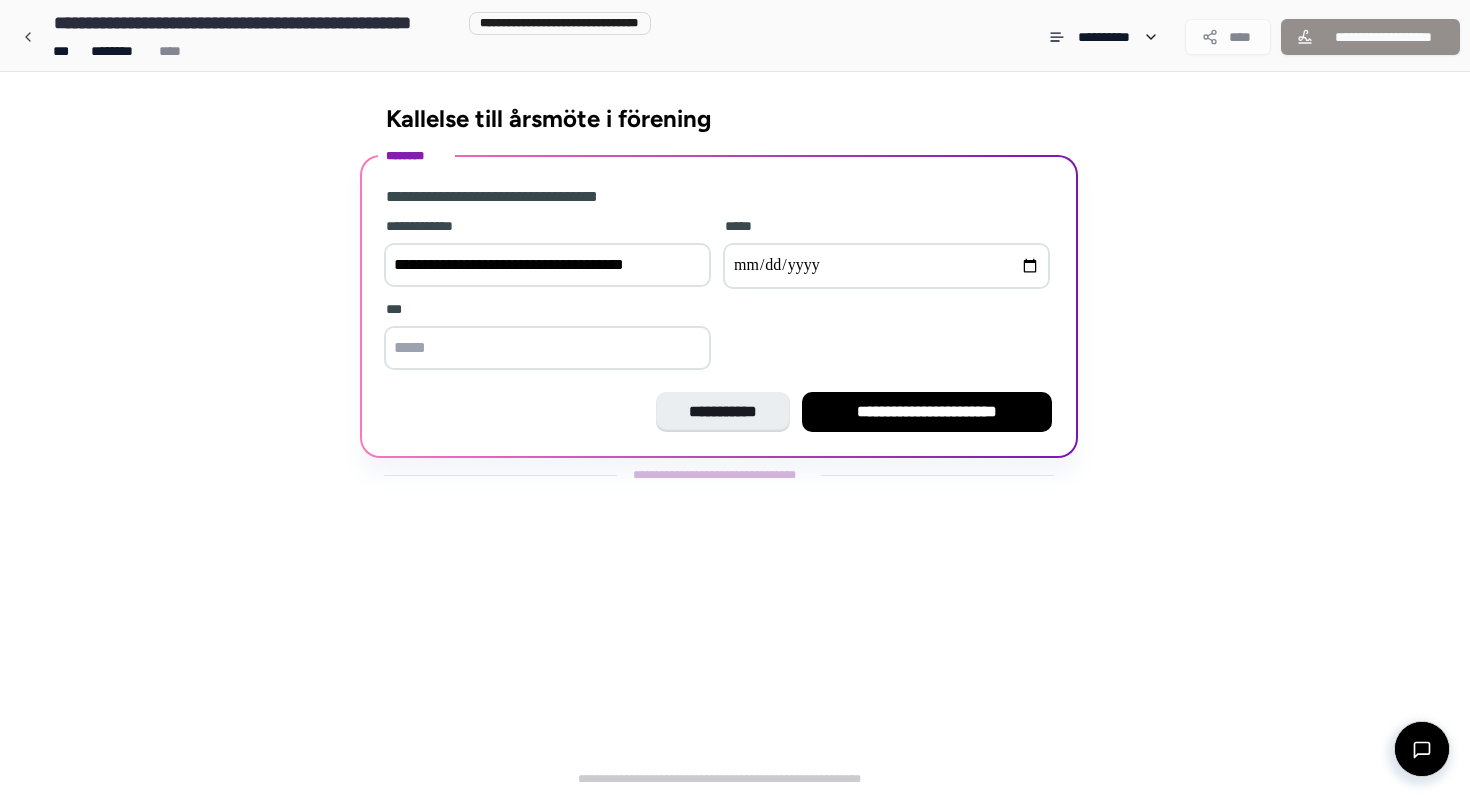 type on "**********" 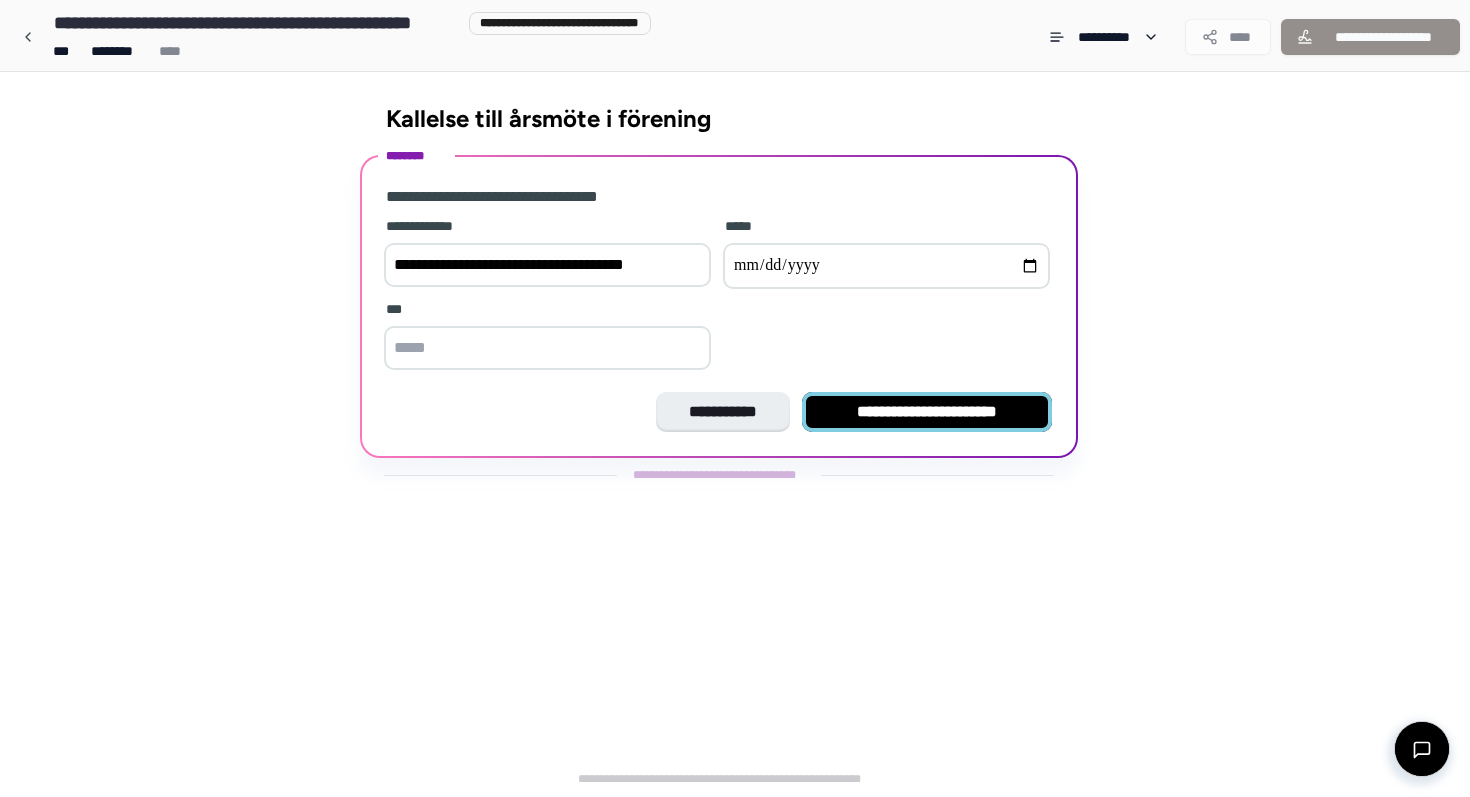 type on "**********" 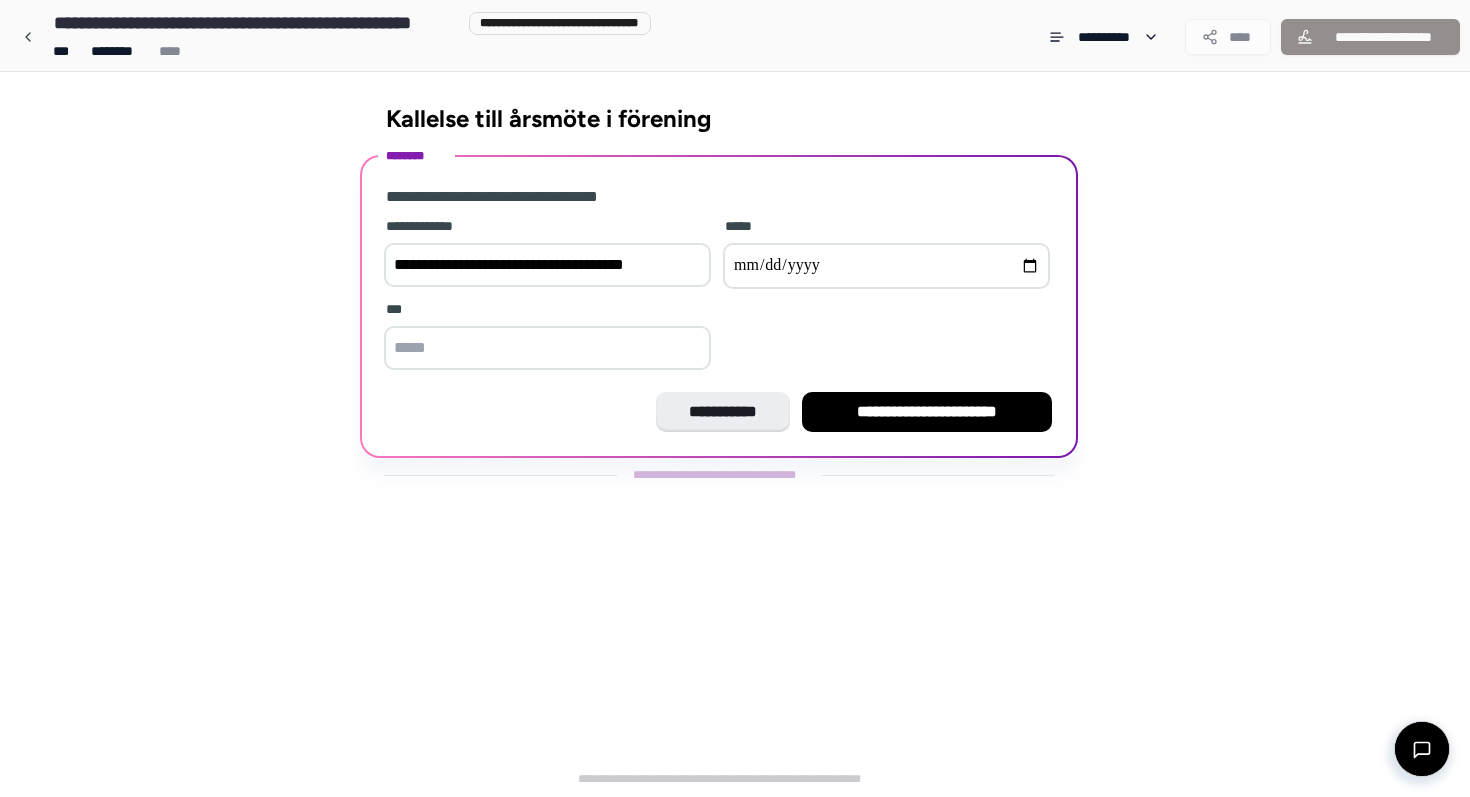 click at bounding box center (547, 348) 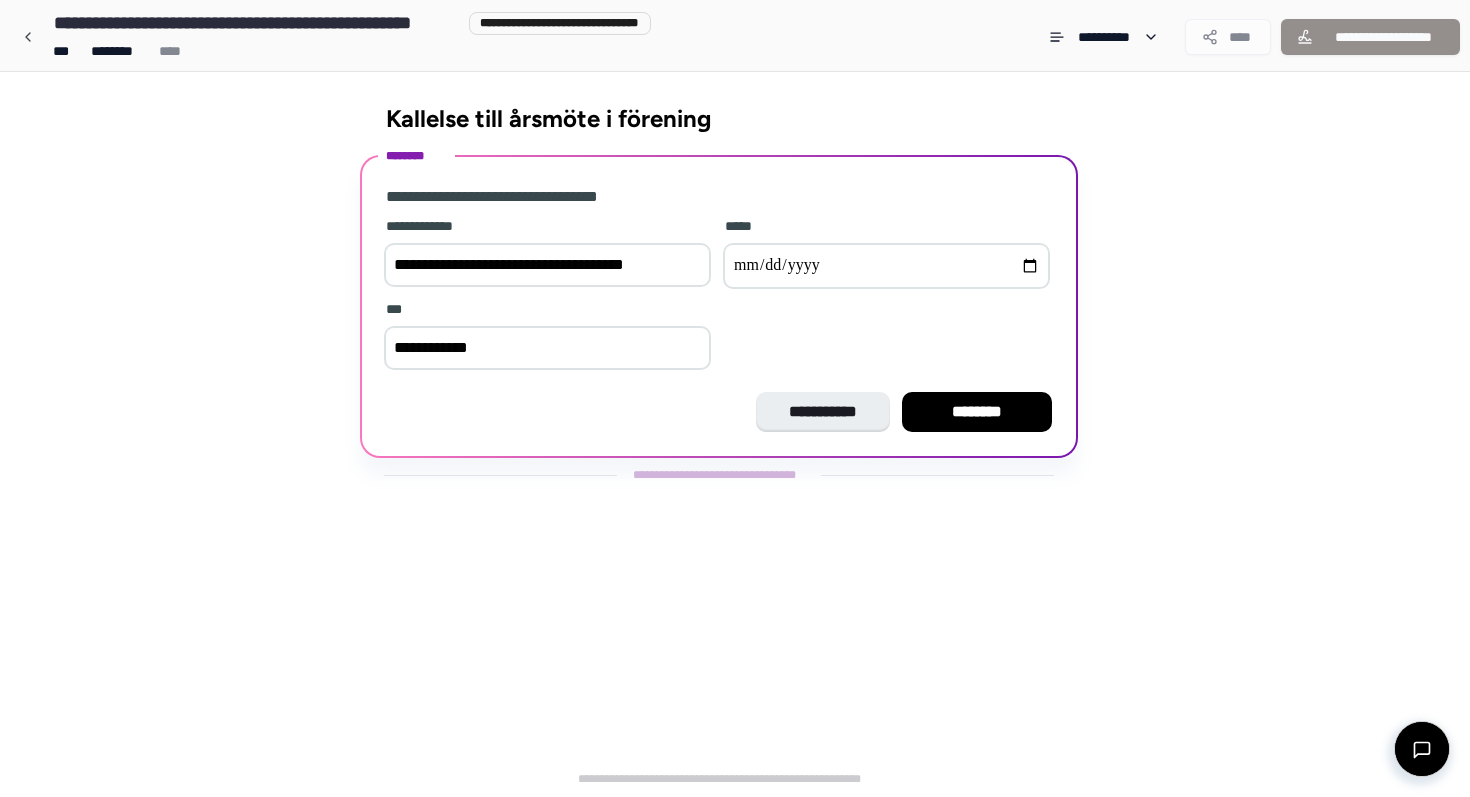 type on "**********" 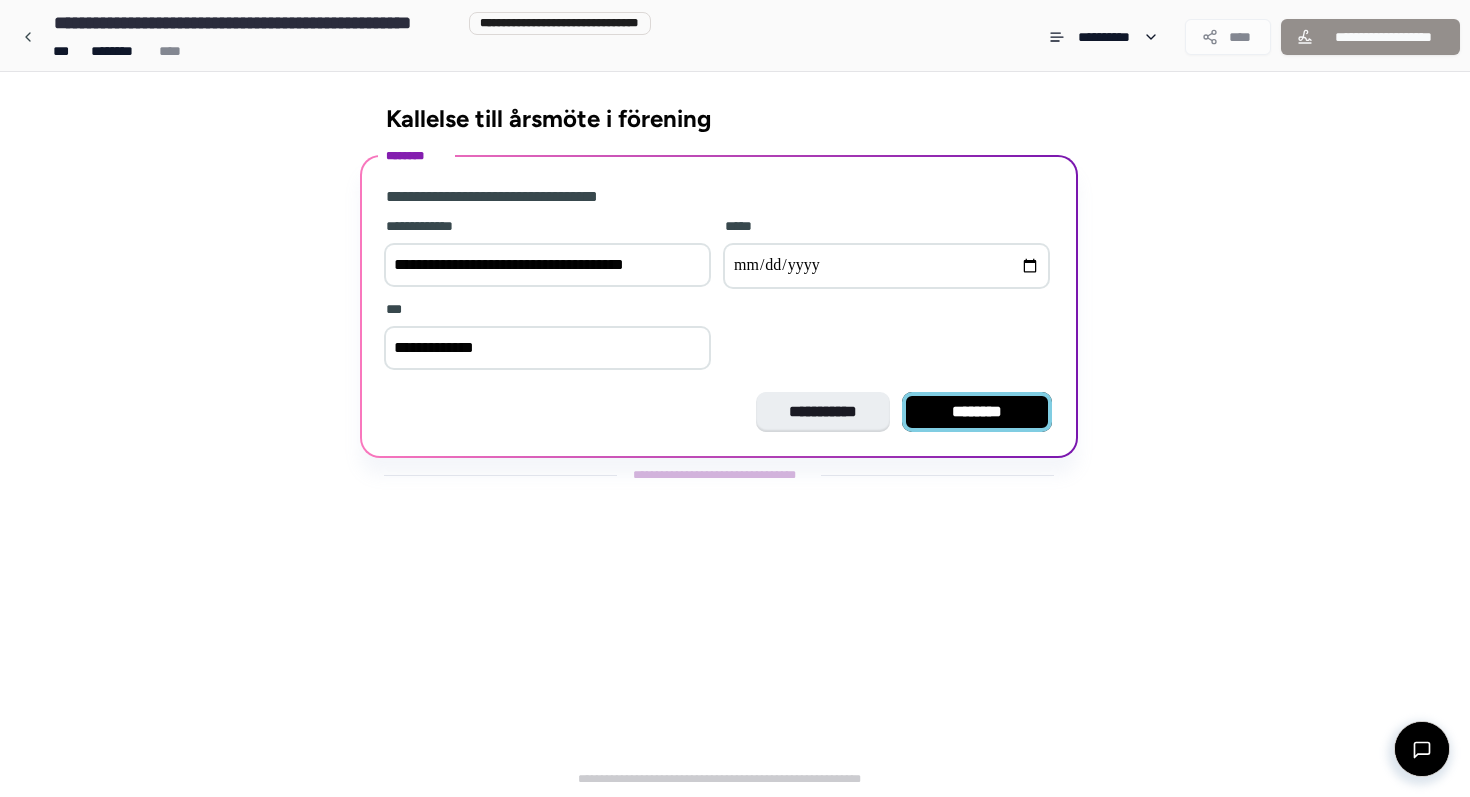click on "********" at bounding box center (977, 412) 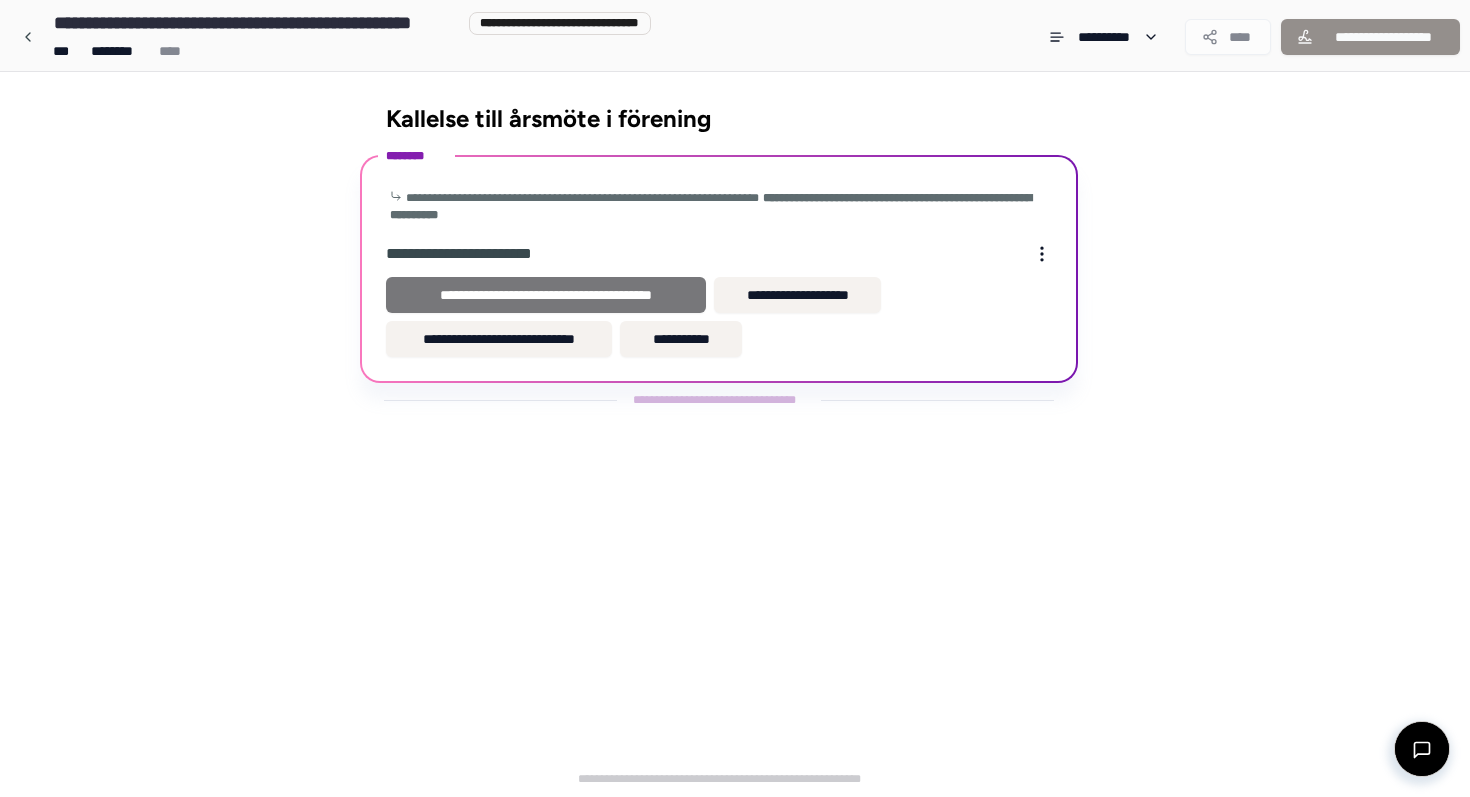 click on "**********" at bounding box center (546, 295) 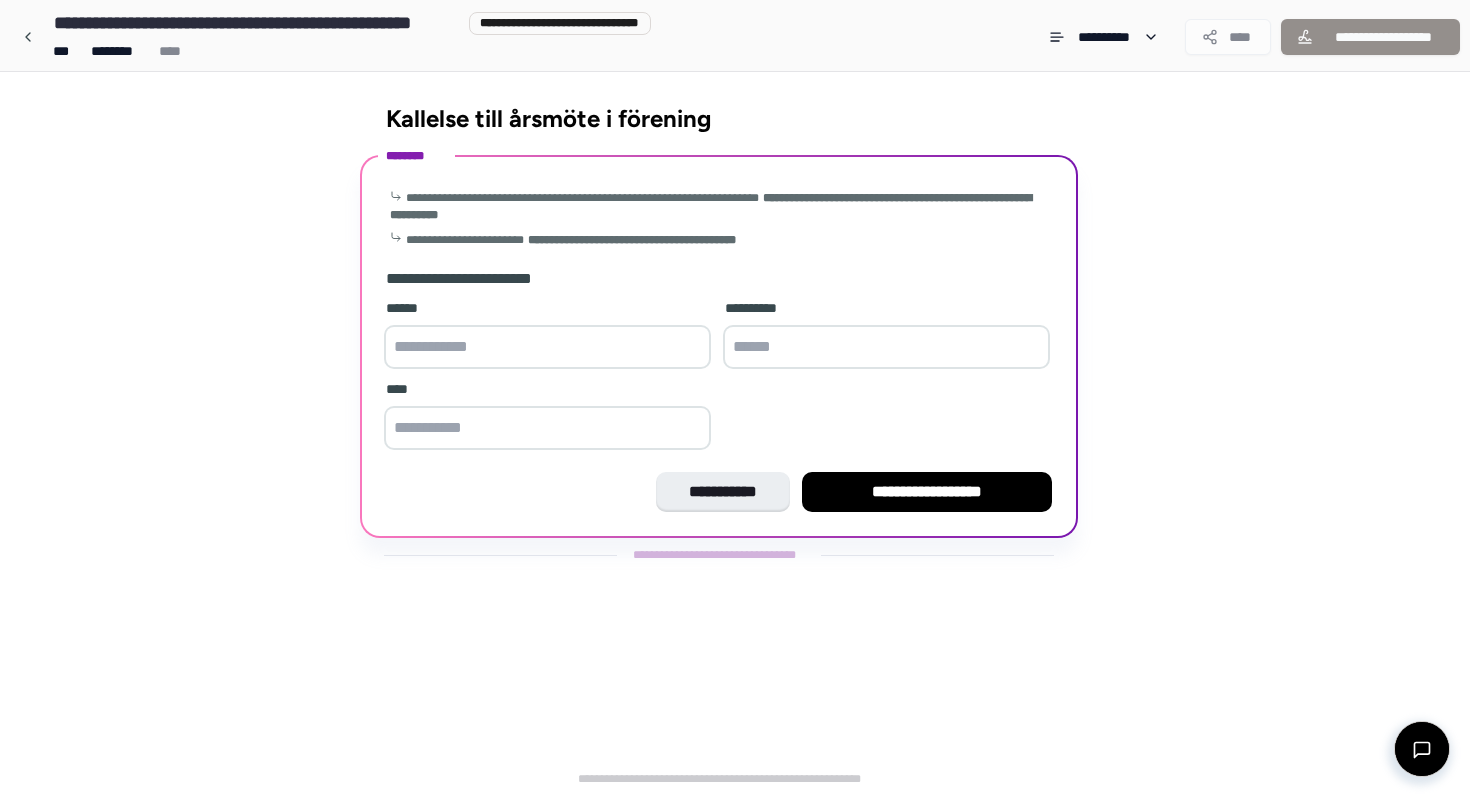 click at bounding box center [547, 347] 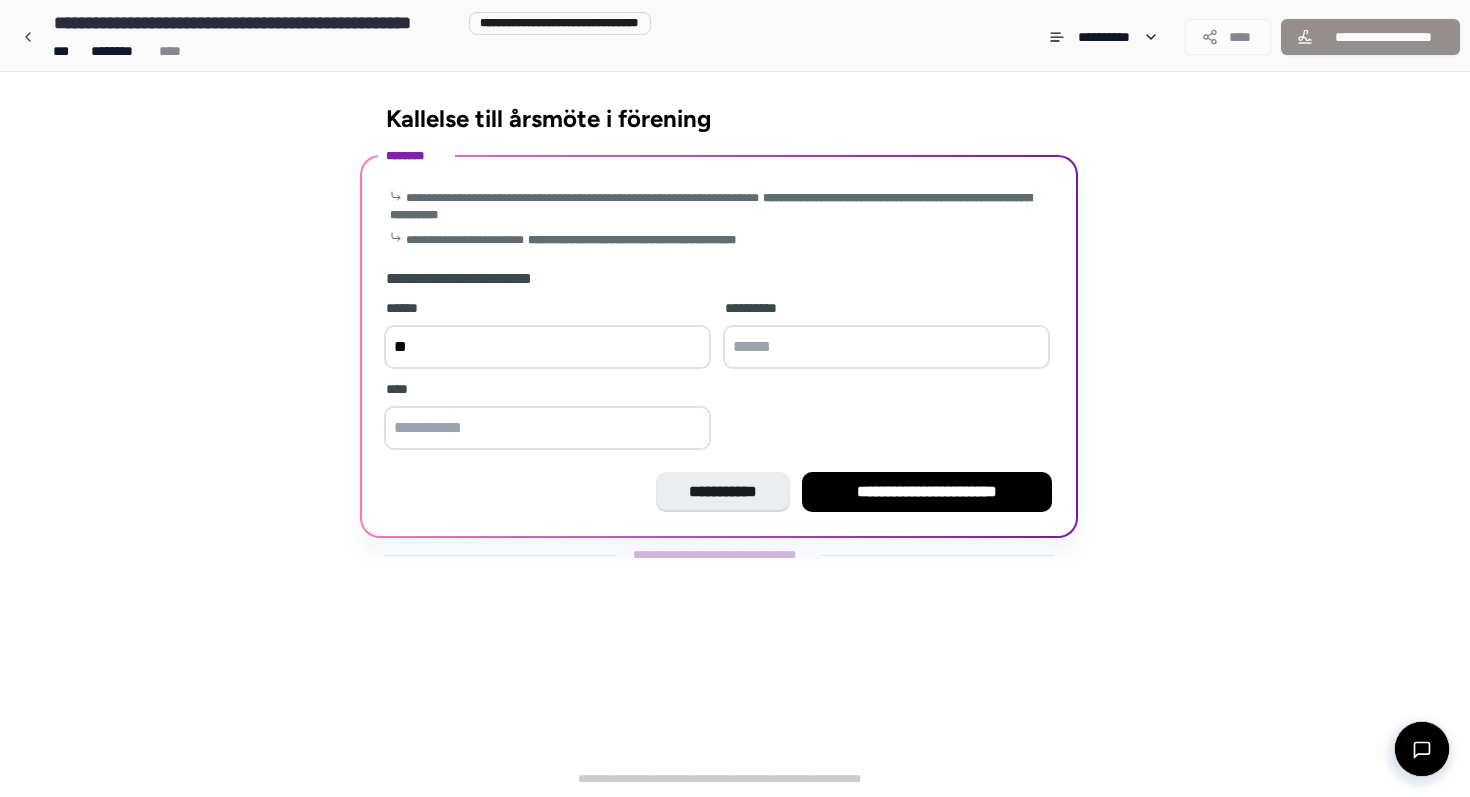 type on "*" 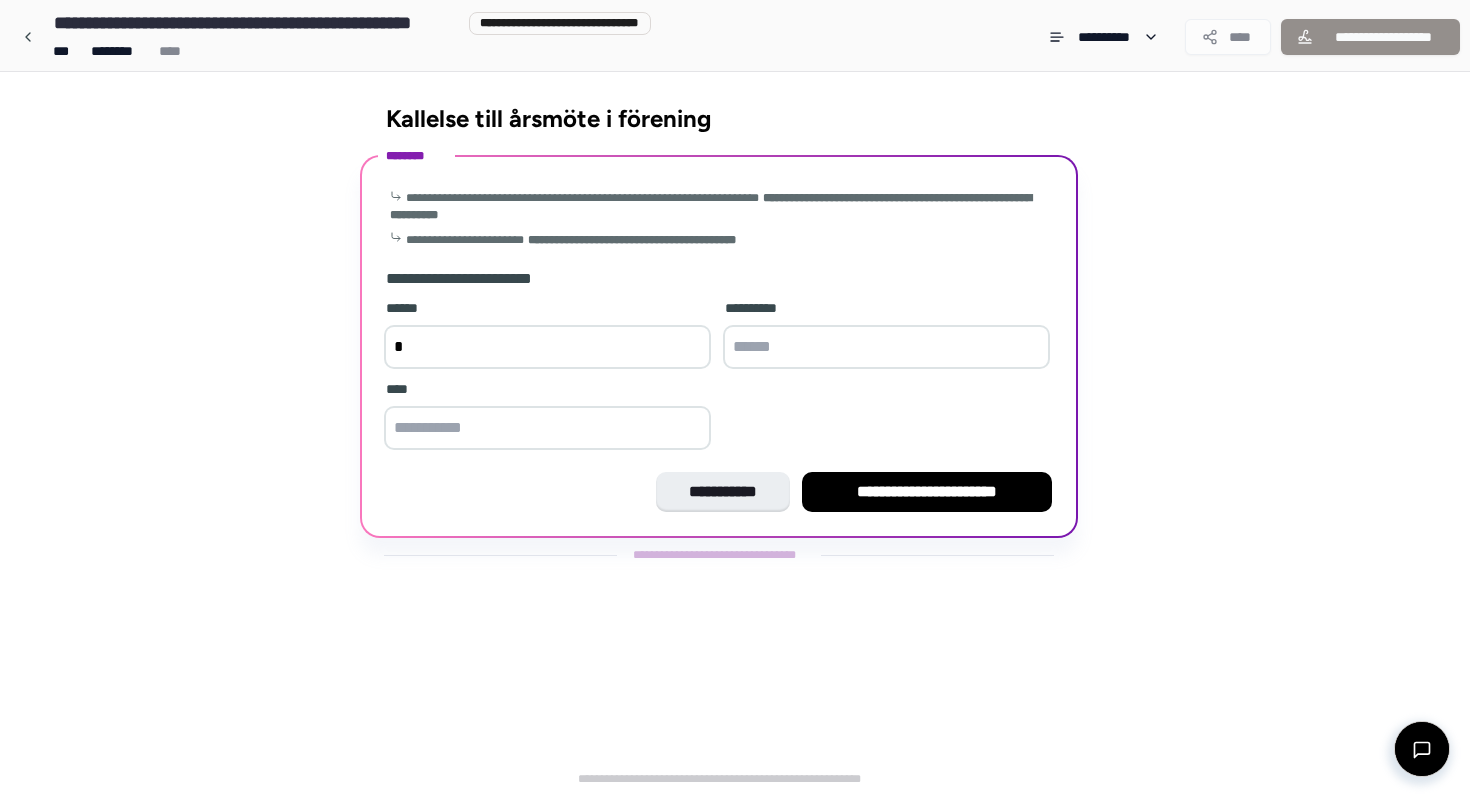type 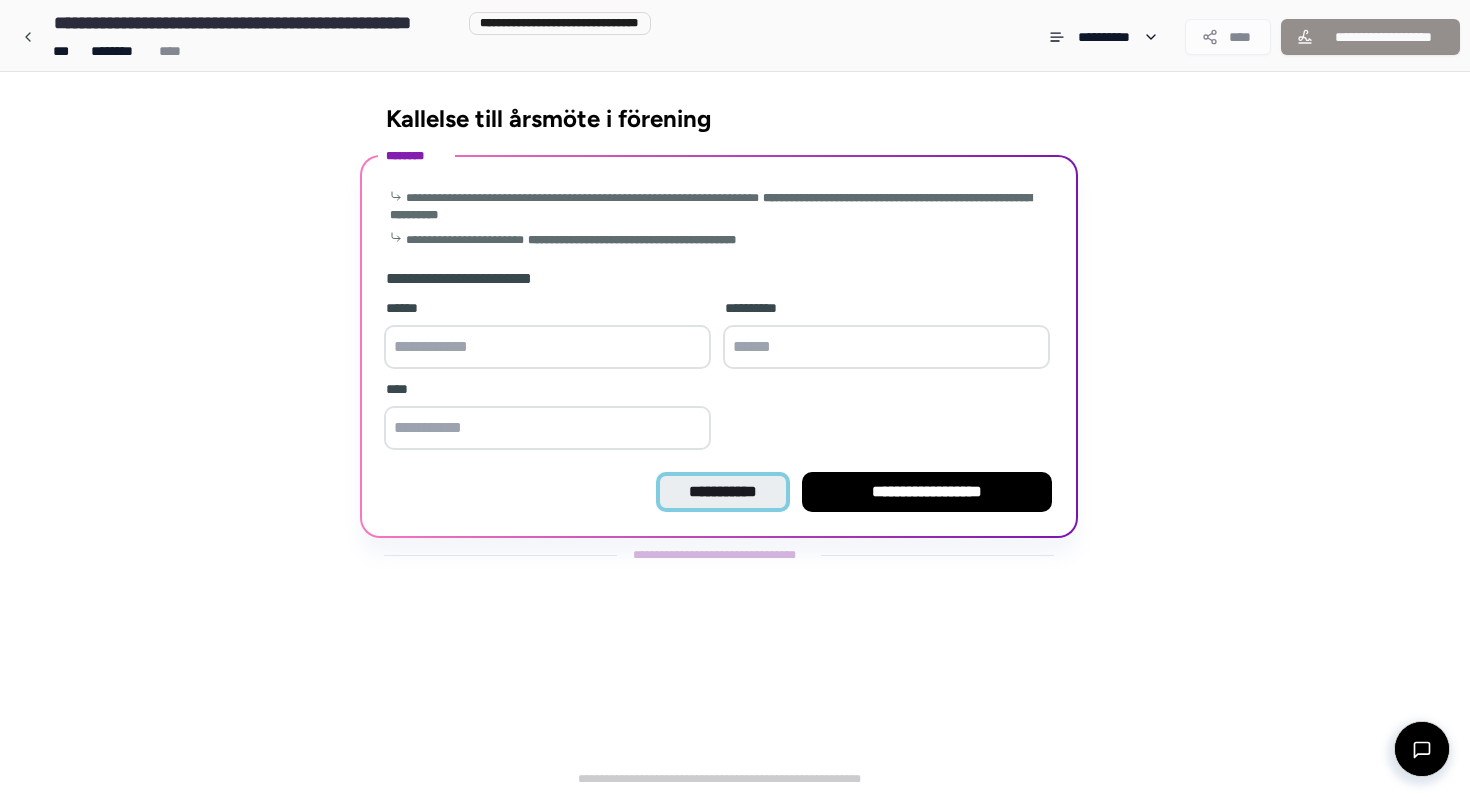 click on "**********" at bounding box center (723, 492) 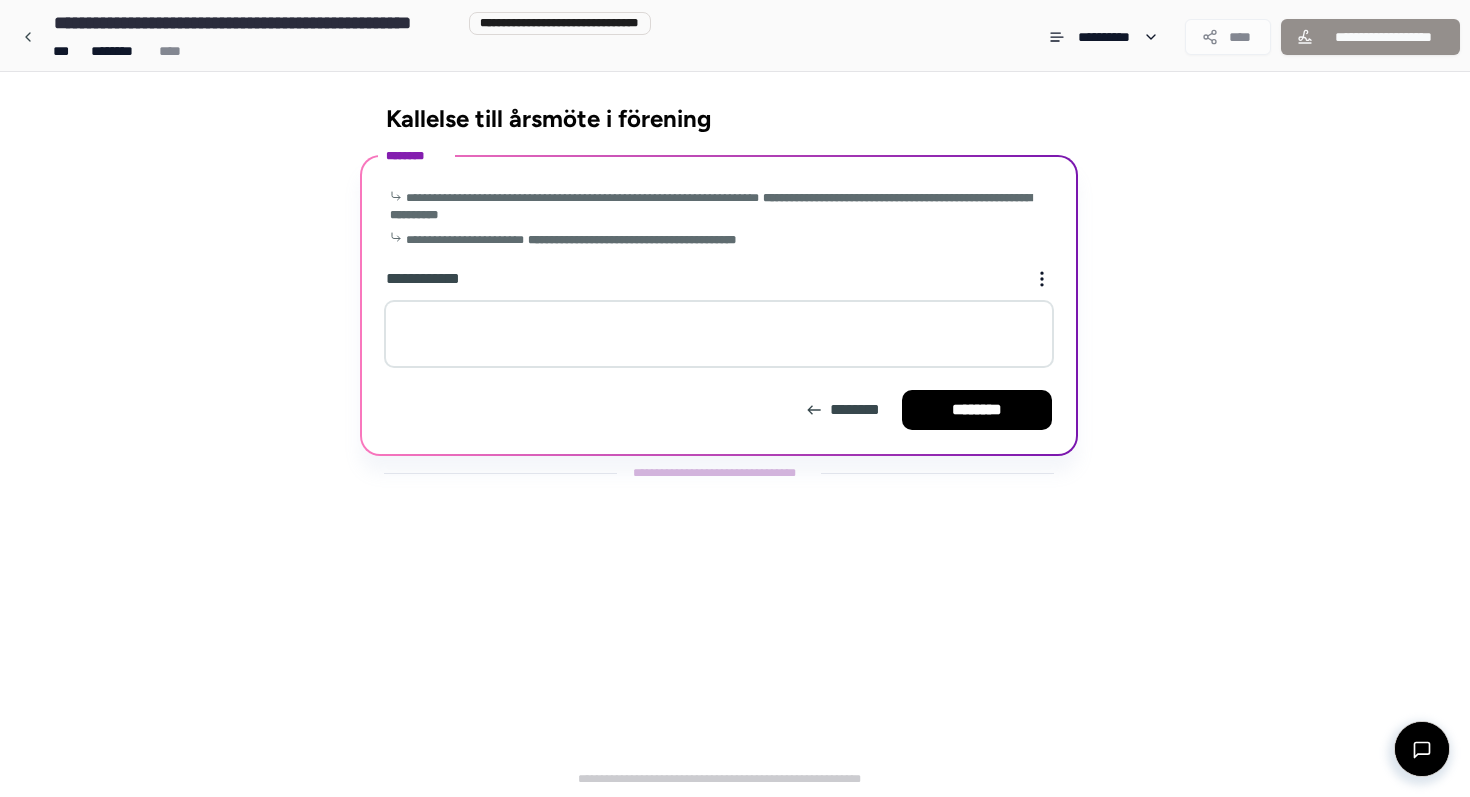 click at bounding box center (719, 334) 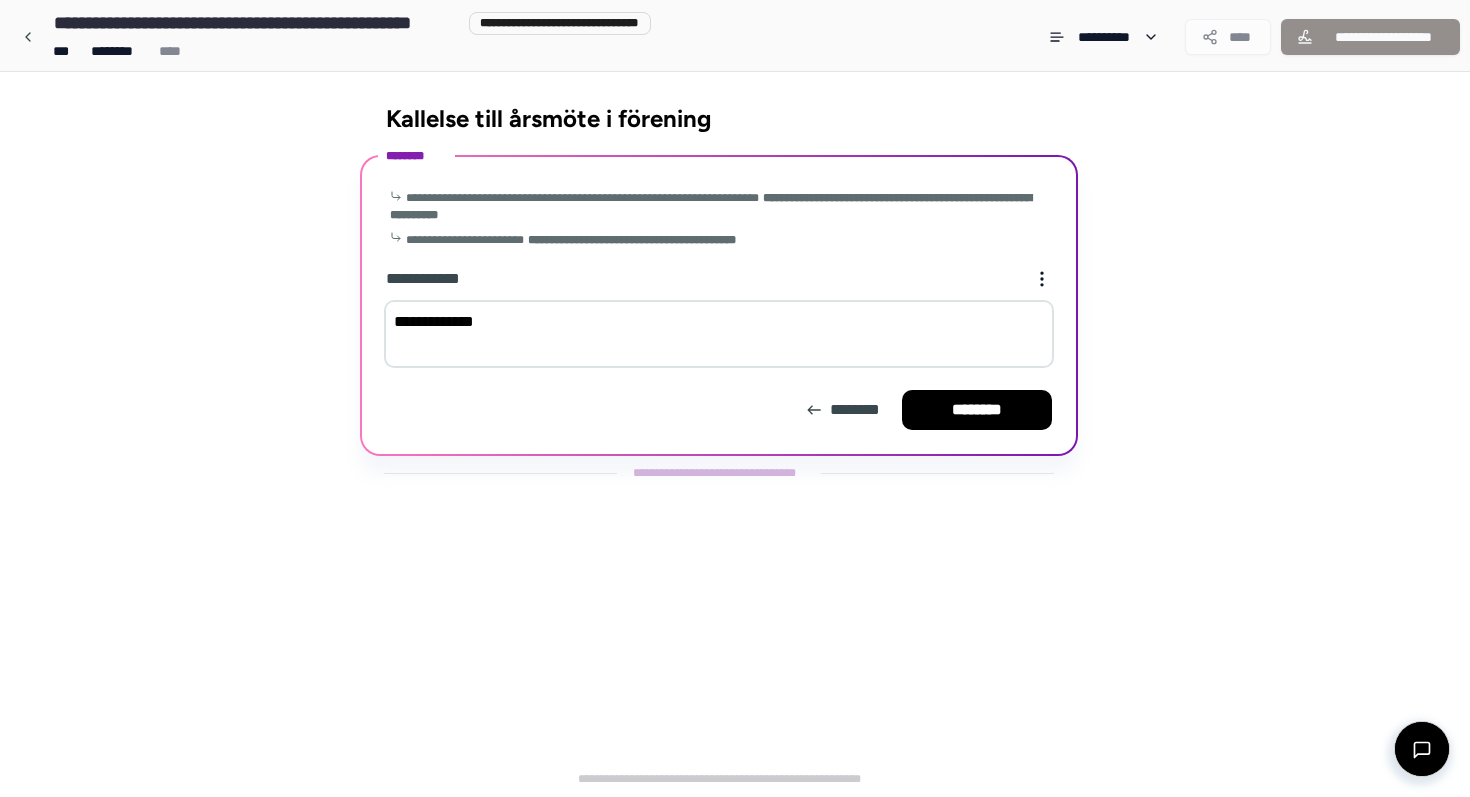 type on "**********" 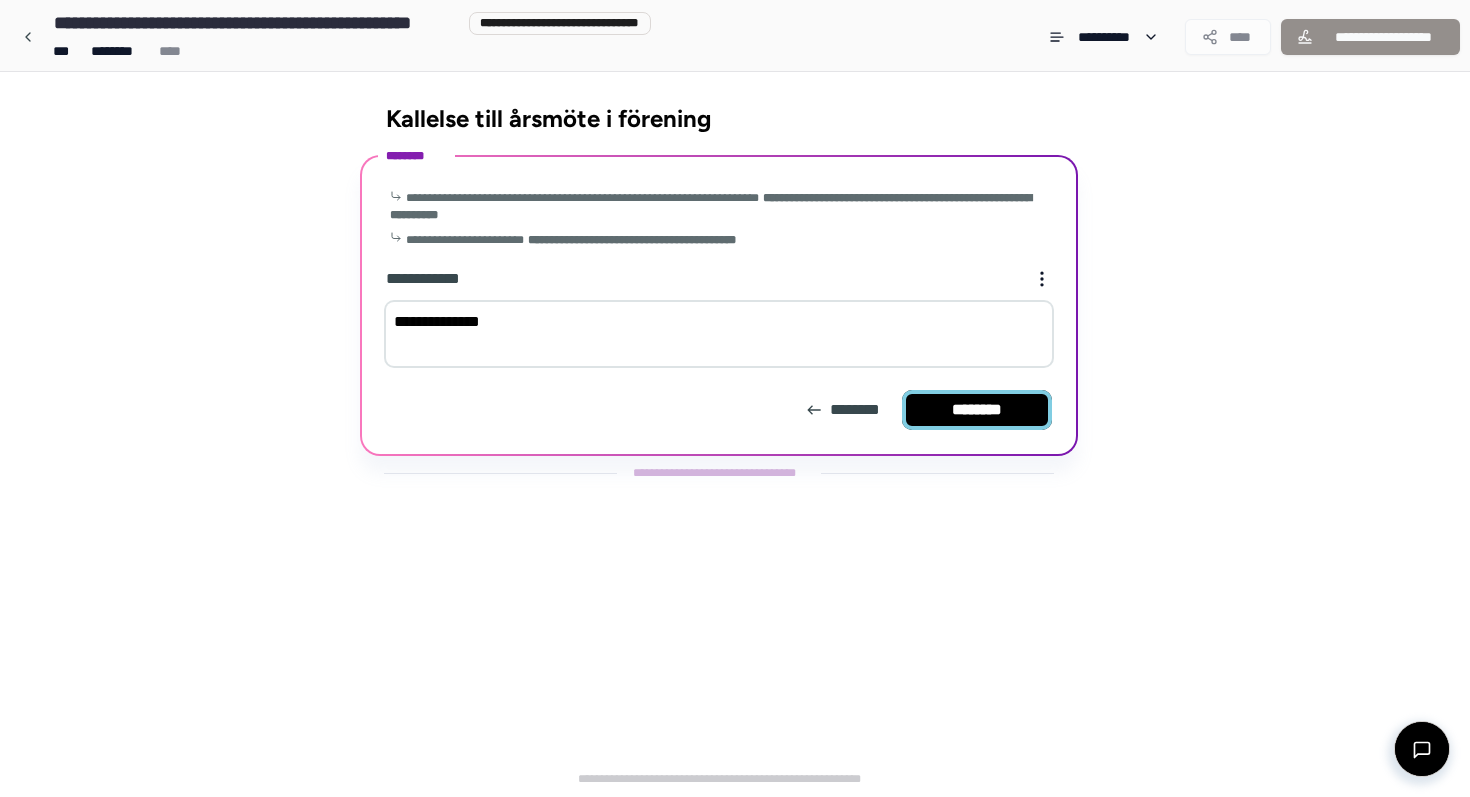 click on "********" at bounding box center (977, 410) 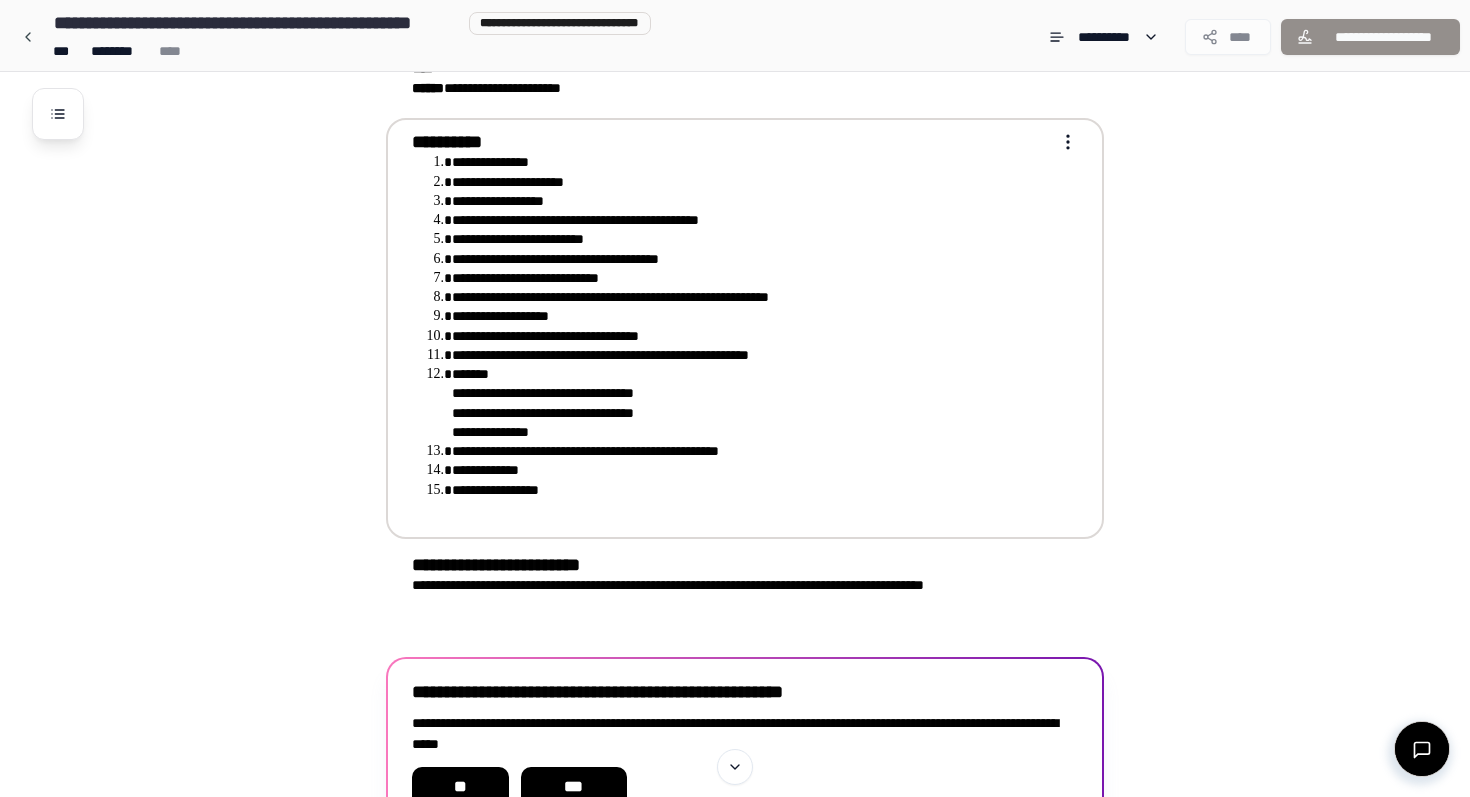 scroll, scrollTop: 91, scrollLeft: 0, axis: vertical 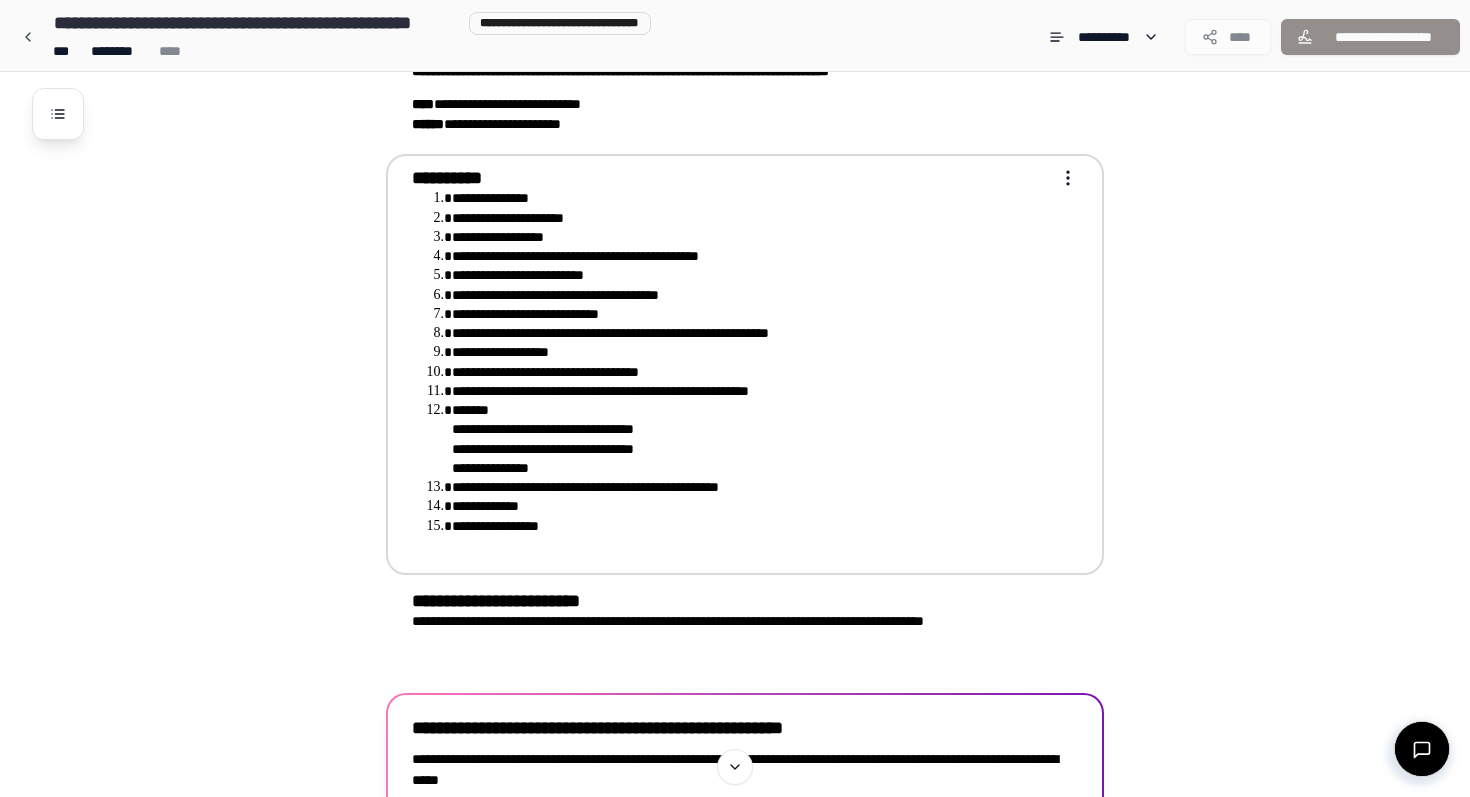 click on "**********" at bounding box center (751, 526) 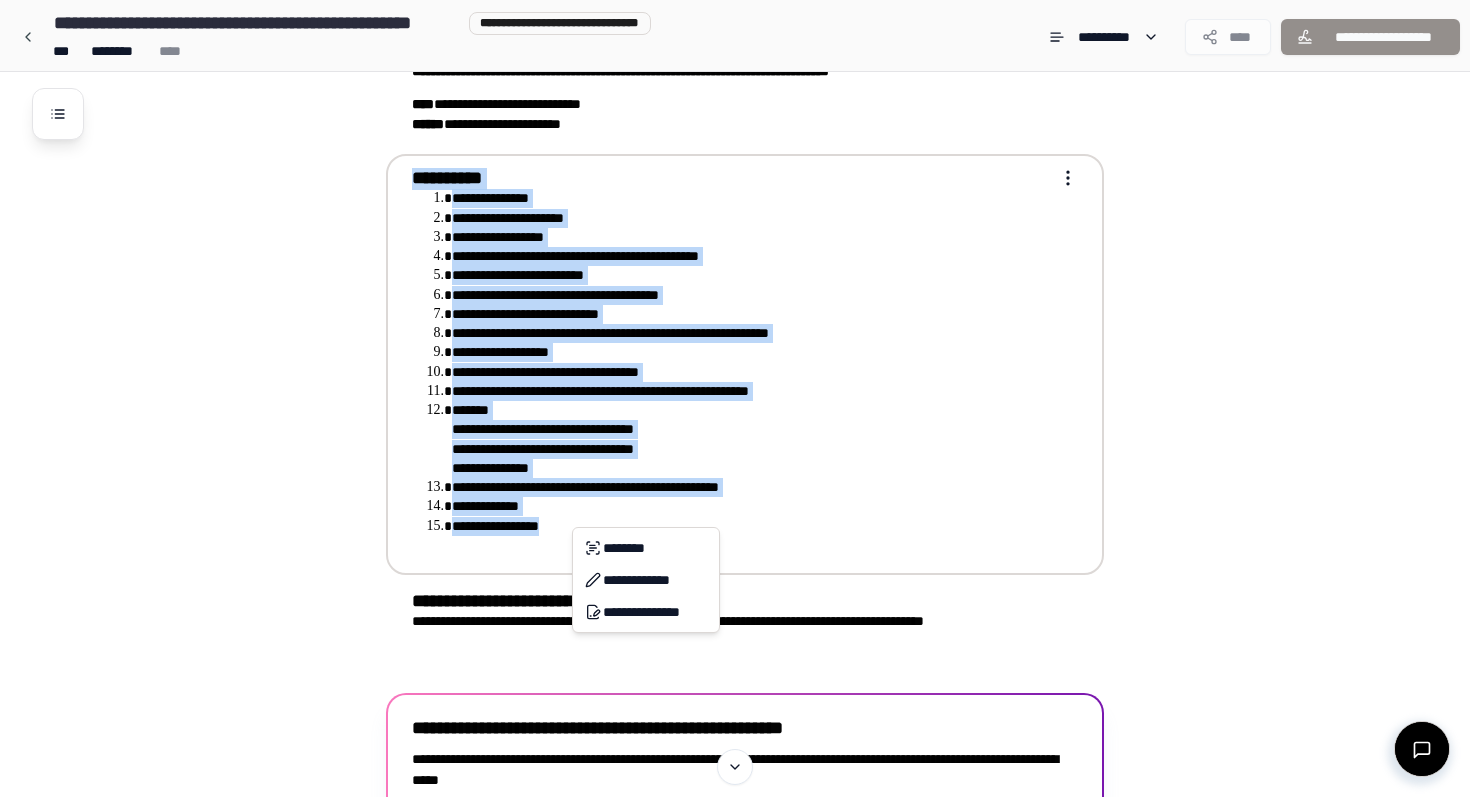 click on "**********" at bounding box center (735, 428) 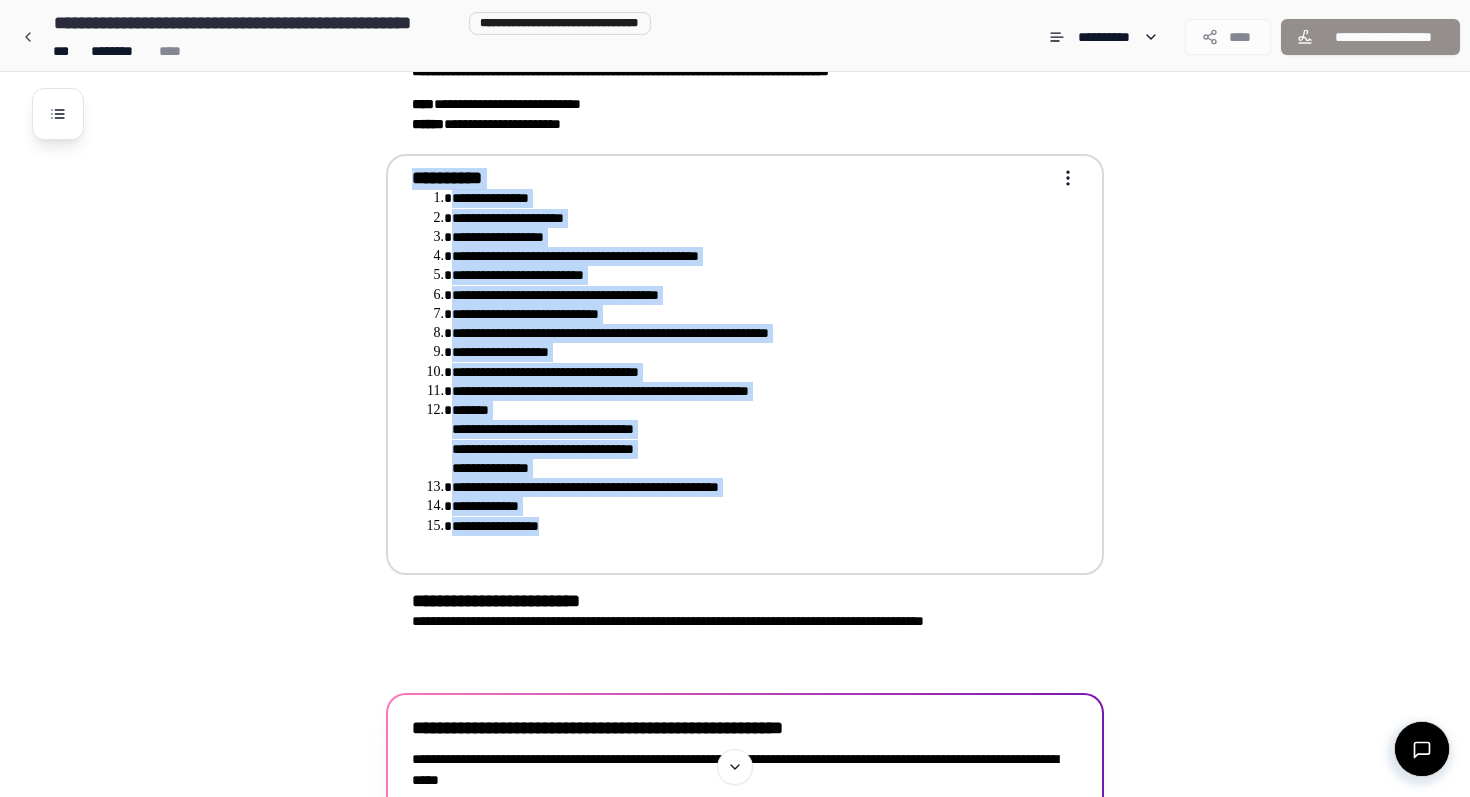 click on "**********" at bounding box center [751, 526] 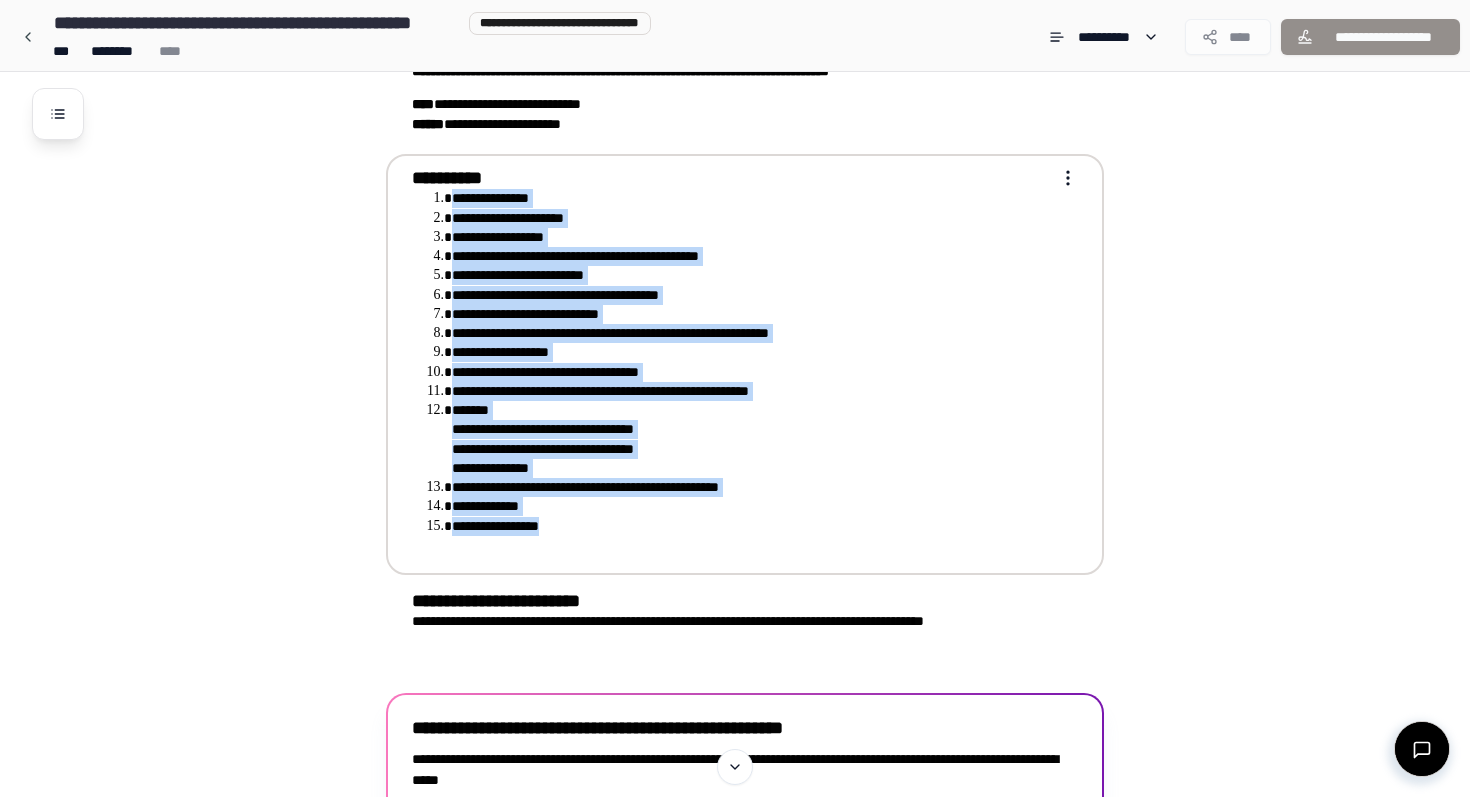 drag, startPoint x: 572, startPoint y: 522, endPoint x: 454, endPoint y: 194, distance: 348.58 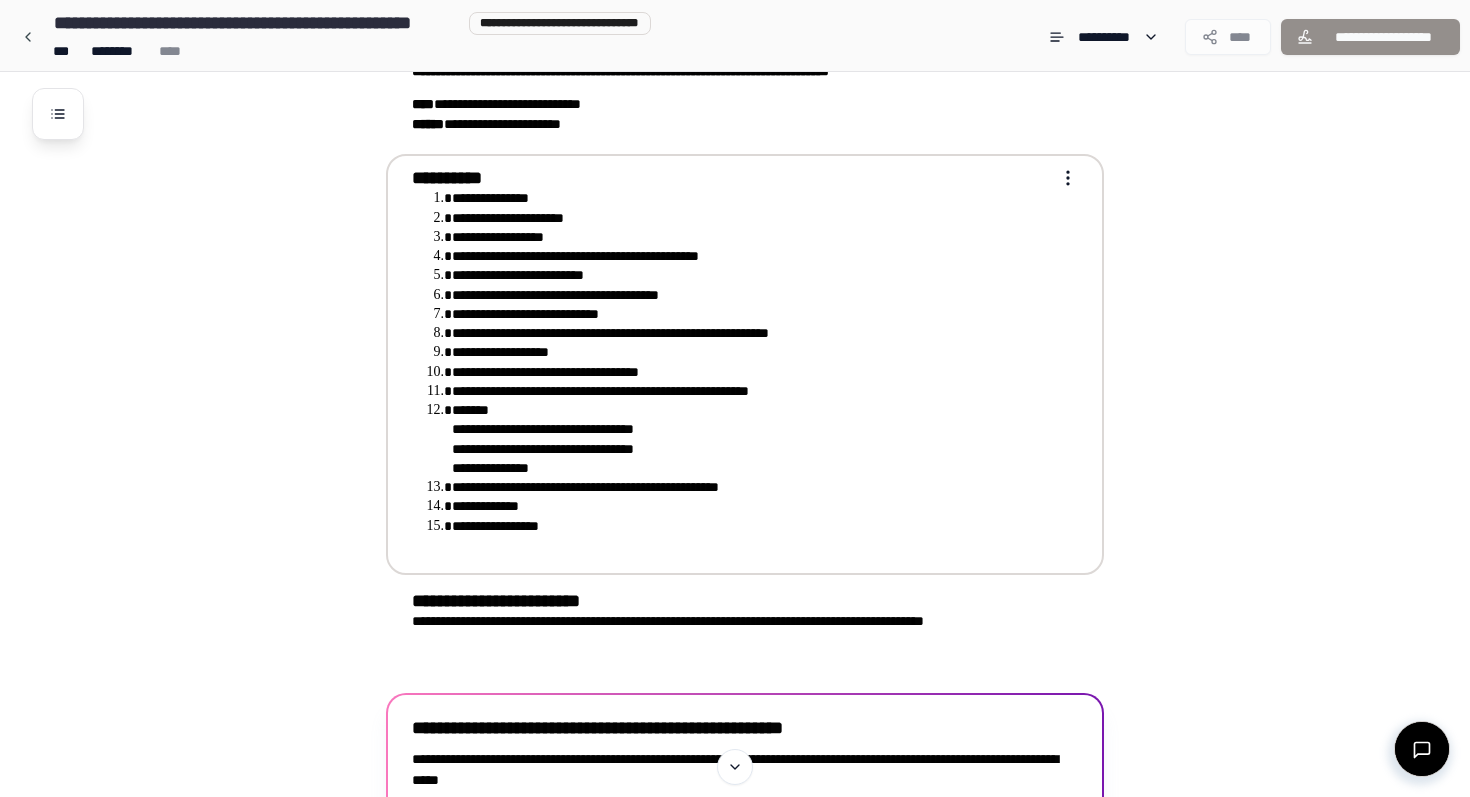 click on "**********" at bounding box center [735, 428] 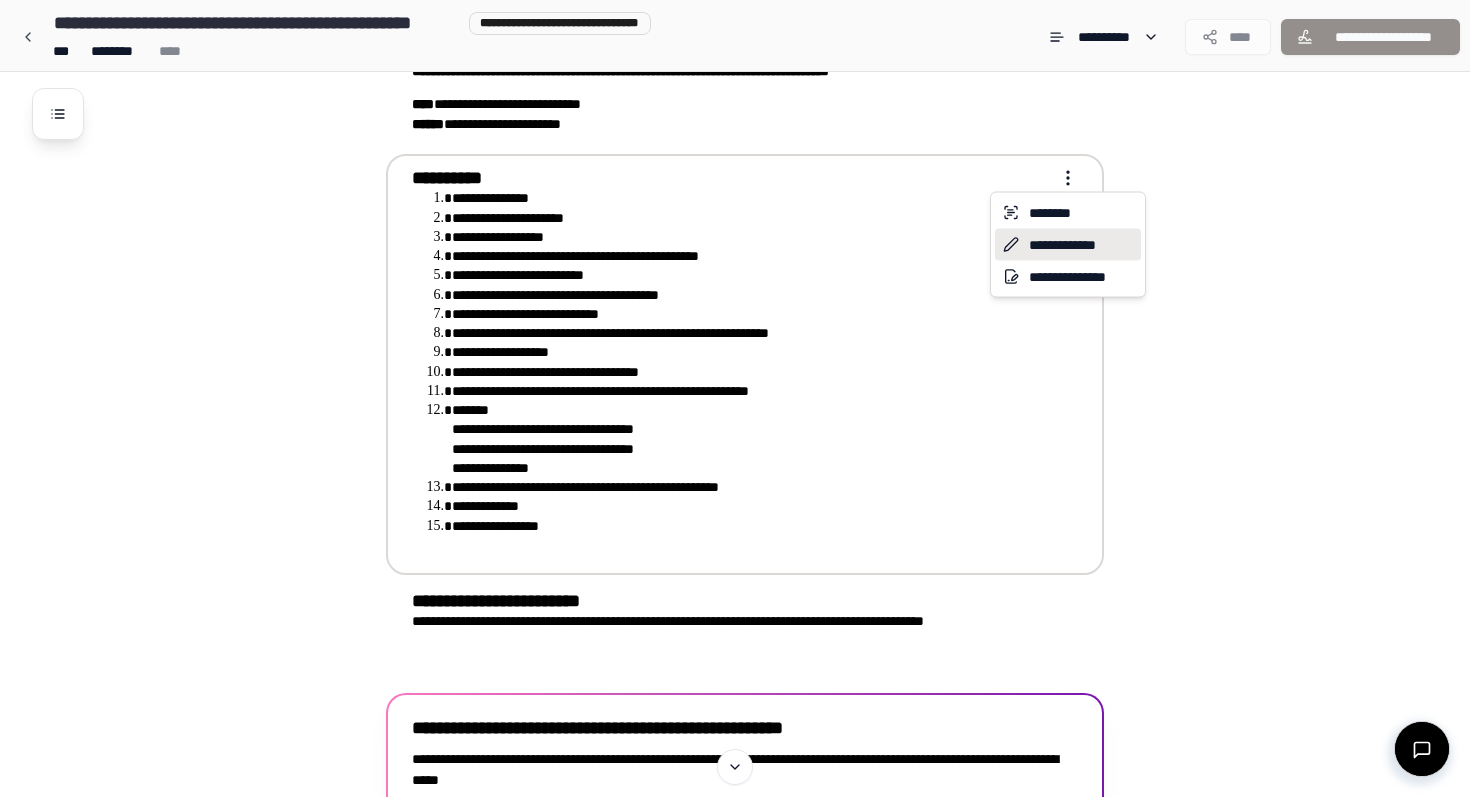 click on "**********" at bounding box center (1068, 245) 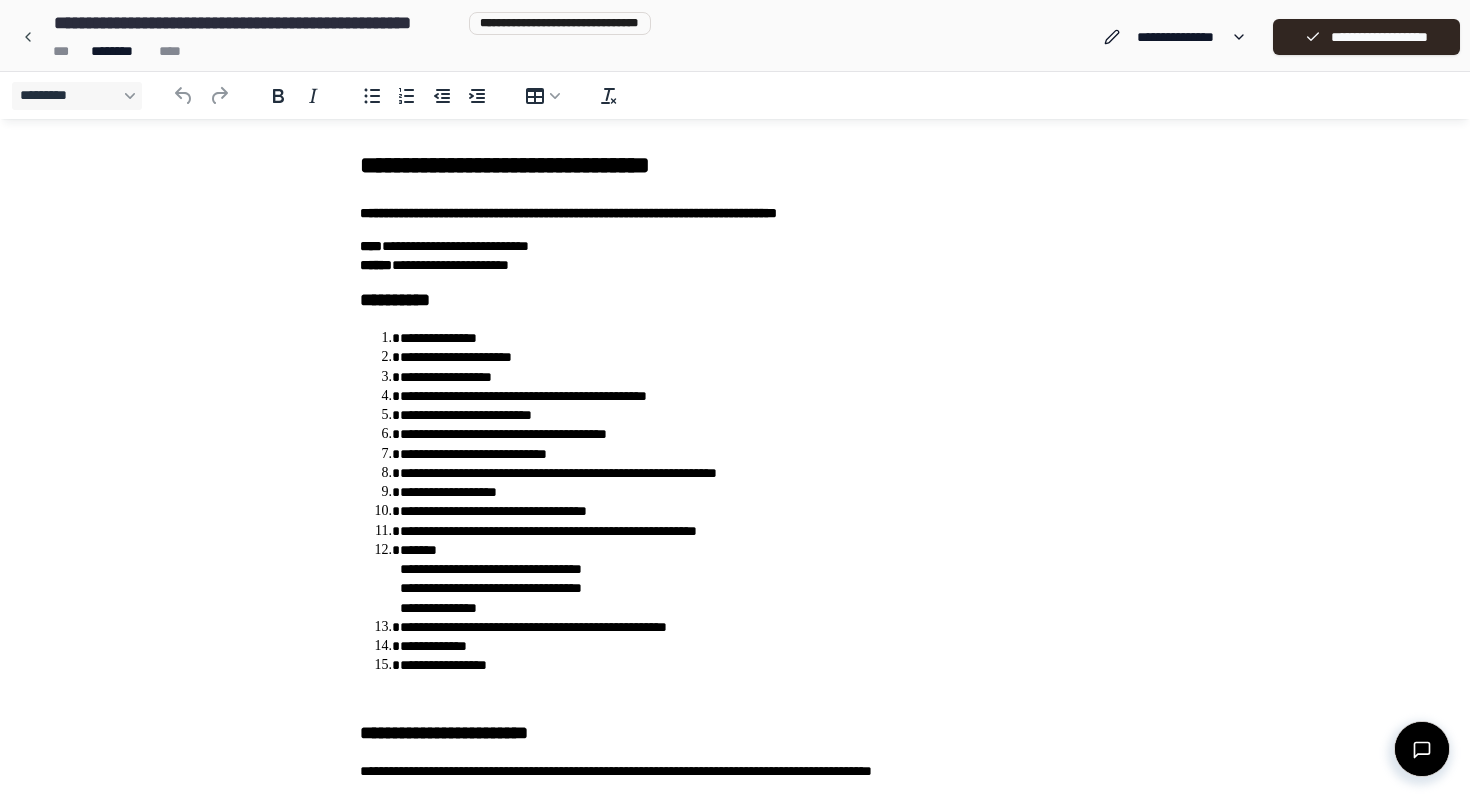 scroll, scrollTop: 0, scrollLeft: 0, axis: both 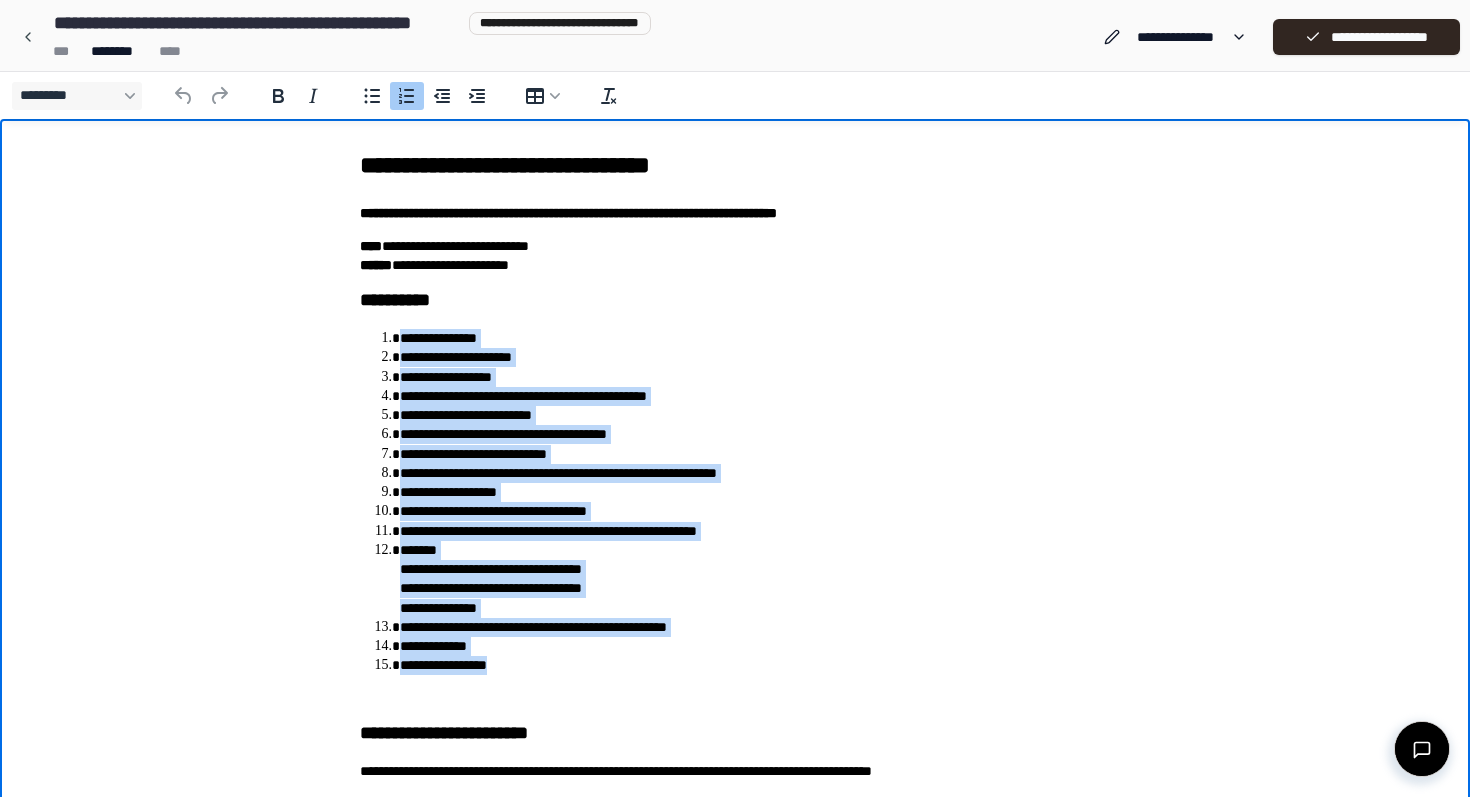 drag, startPoint x: 395, startPoint y: 337, endPoint x: 522, endPoint y: 663, distance: 349.86426 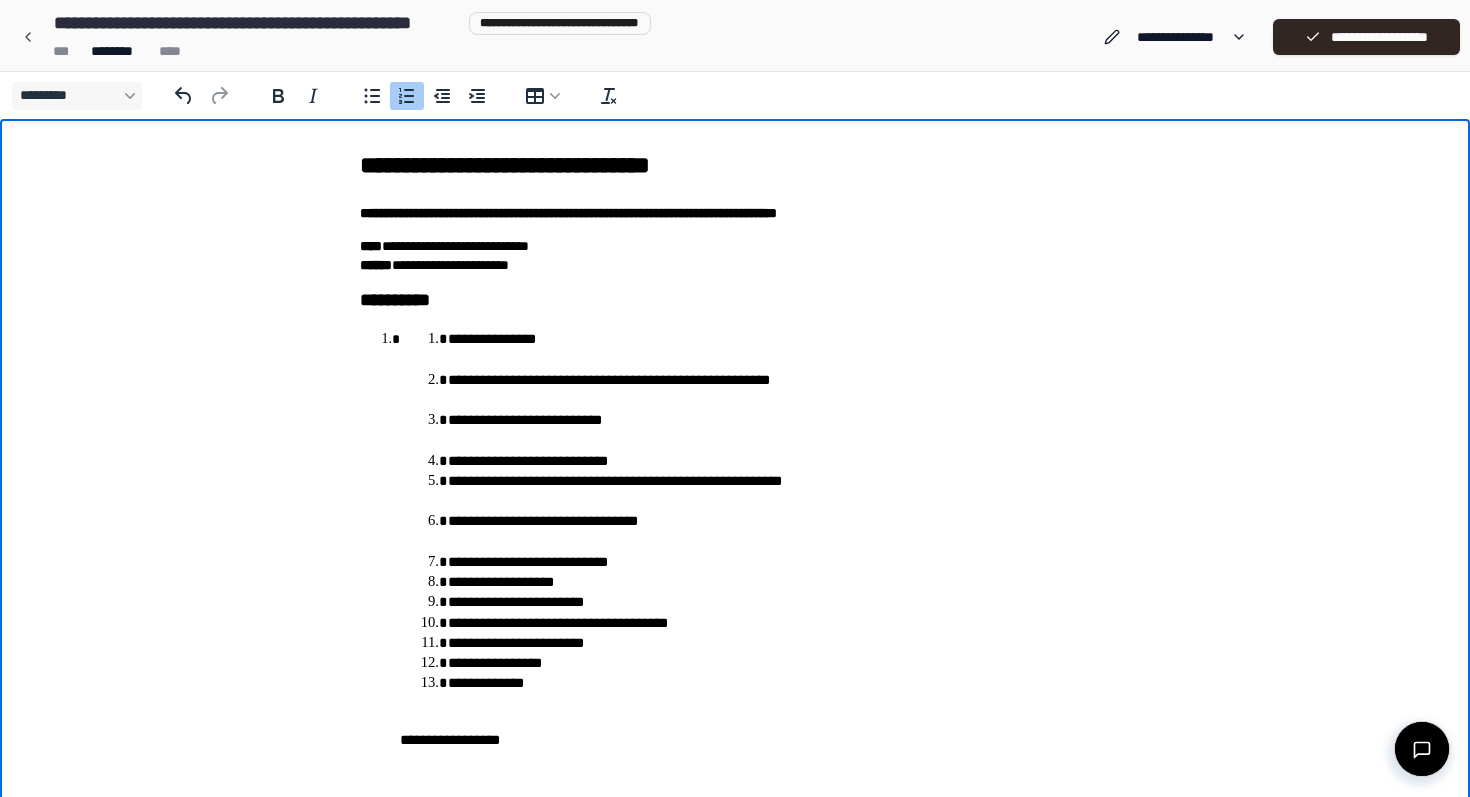 click on "**********" at bounding box center [779, 531] 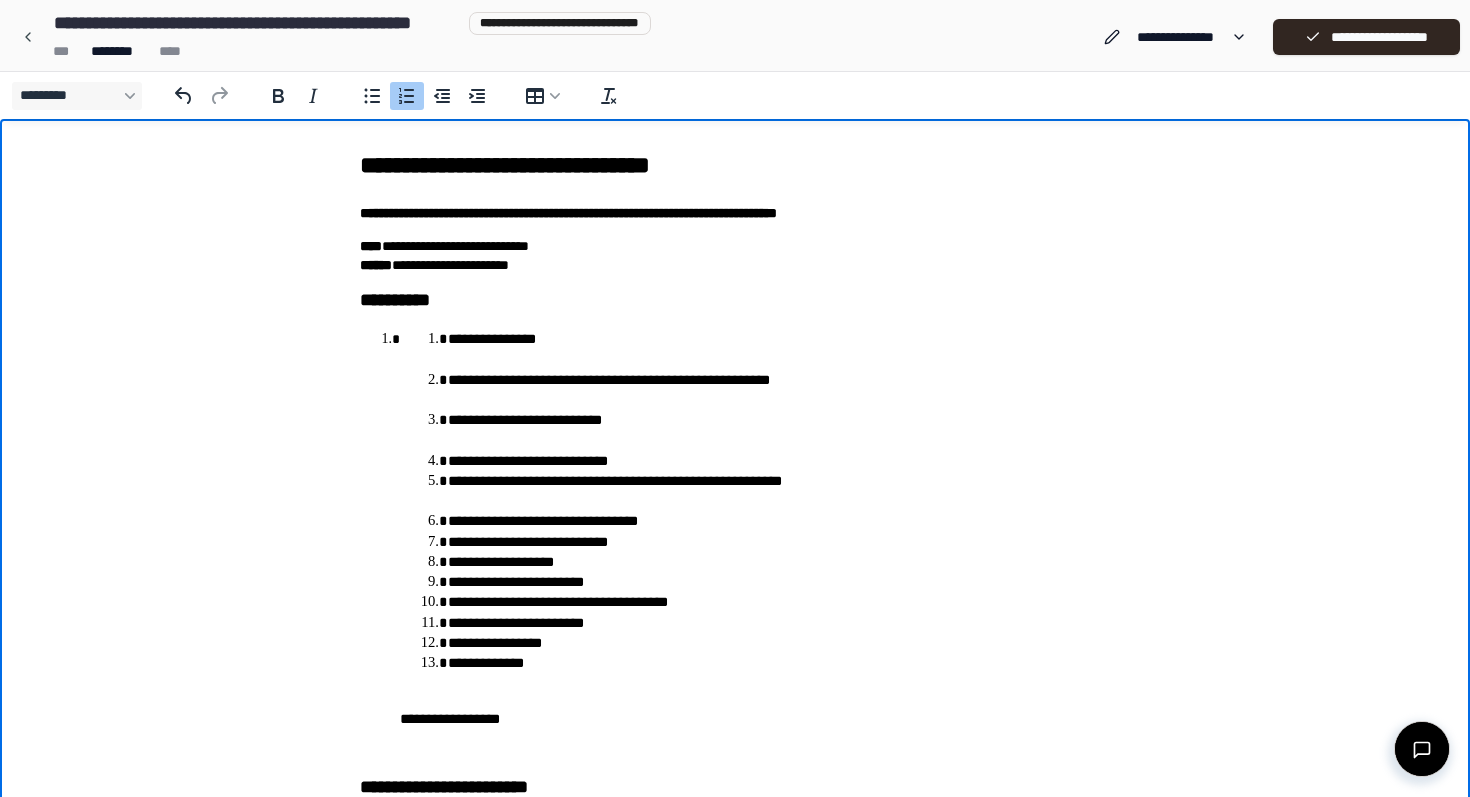 click on "**********" at bounding box center (779, 491) 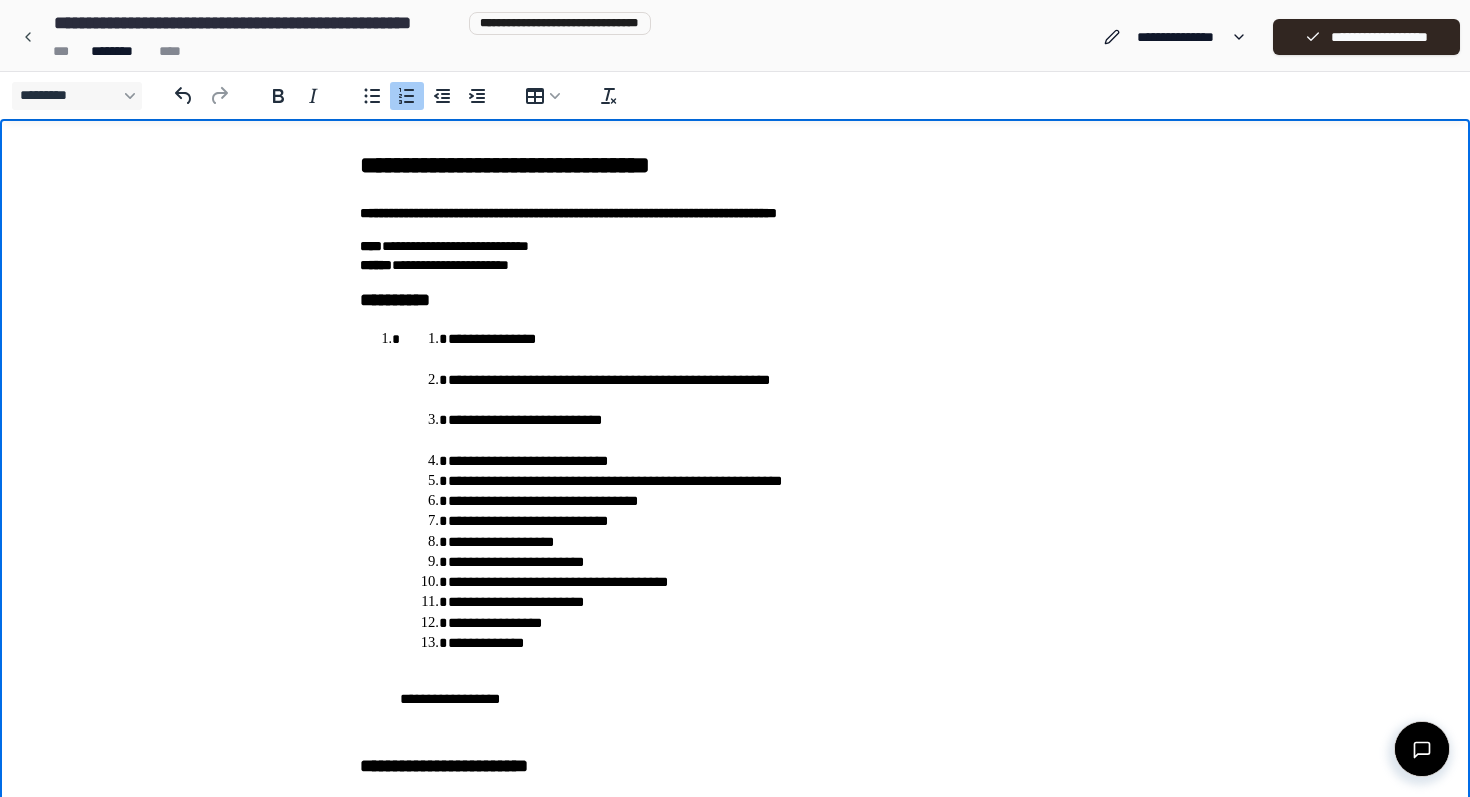 click on "**********" at bounding box center [779, 430] 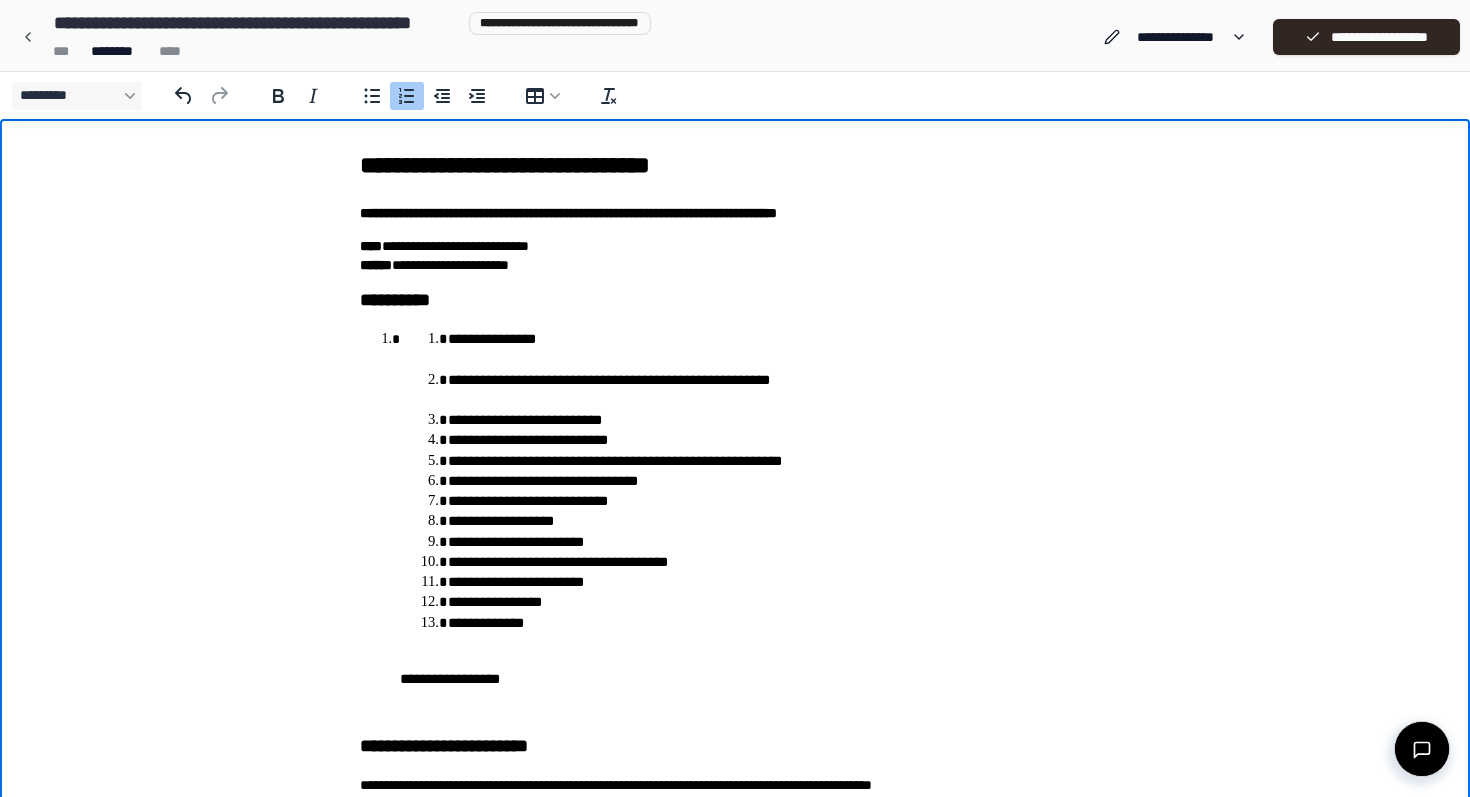 click on "**********" at bounding box center (779, 390) 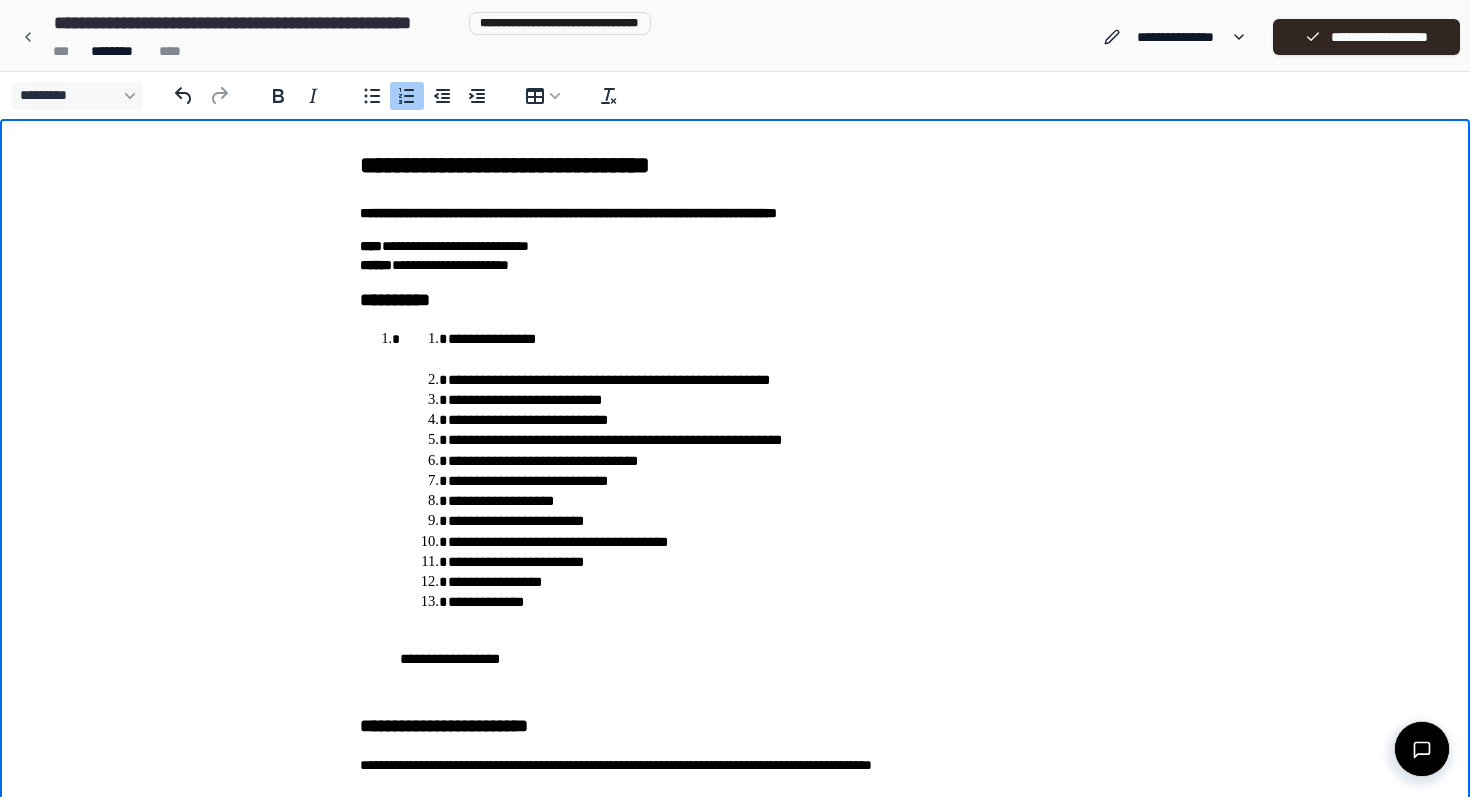 click on "**********" at bounding box center (779, 349) 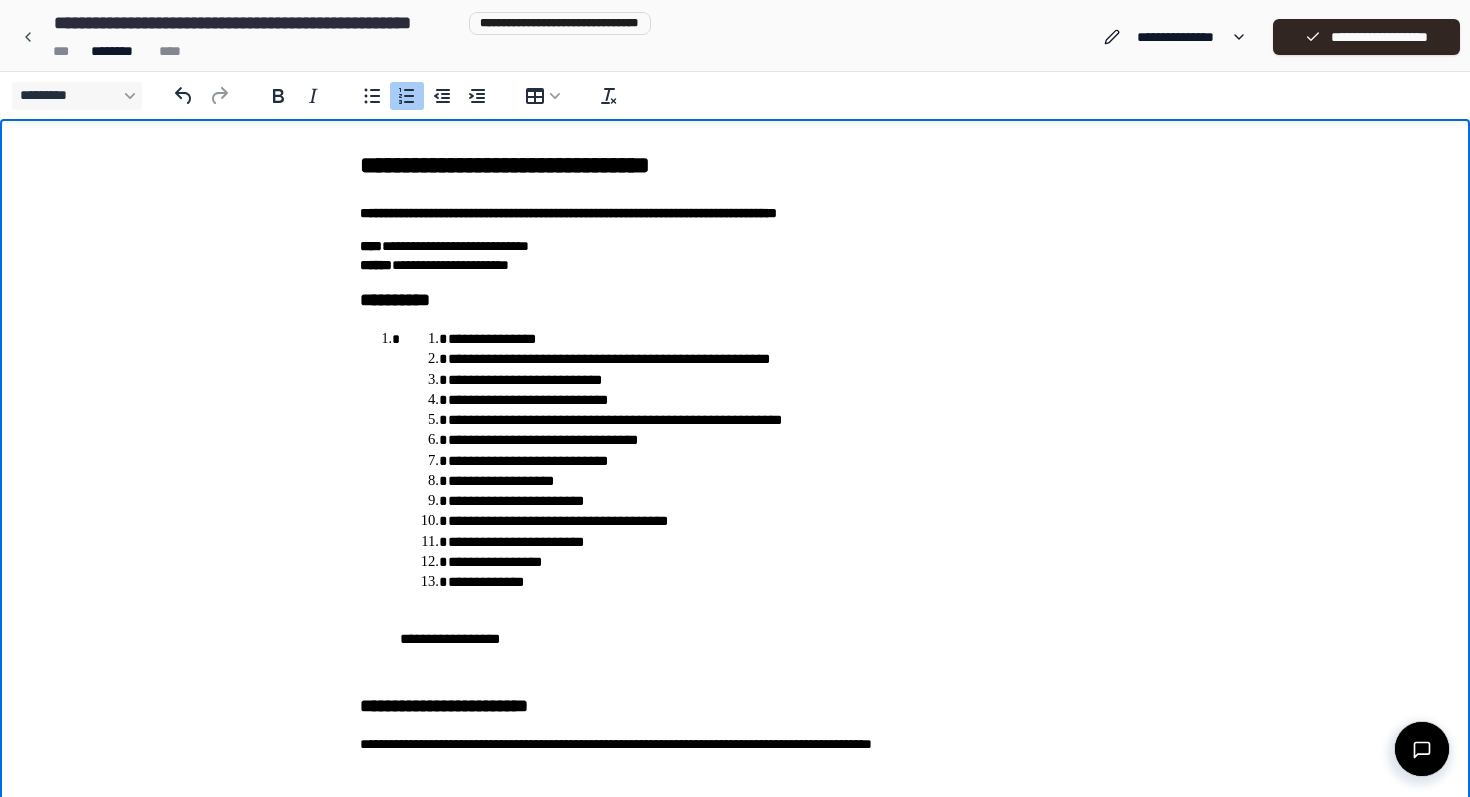 click on "**********" at bounding box center [755, 470] 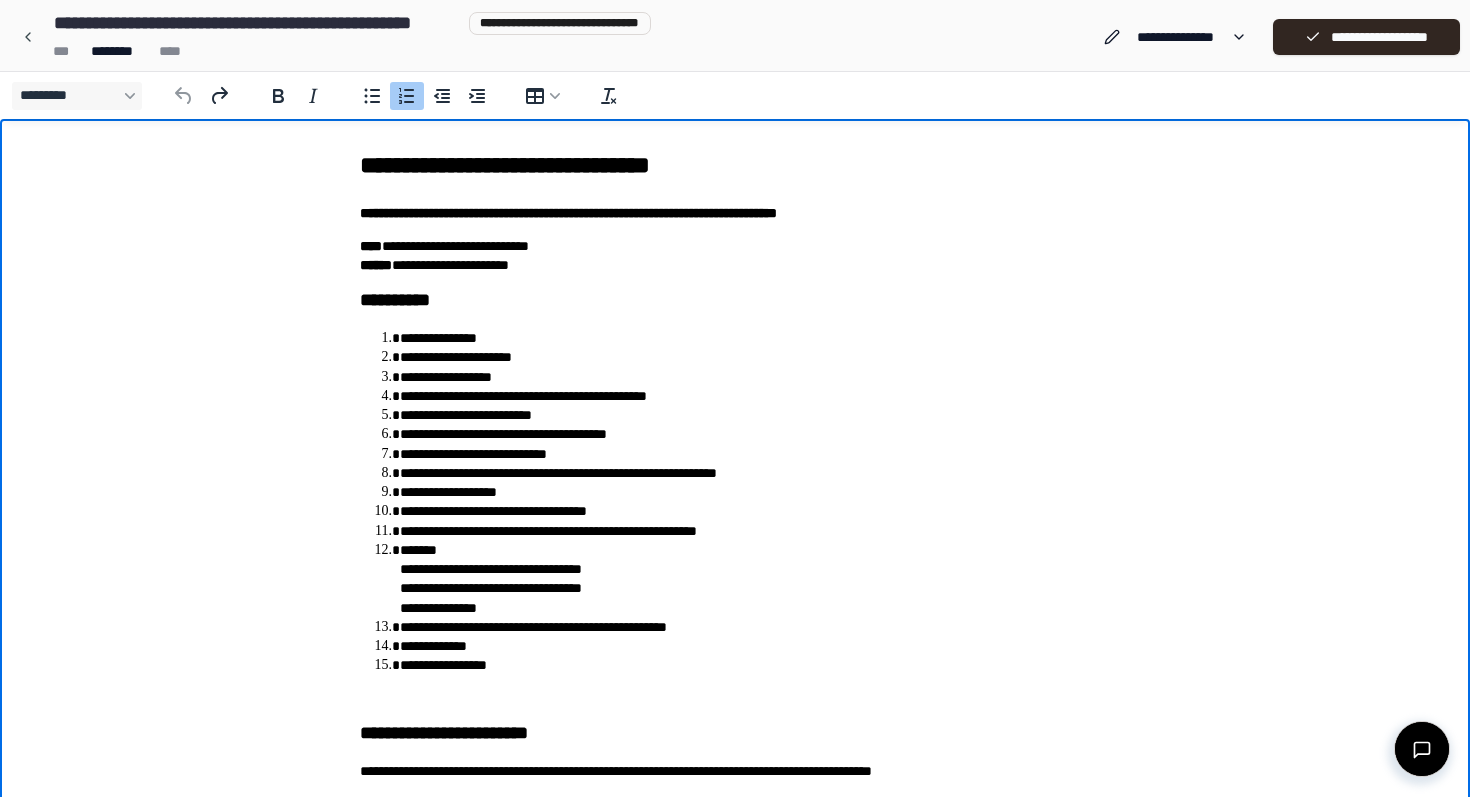 click on "**********" at bounding box center [755, 646] 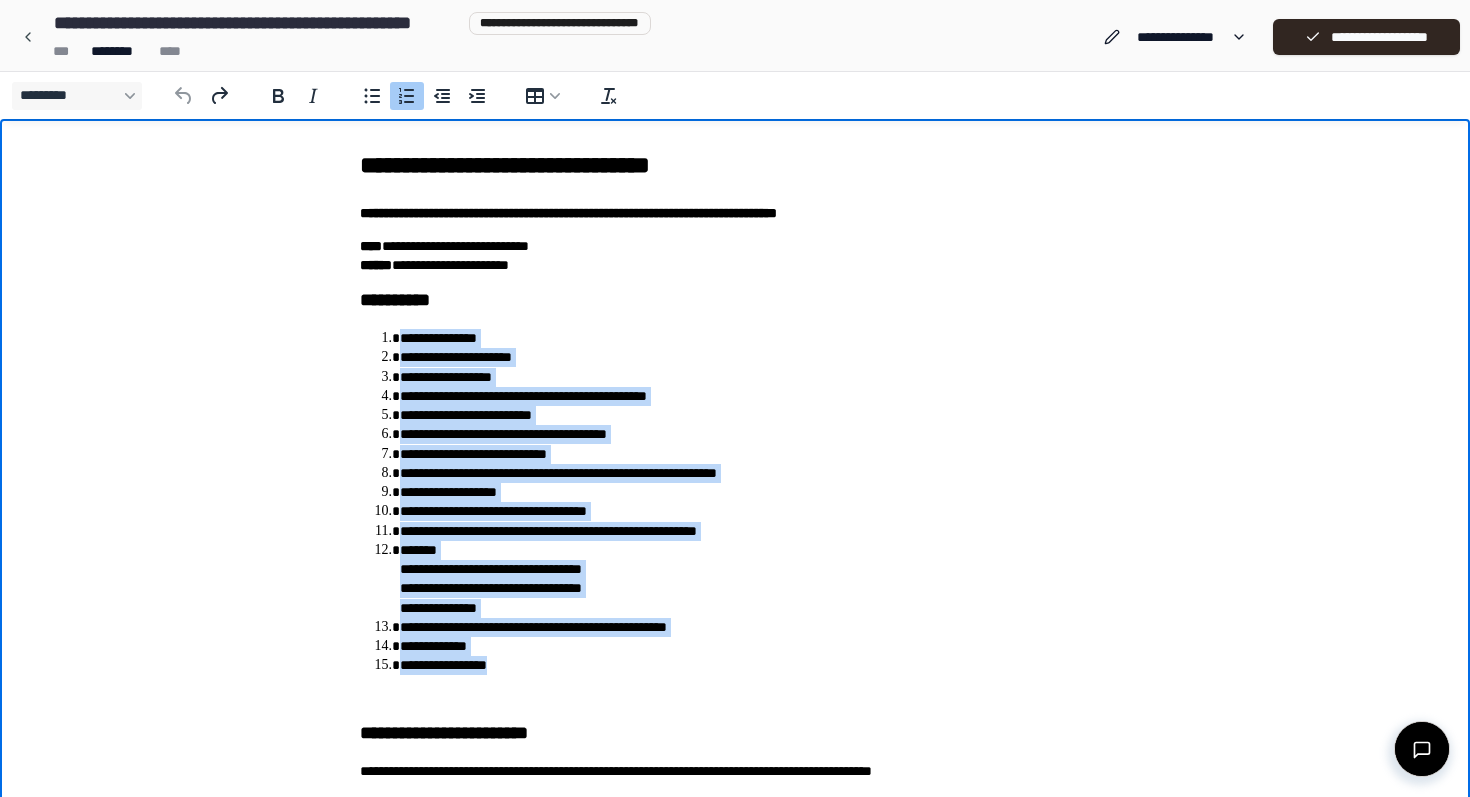drag, startPoint x: 540, startPoint y: 665, endPoint x: 352, endPoint y: 321, distance: 392.02042 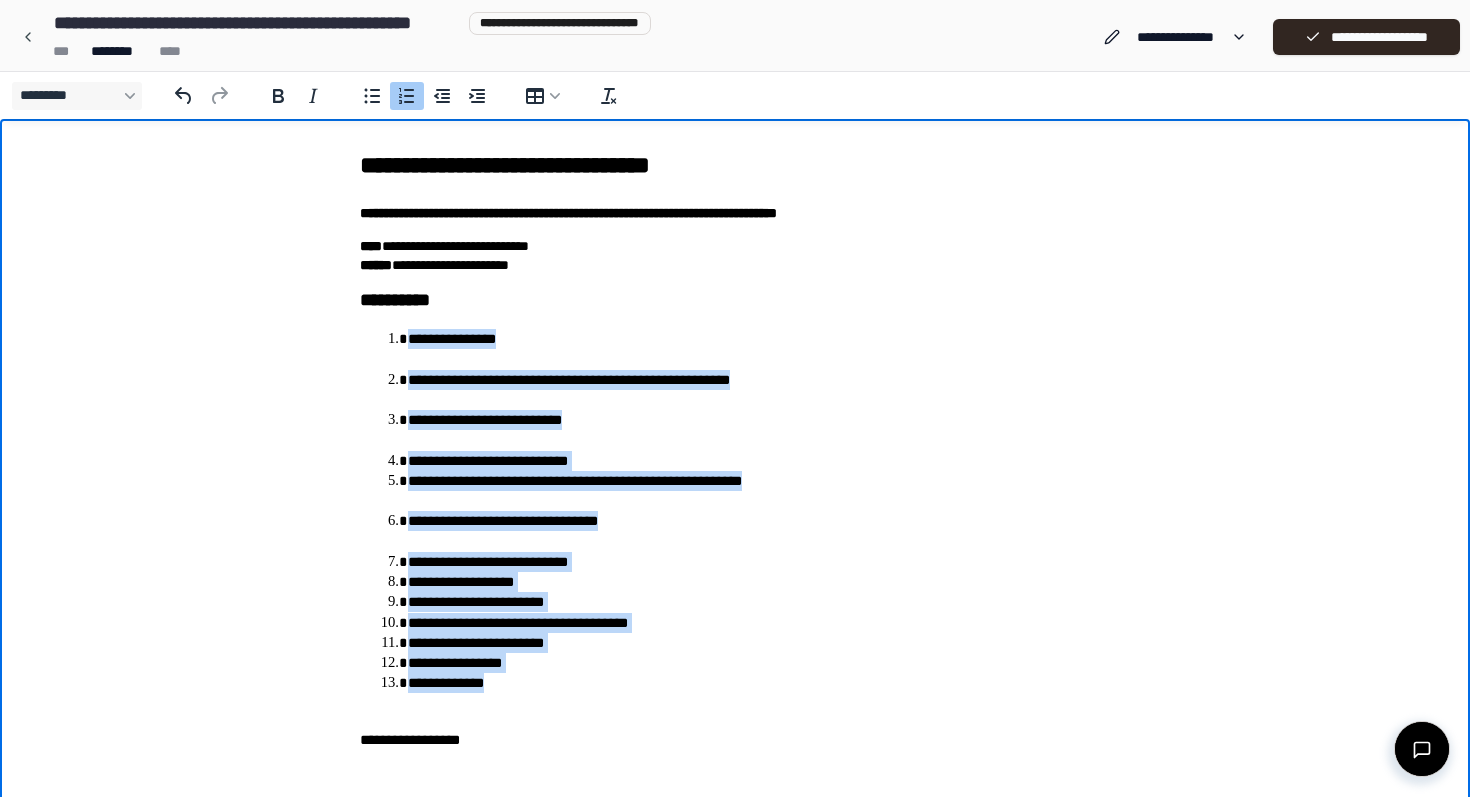 drag, startPoint x: 389, startPoint y: 334, endPoint x: 565, endPoint y: 686, distance: 393.54797 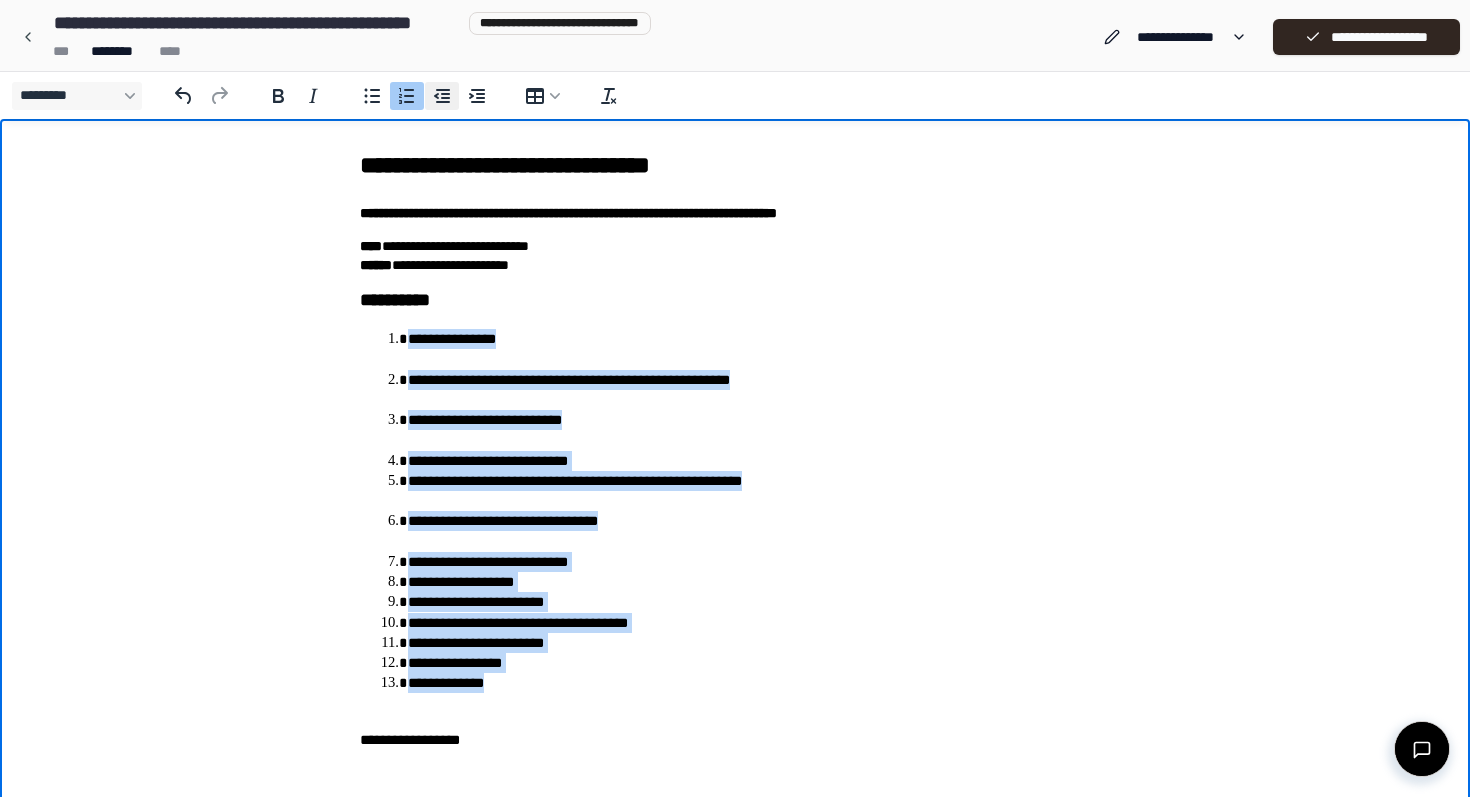 click 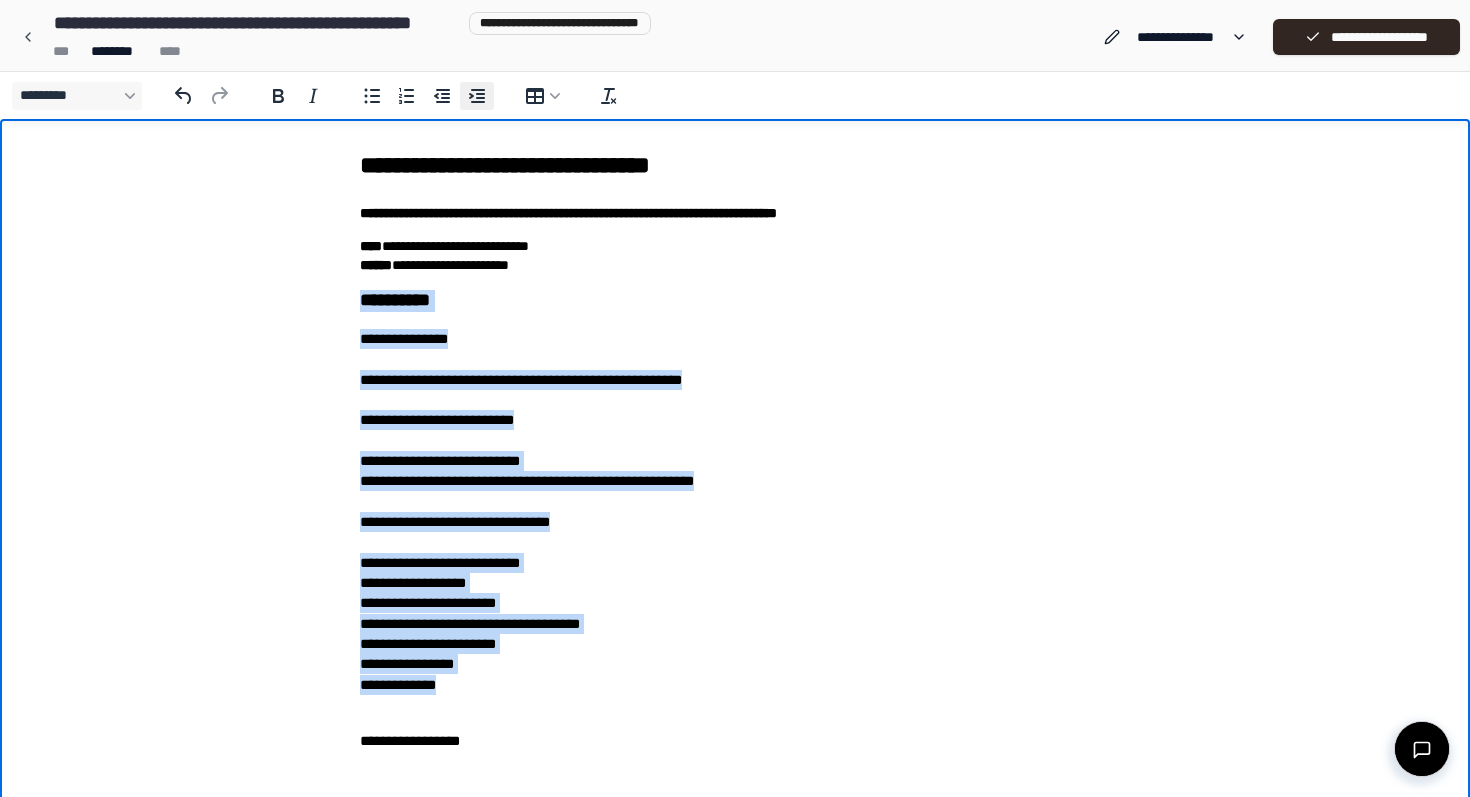 click 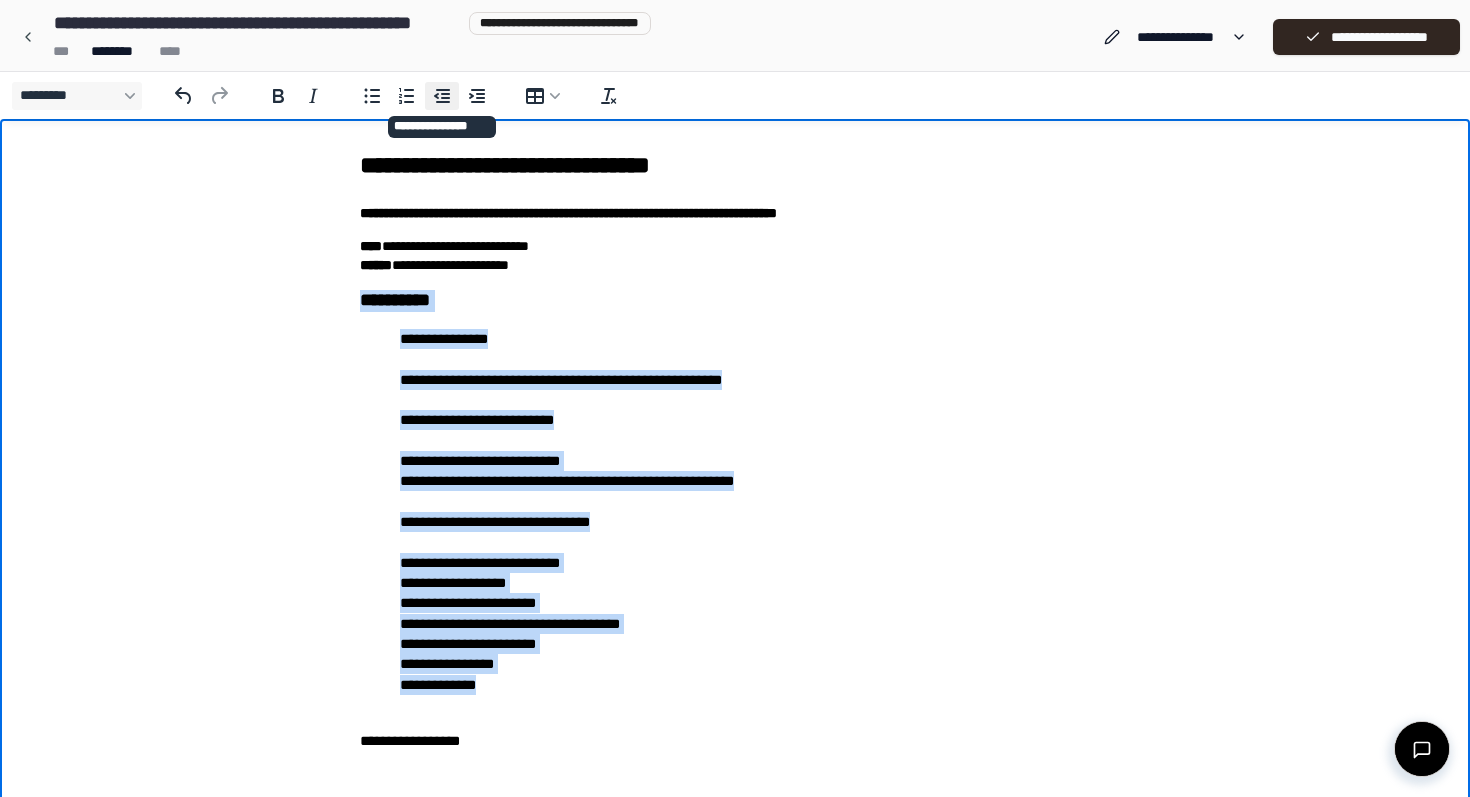 click 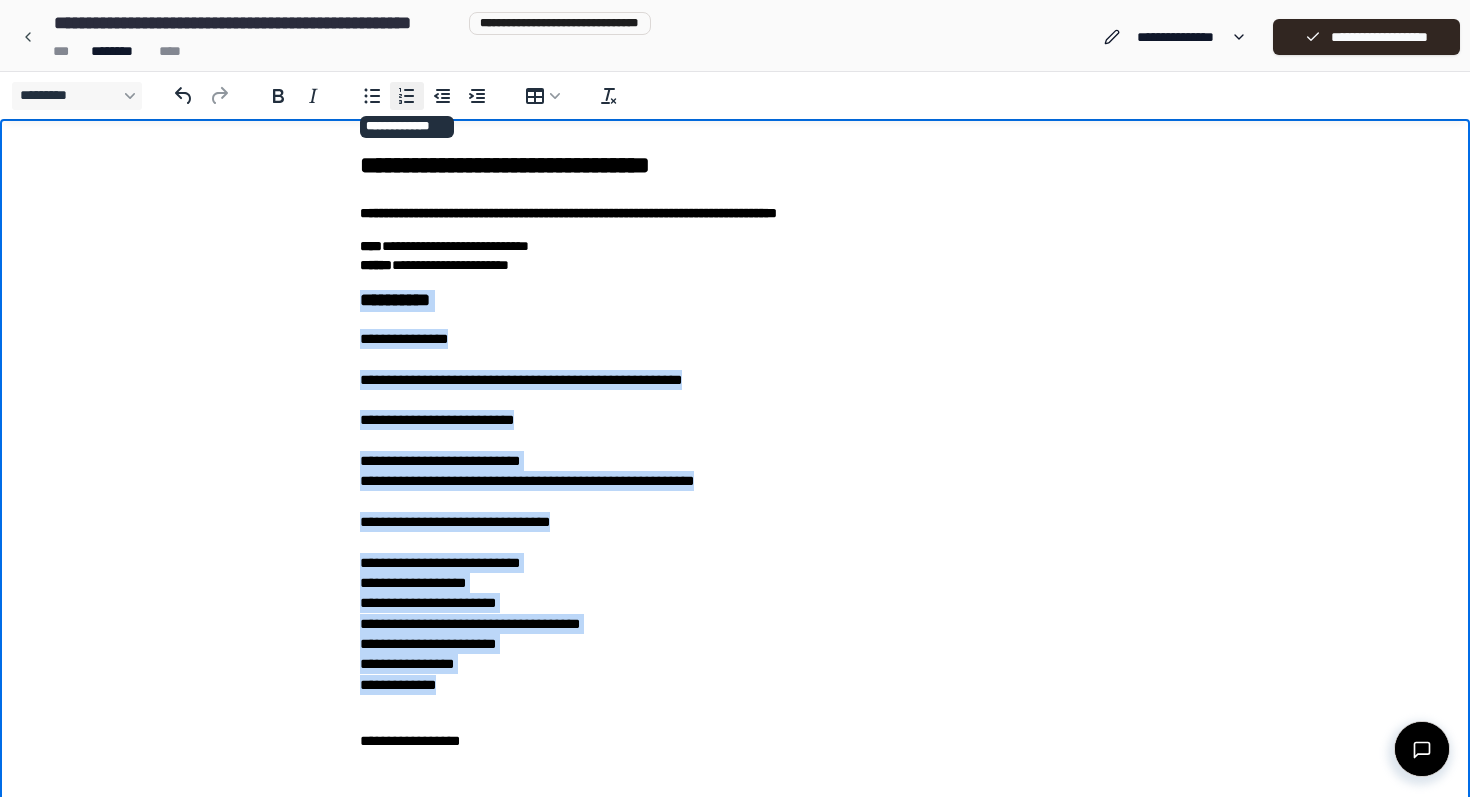 click 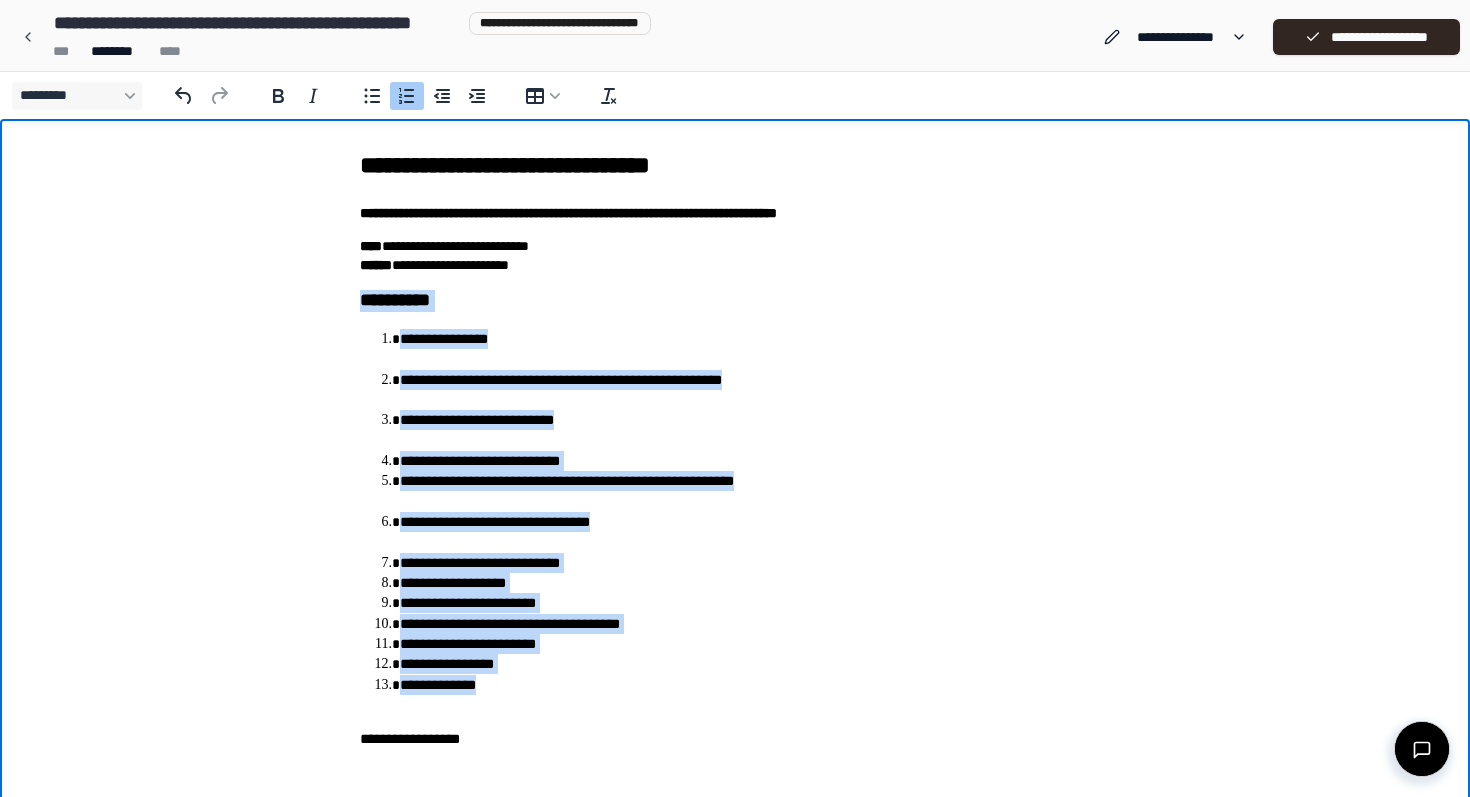 click on "**********" at bounding box center (755, 532) 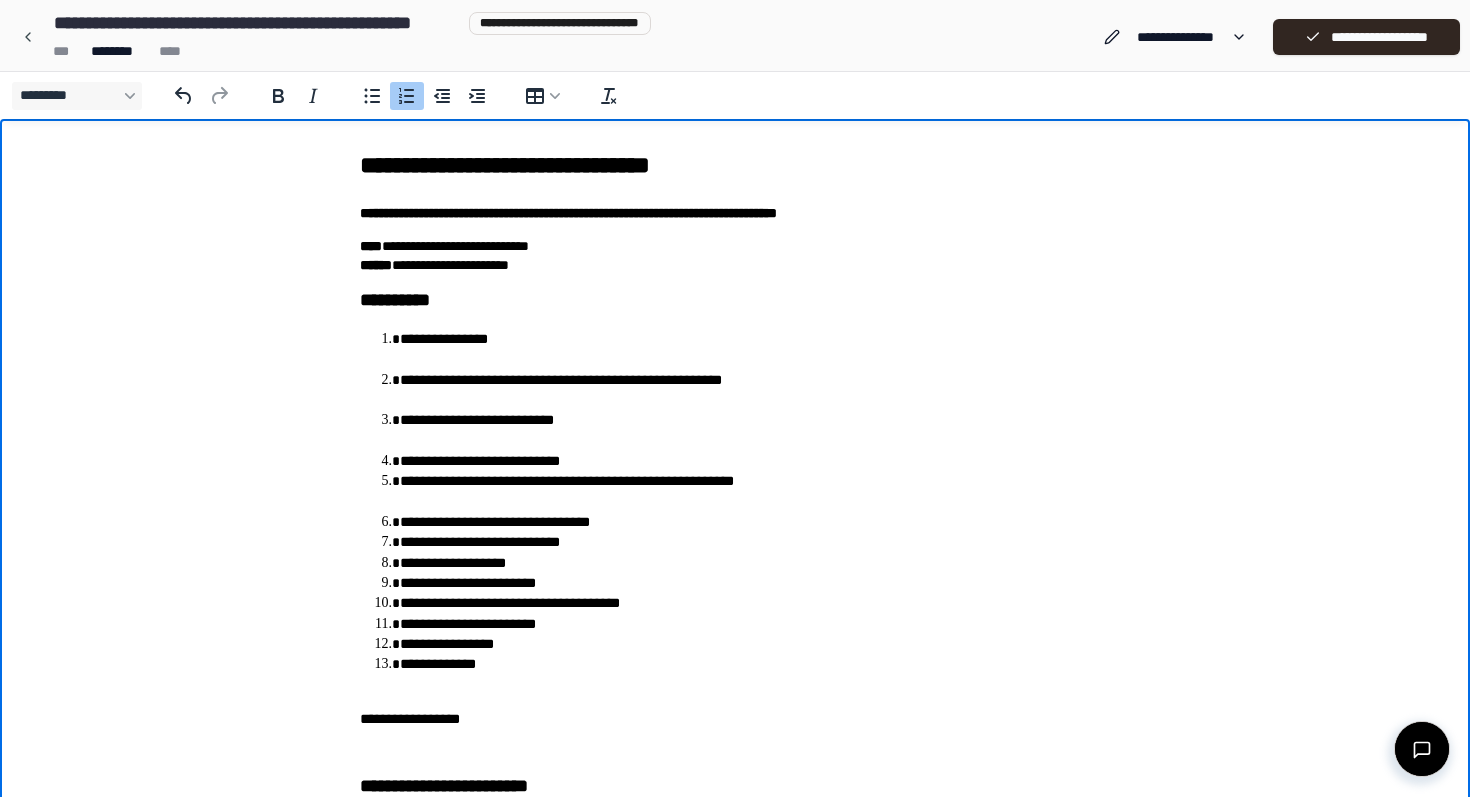 click on "**********" at bounding box center [755, 491] 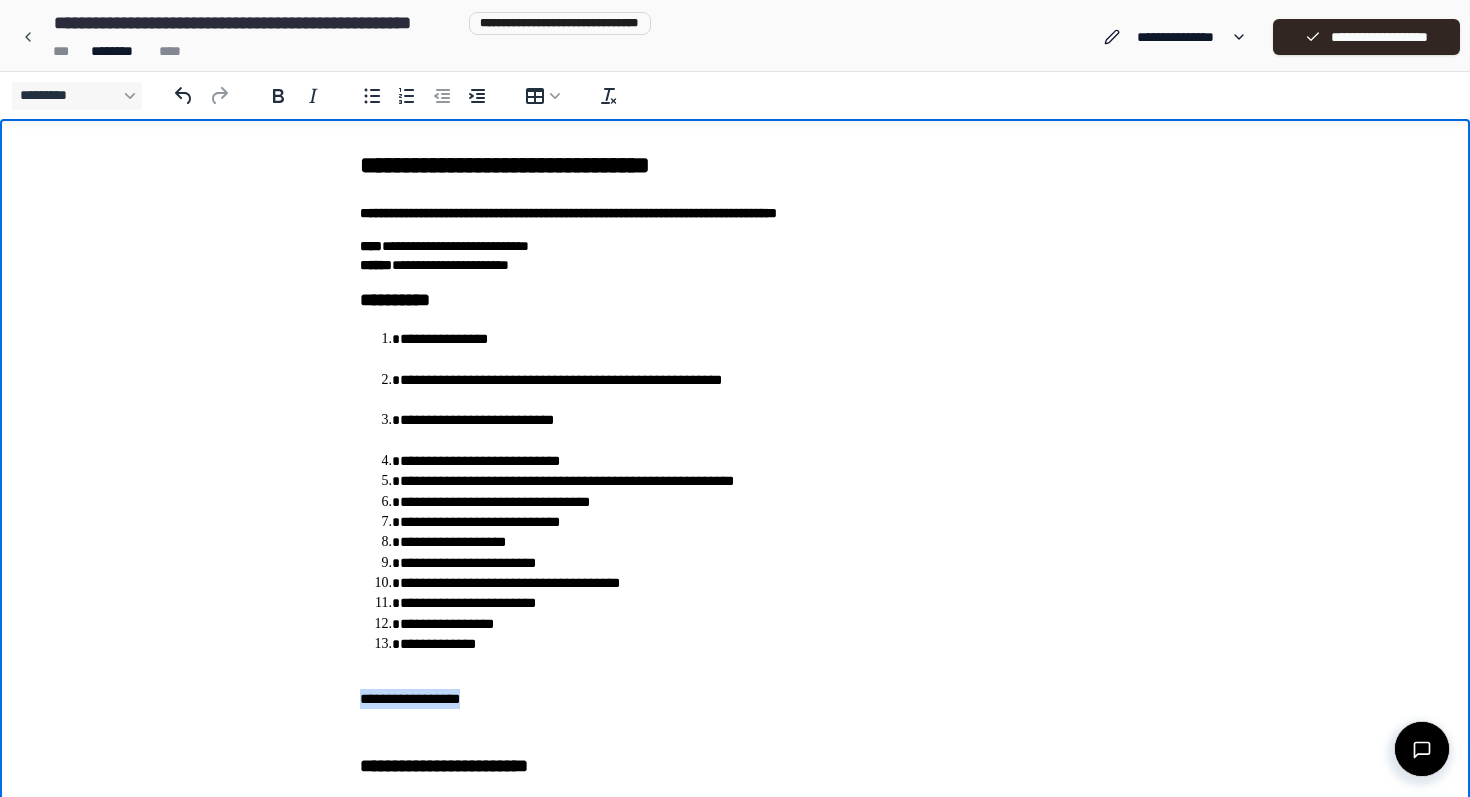 drag, startPoint x: 490, startPoint y: 689, endPoint x: 408, endPoint y: 683, distance: 82.219215 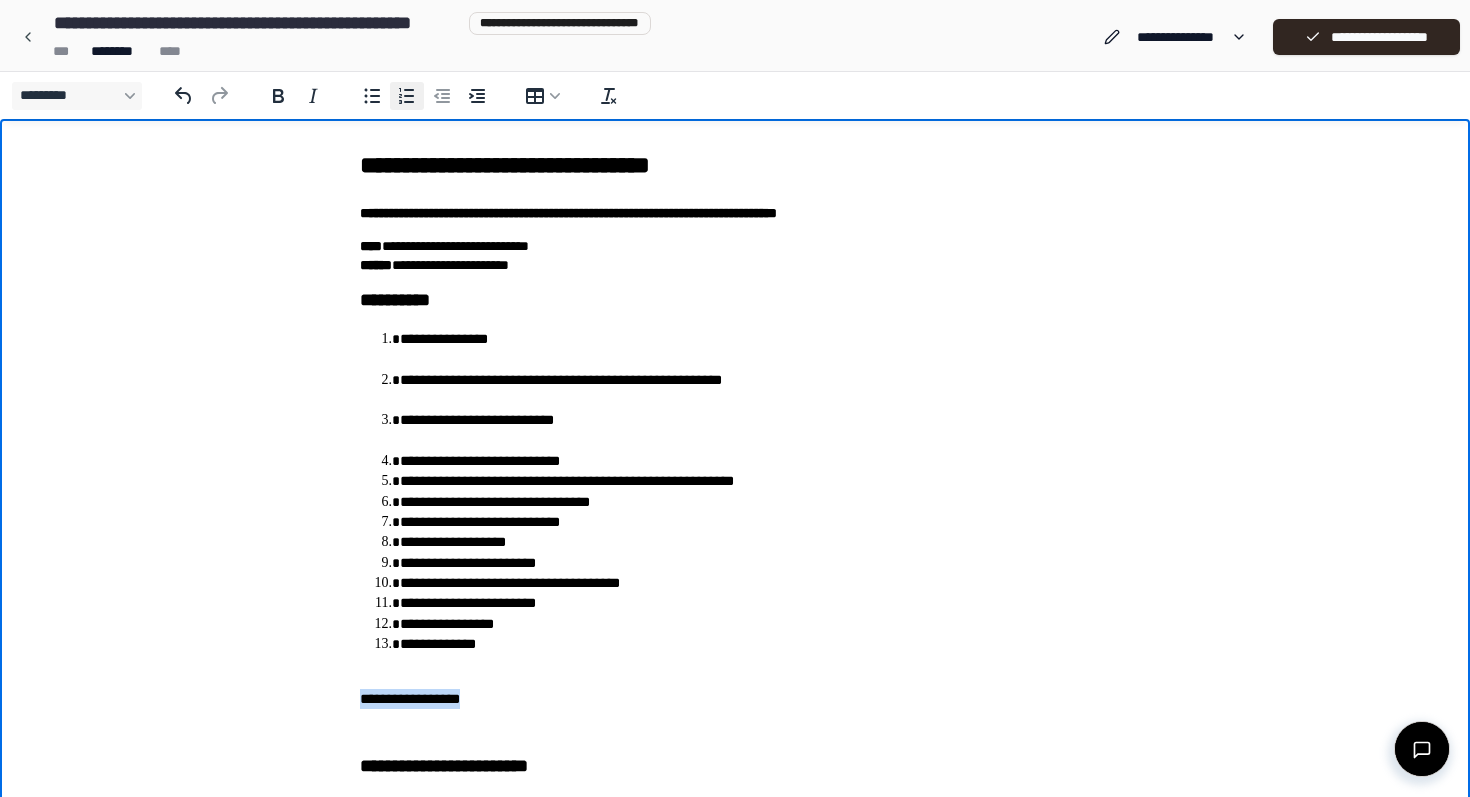 click 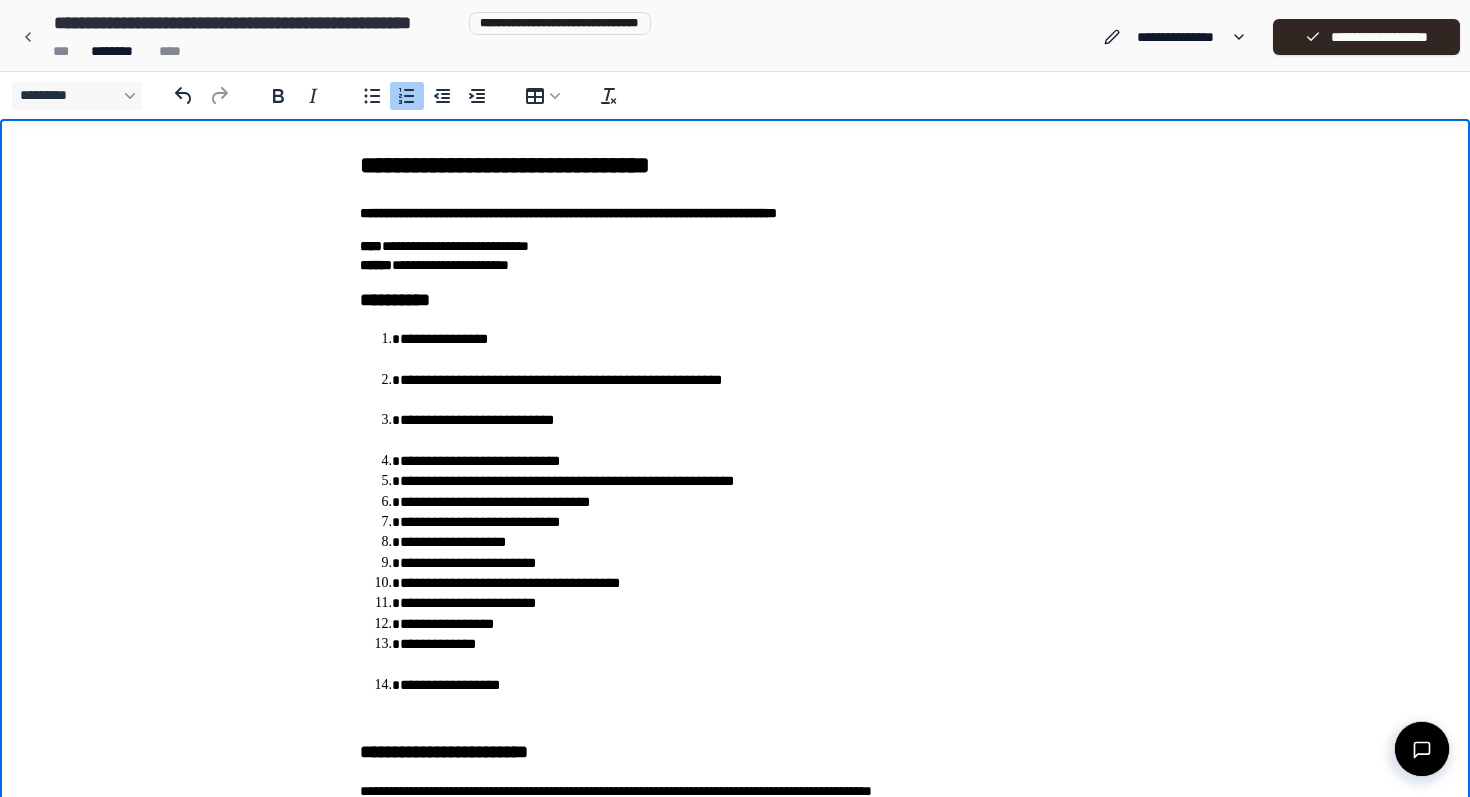 click on "**********" at bounding box center (755, 654) 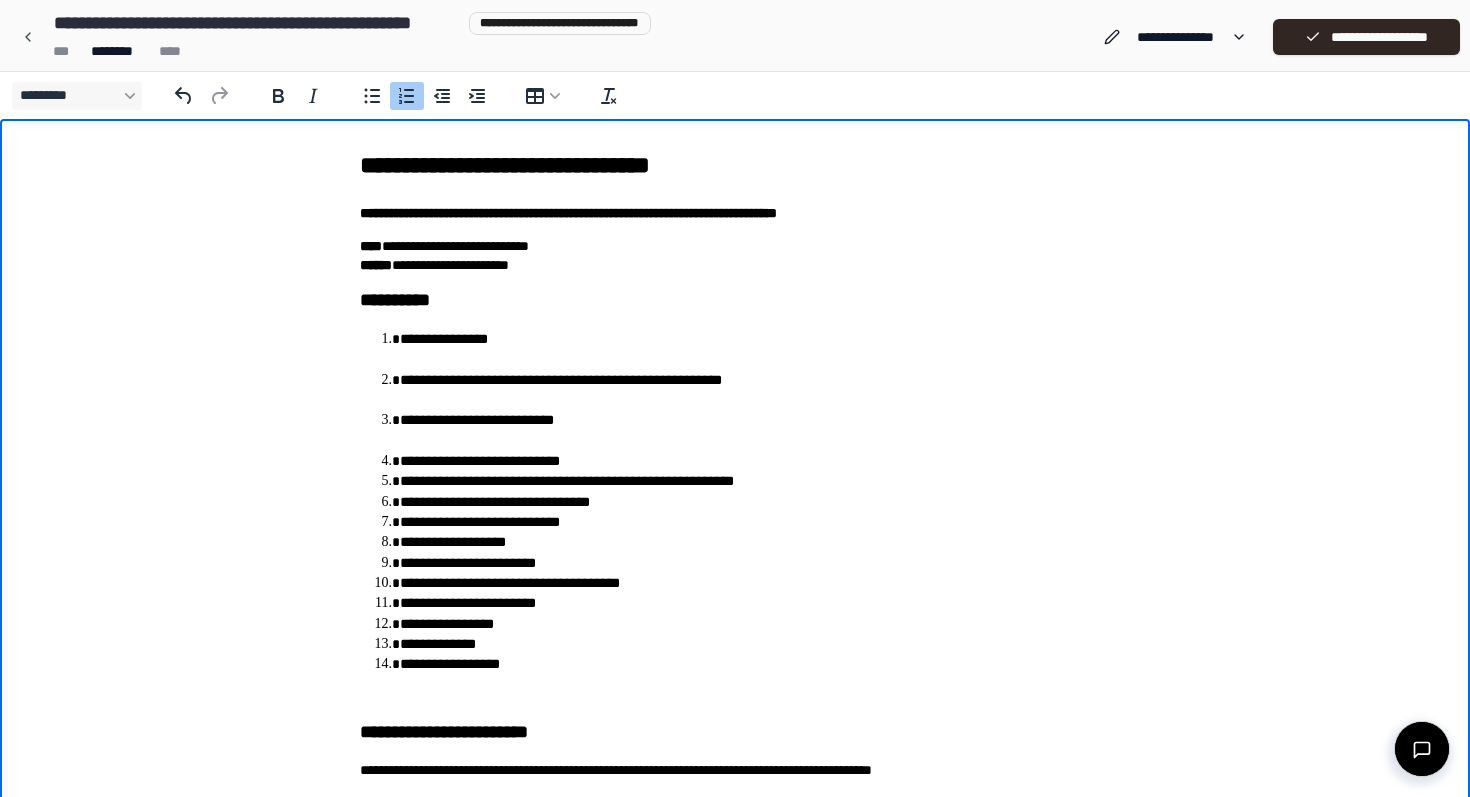 click on "**********" at bounding box center [755, 430] 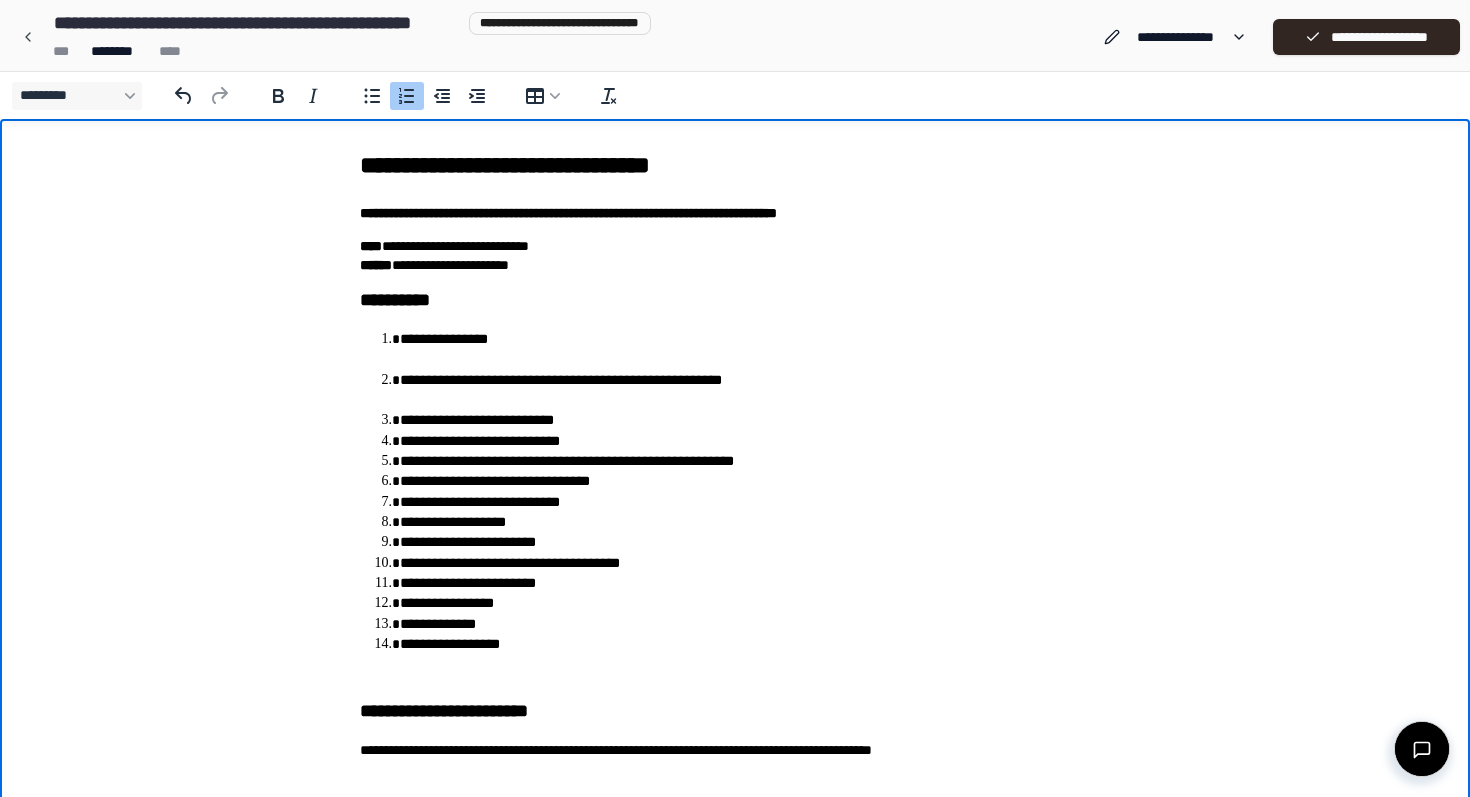 click on "**********" at bounding box center (755, 390) 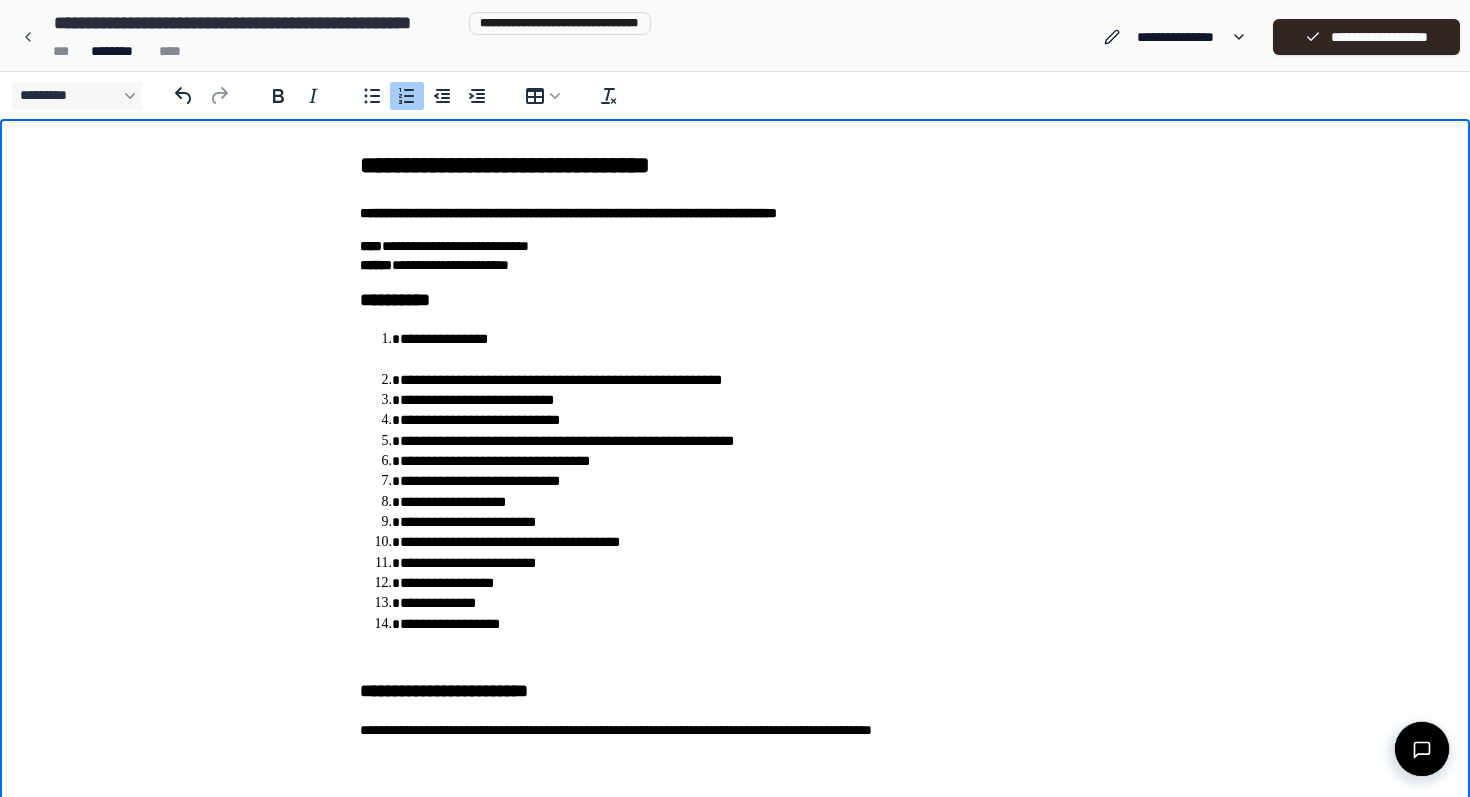 click on "**********" at bounding box center (755, 349) 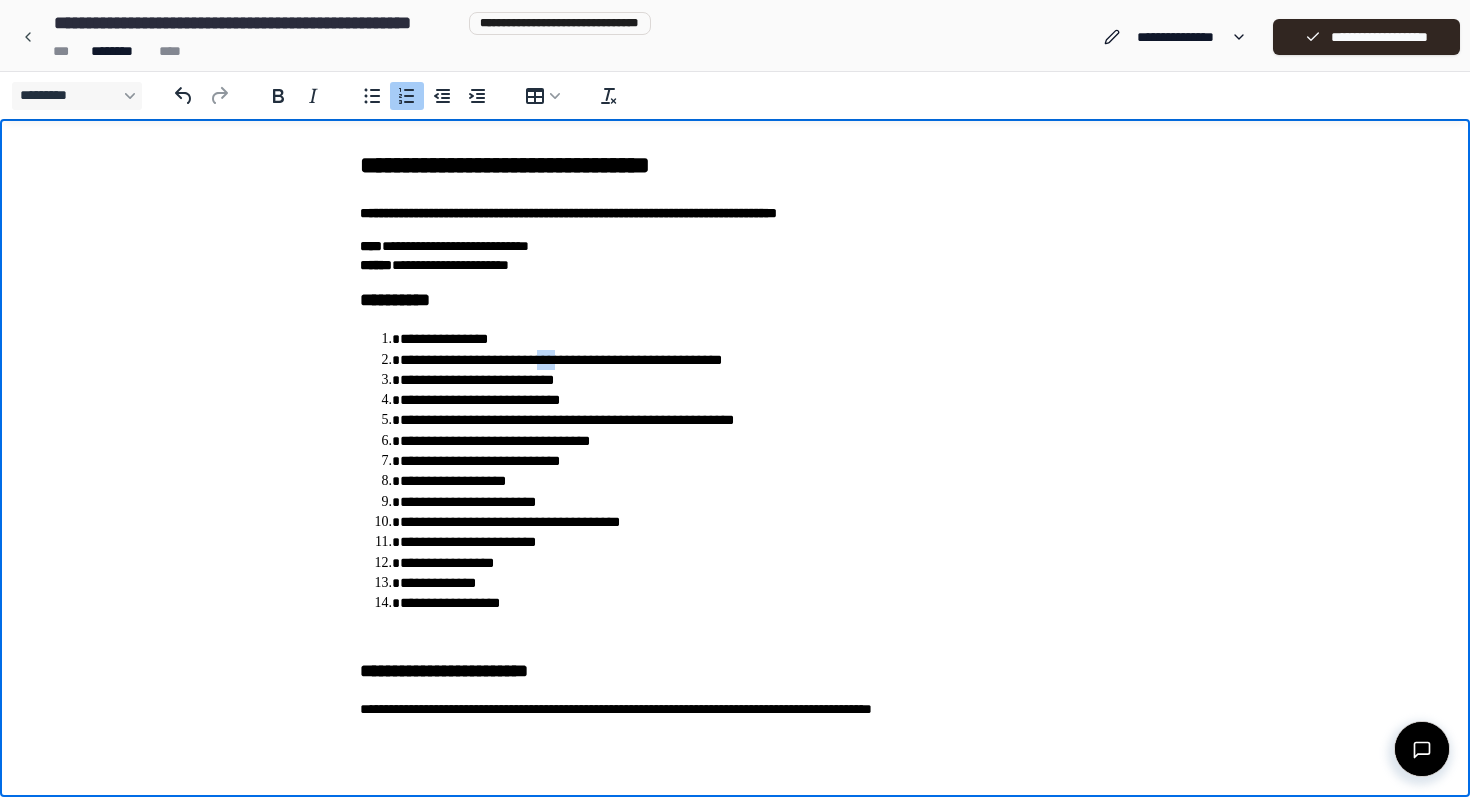 drag, startPoint x: 581, startPoint y: 362, endPoint x: 561, endPoint y: 363, distance: 20.024984 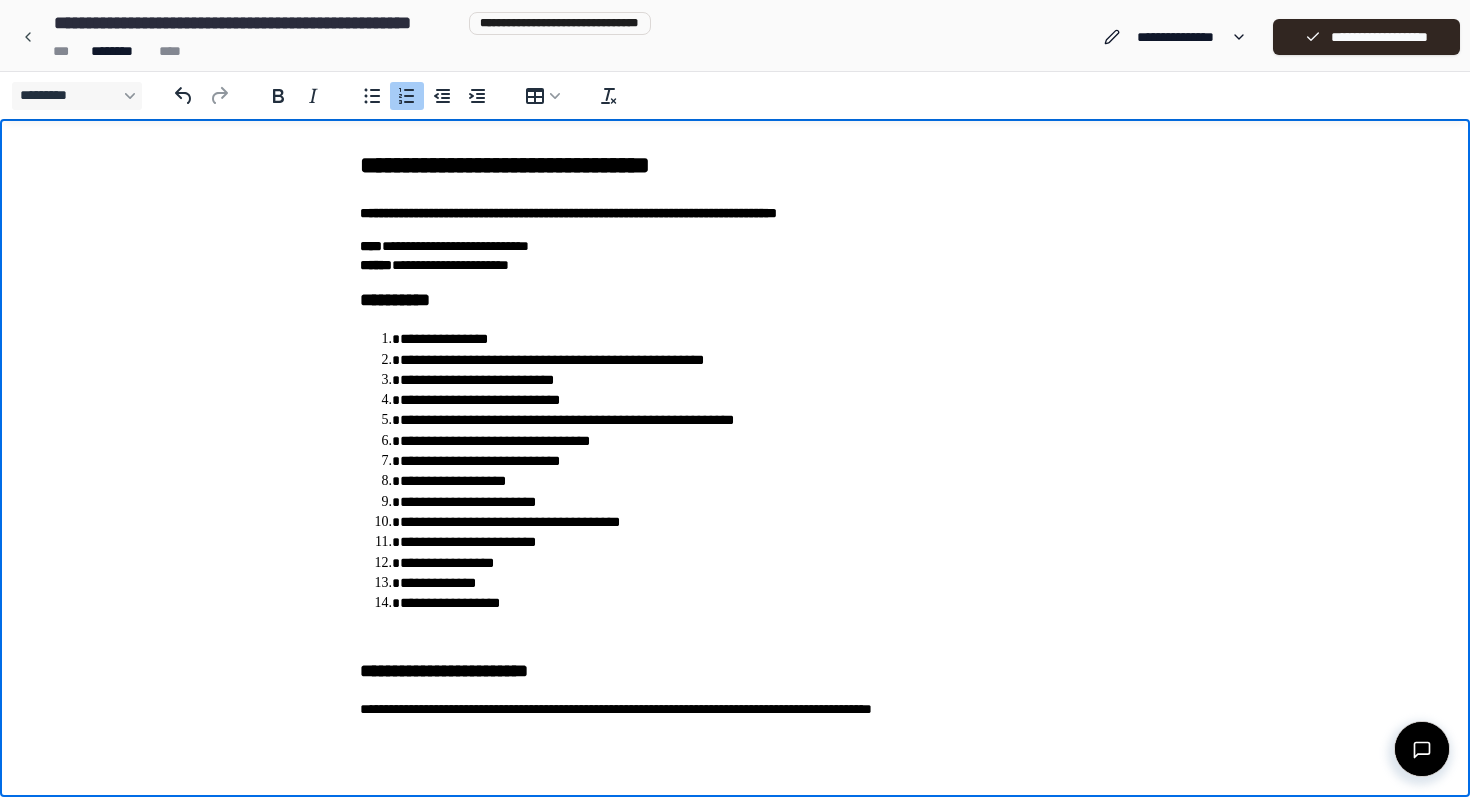 click on "**********" at bounding box center (552, 360) 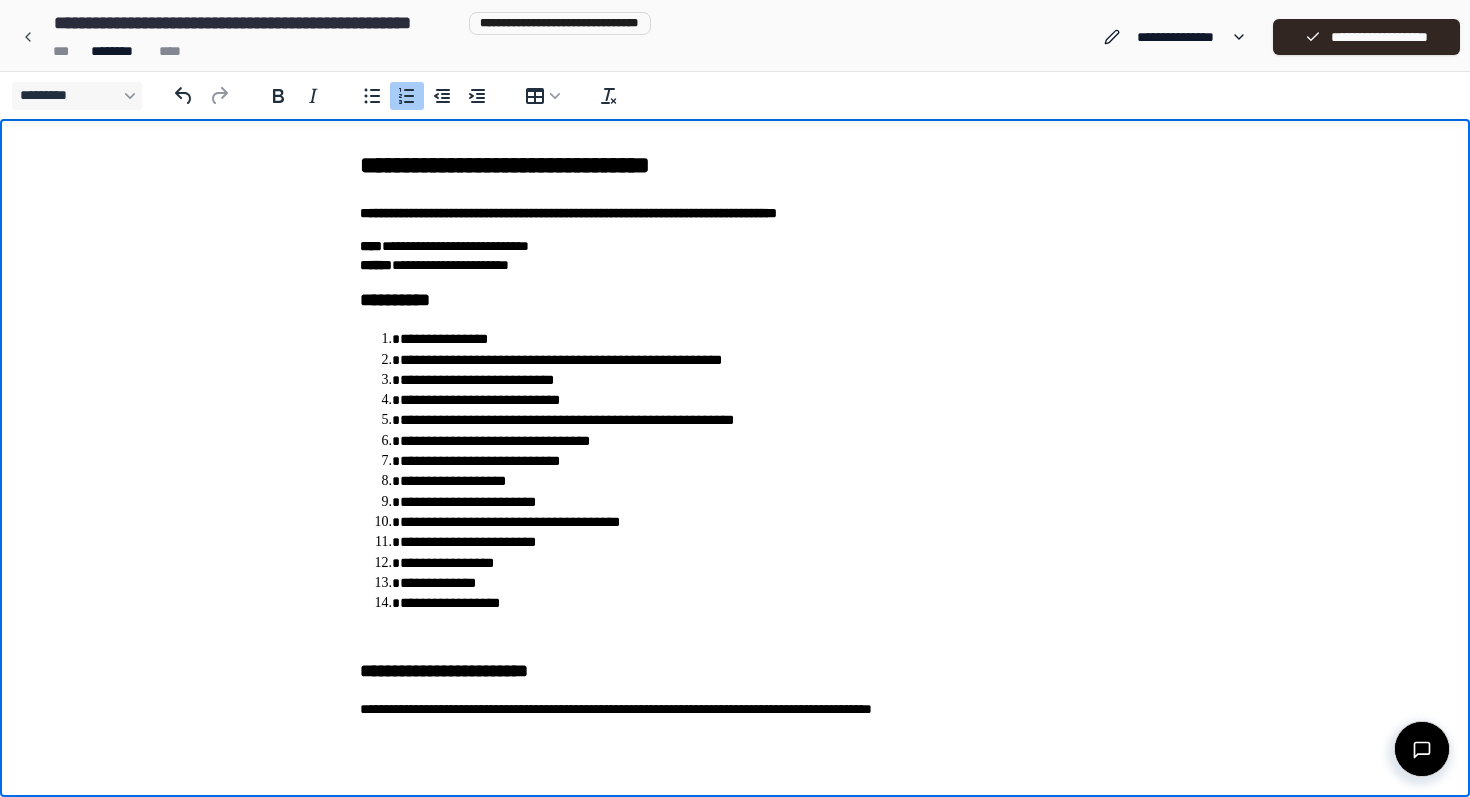 click on "**********" at bounding box center (567, 420) 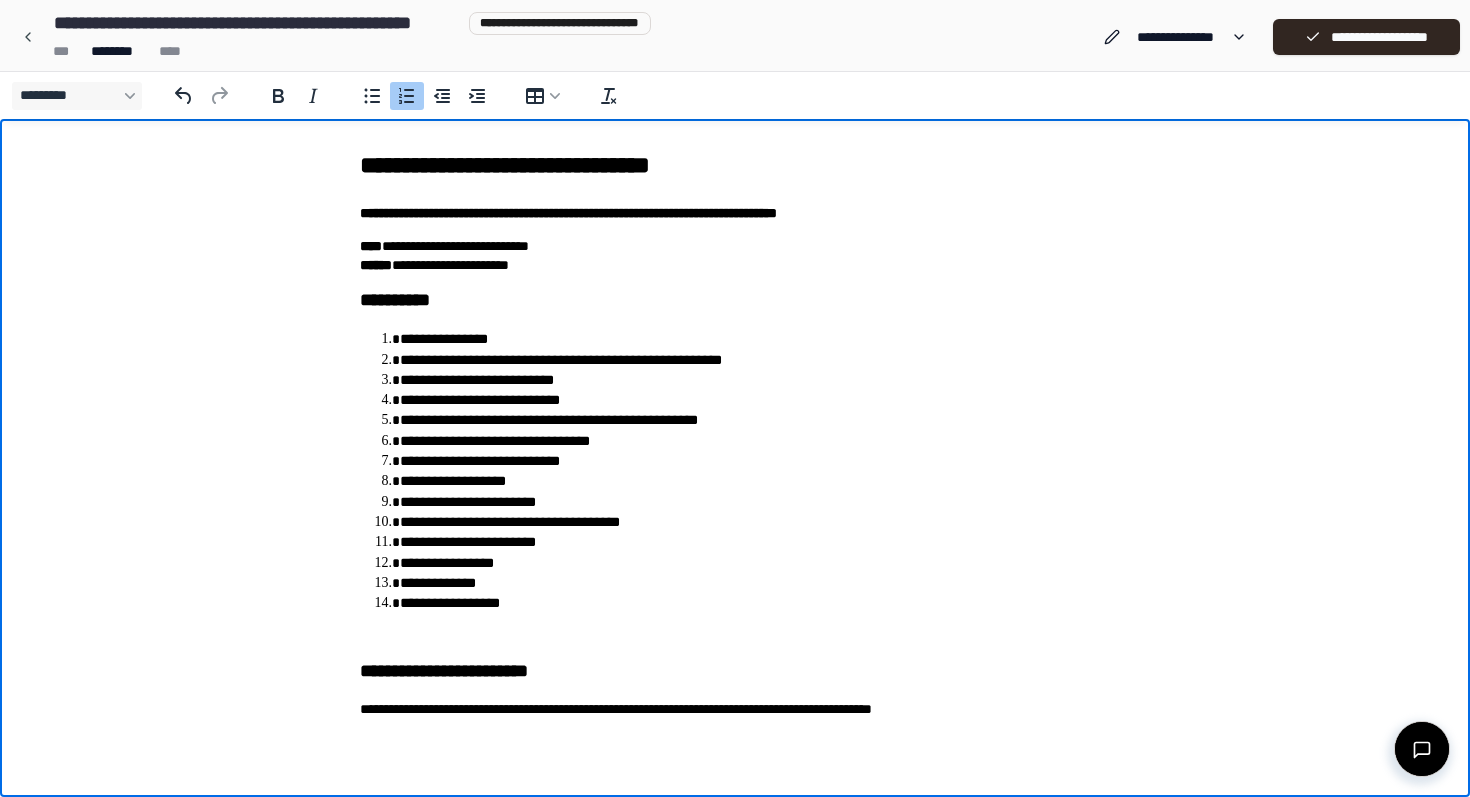 click on "**********" at bounding box center (549, 420) 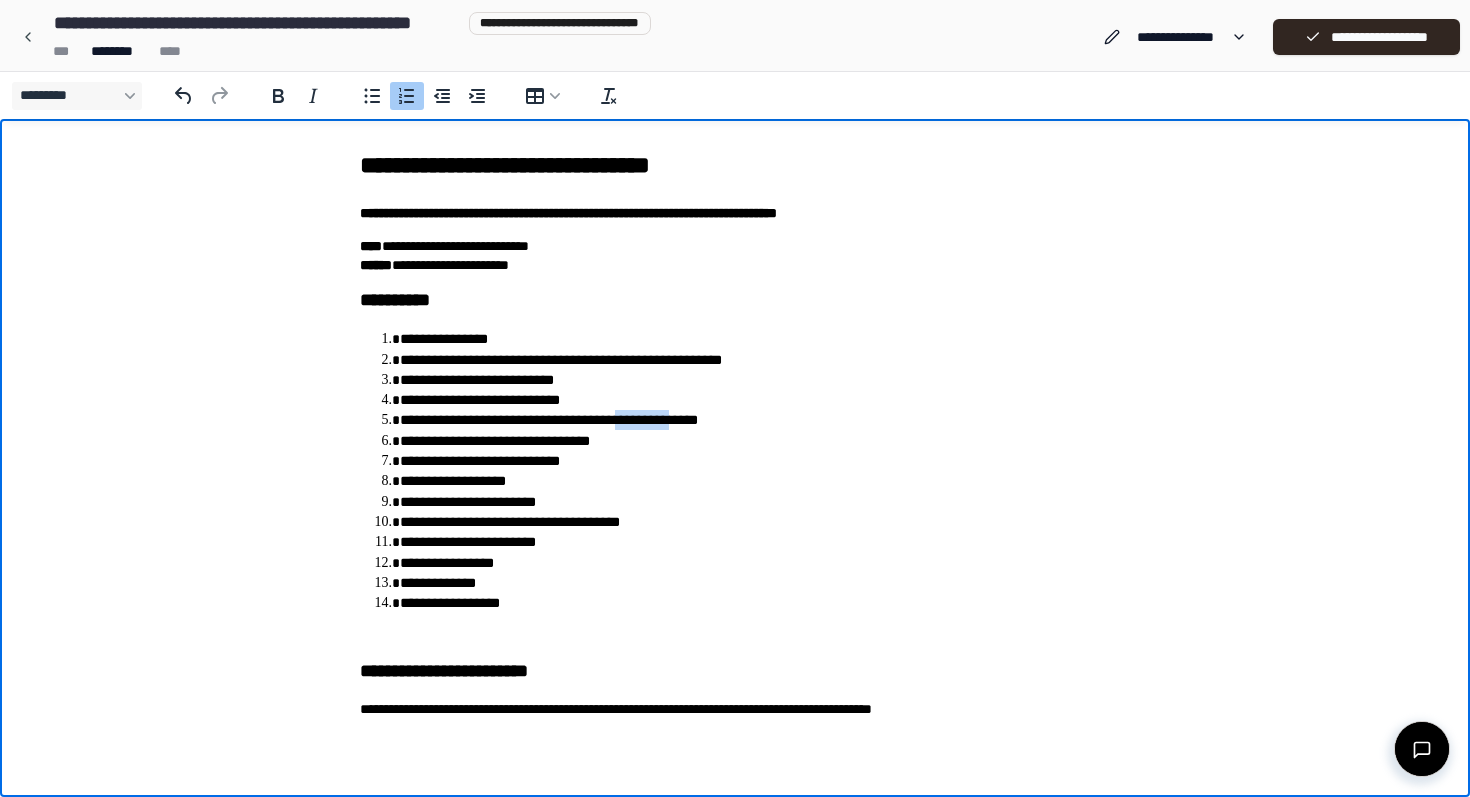 drag, startPoint x: 653, startPoint y: 420, endPoint x: 695, endPoint y: 420, distance: 42 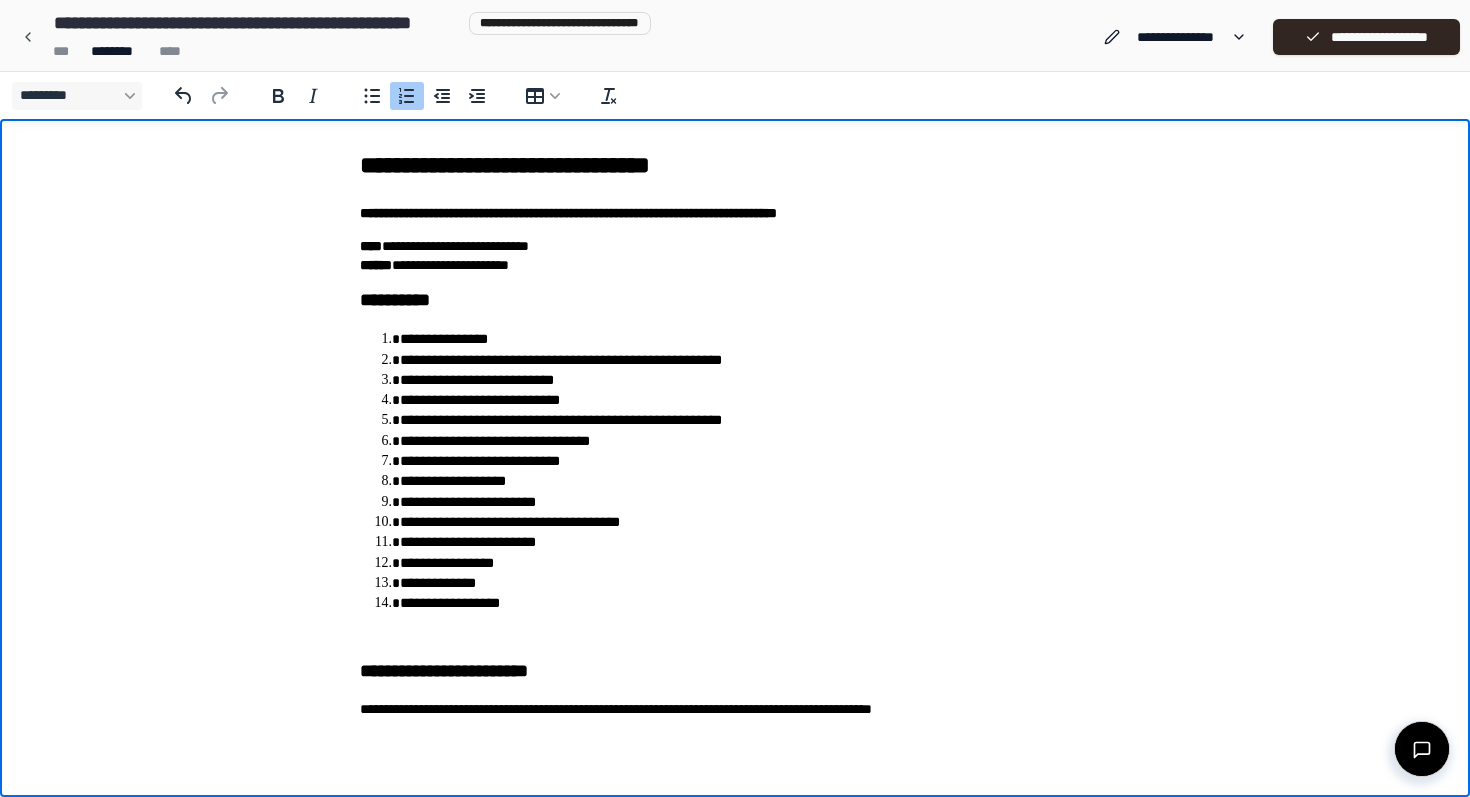 click on "**********" at bounding box center (755, 461) 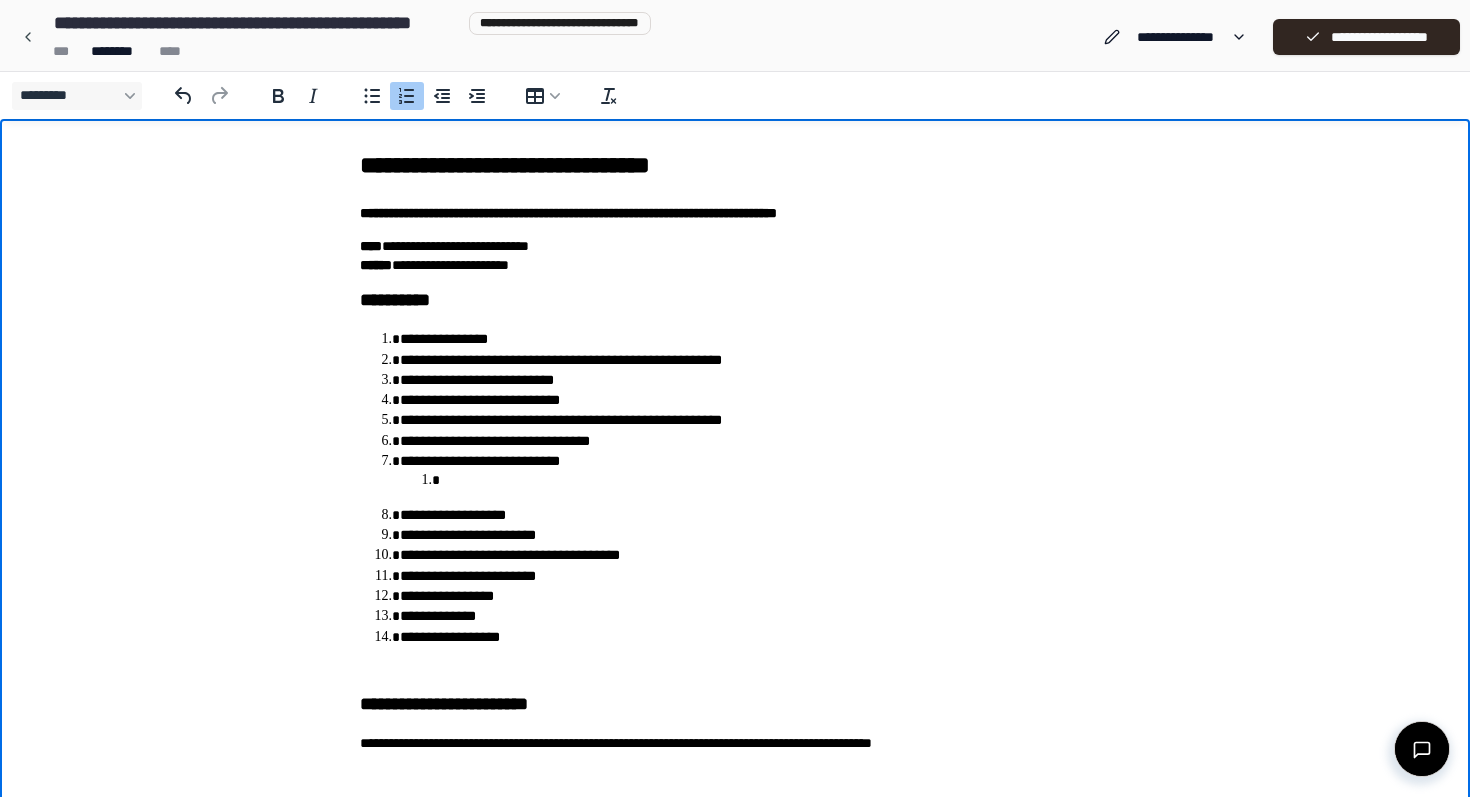 click 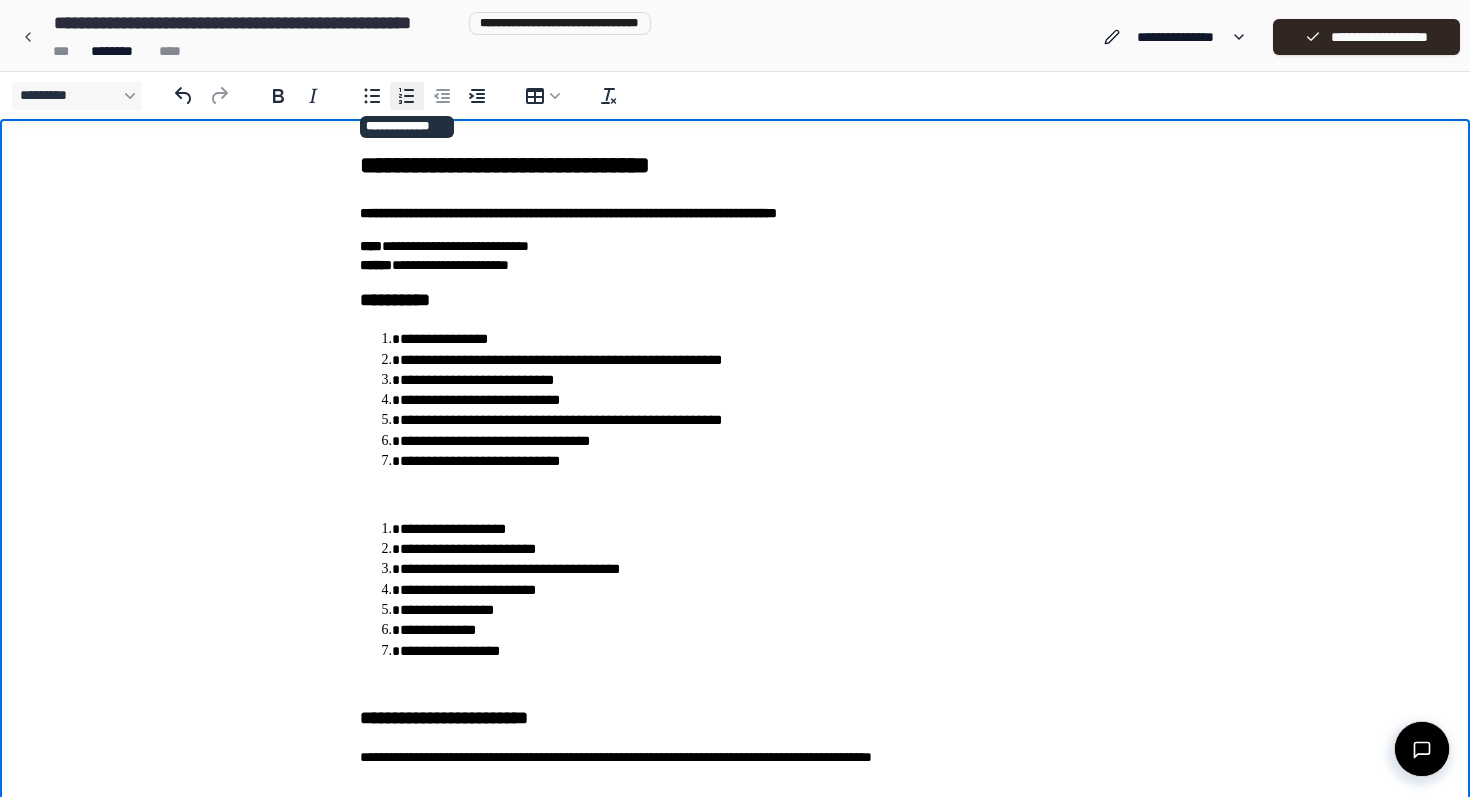 click 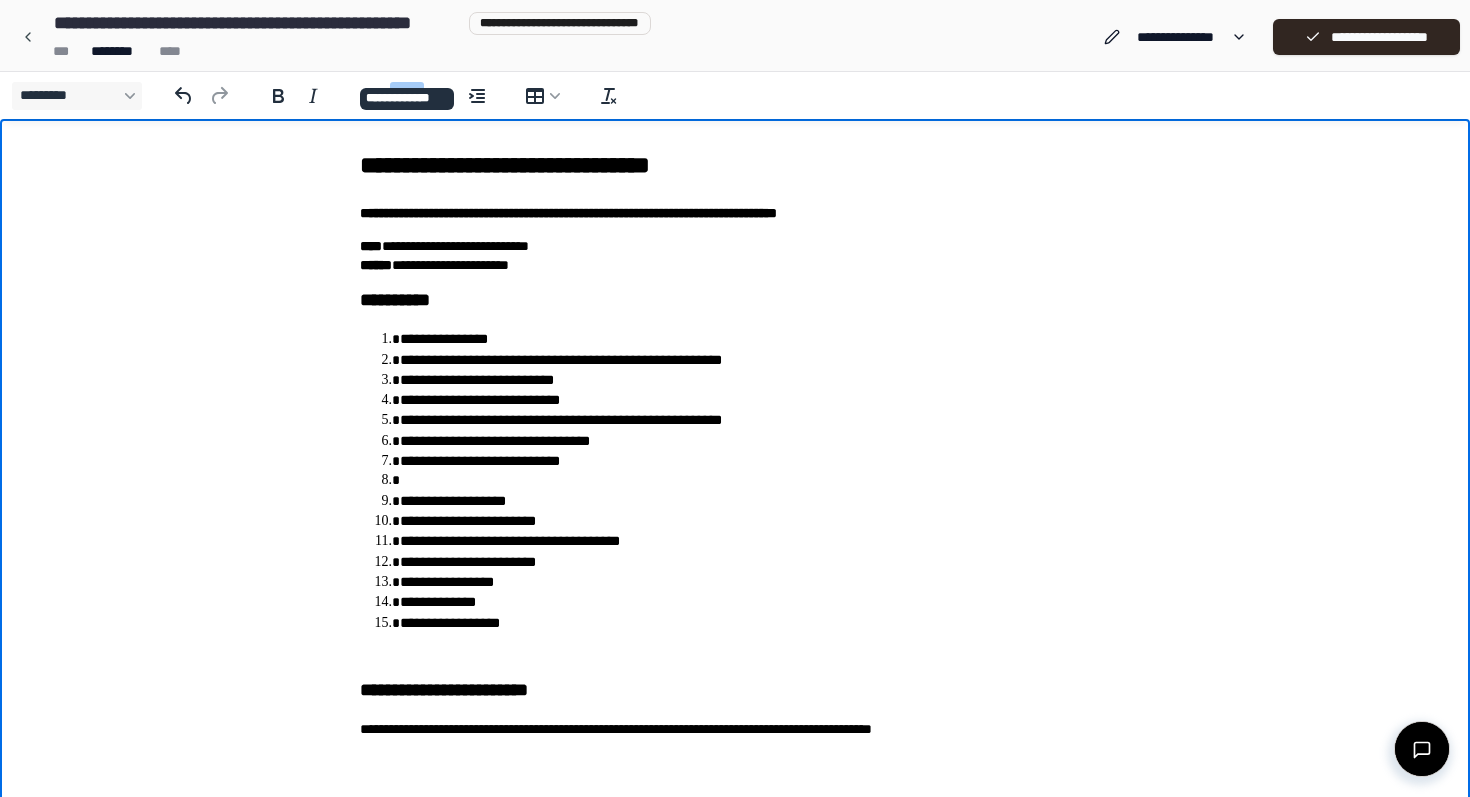 click 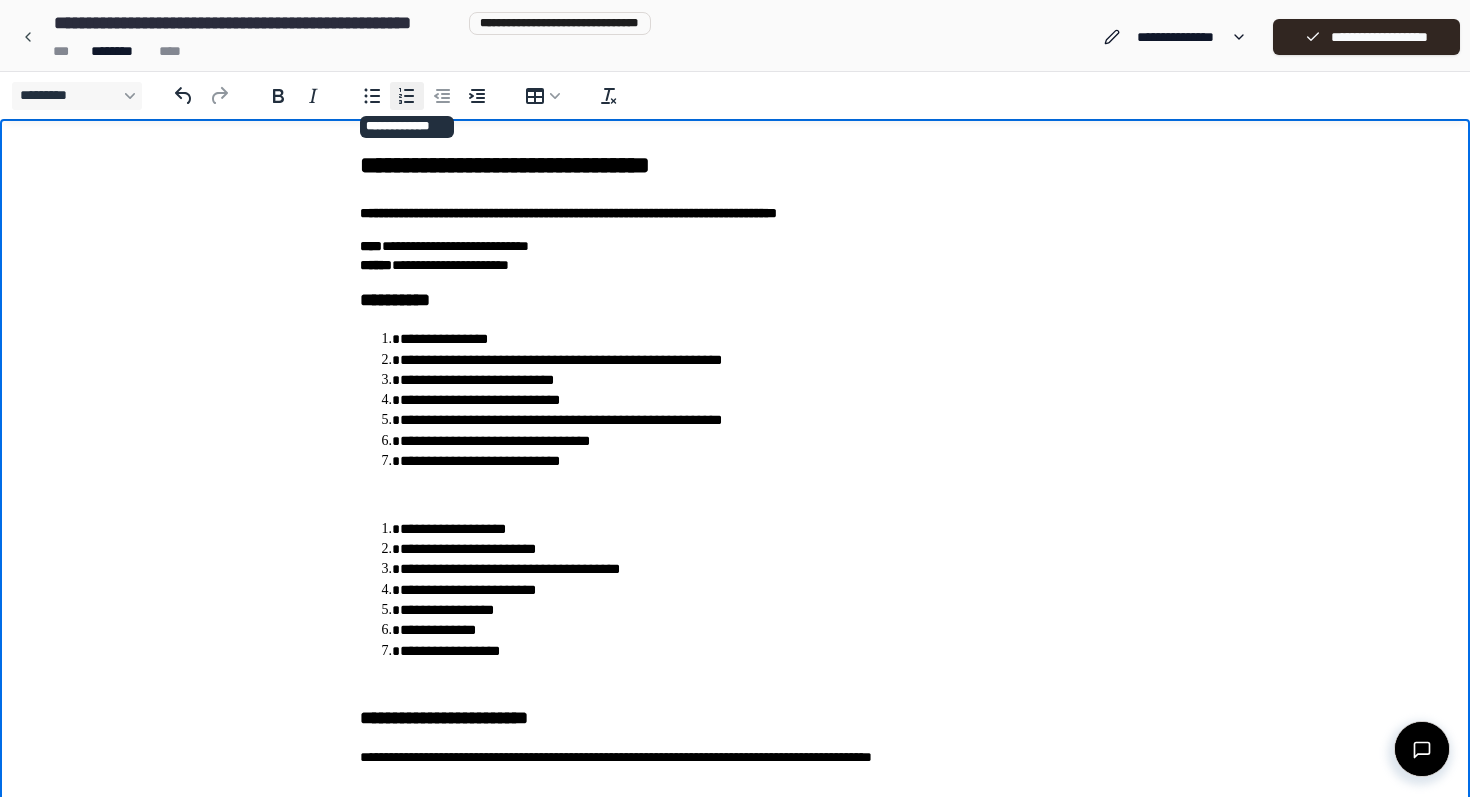 click 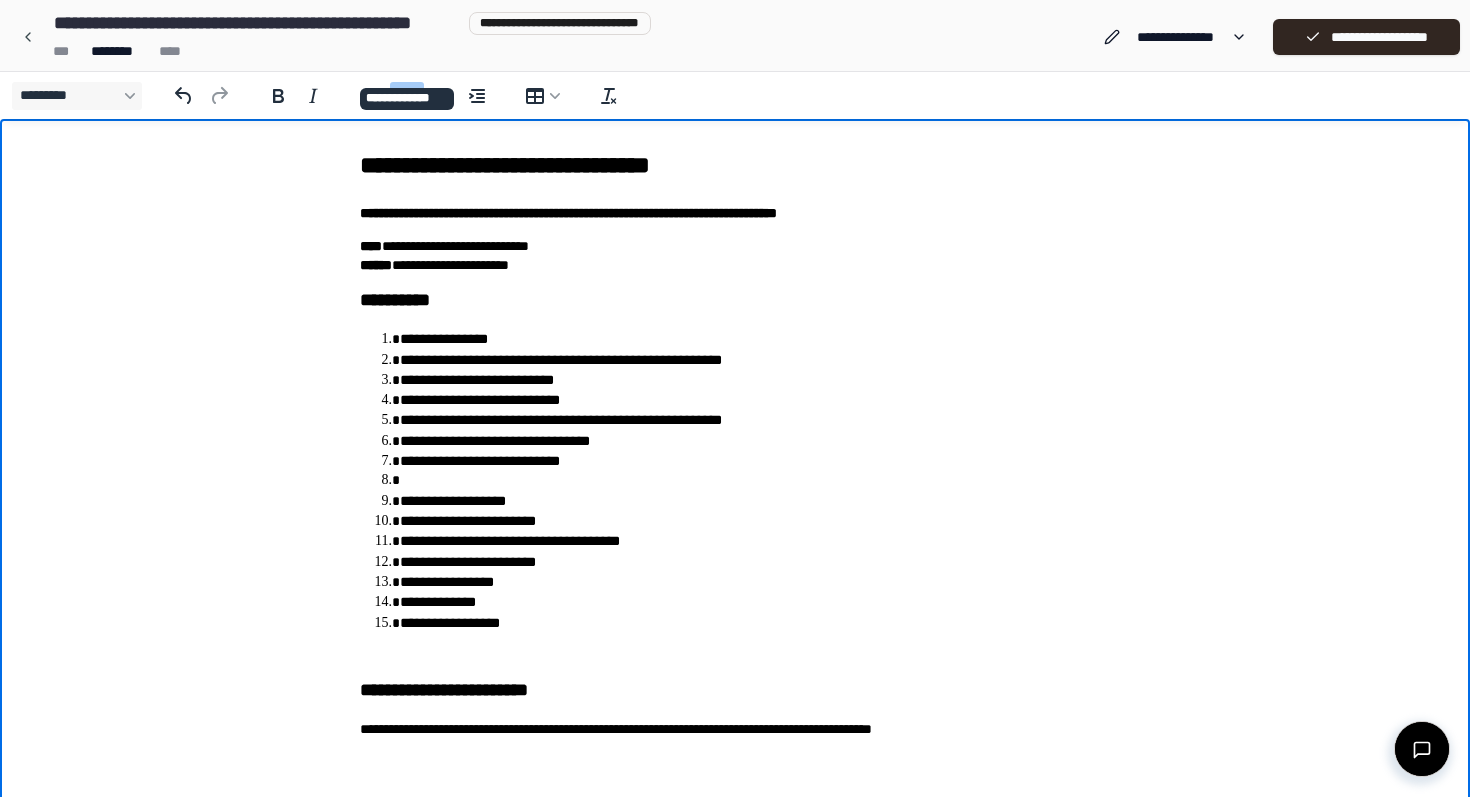 click 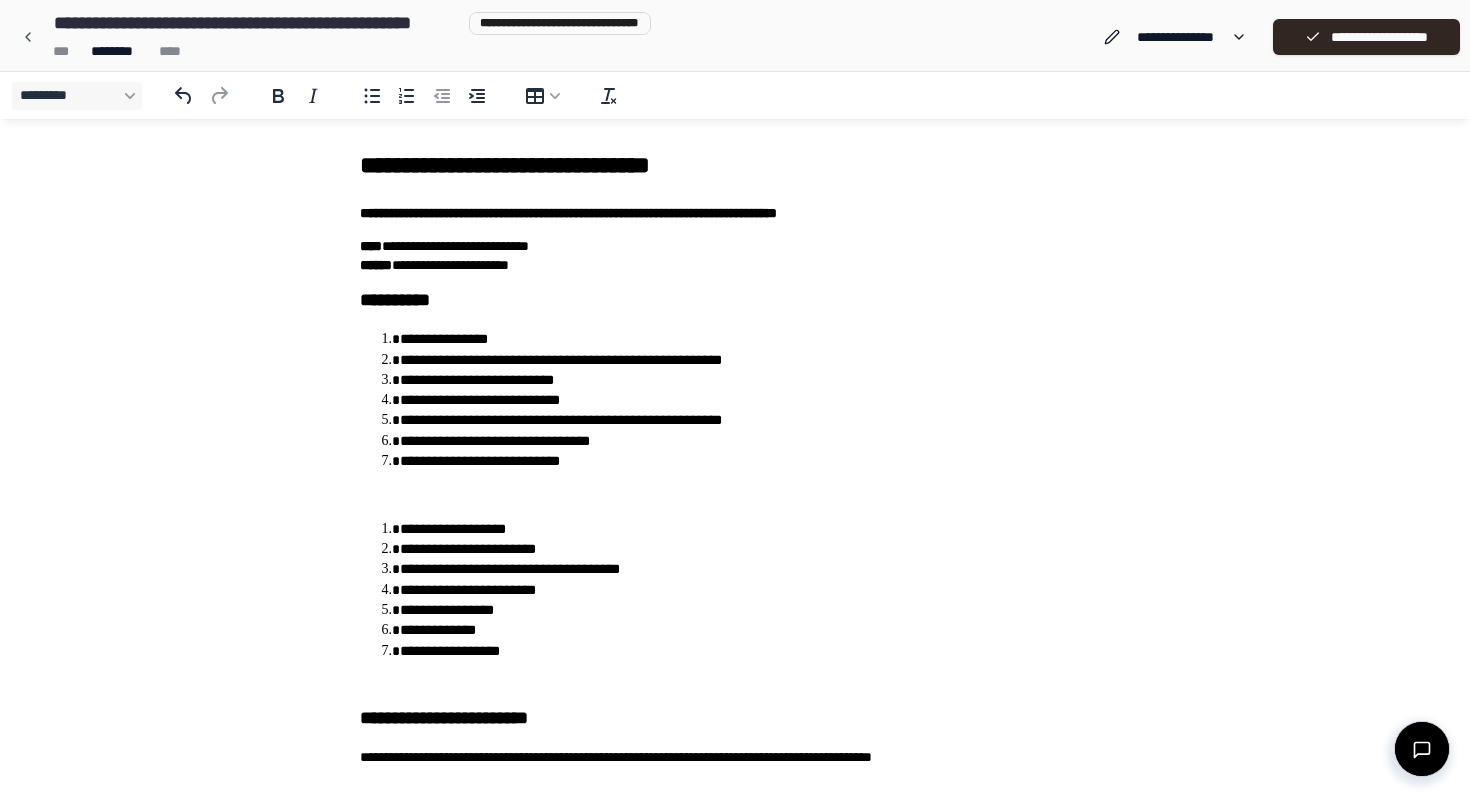 type 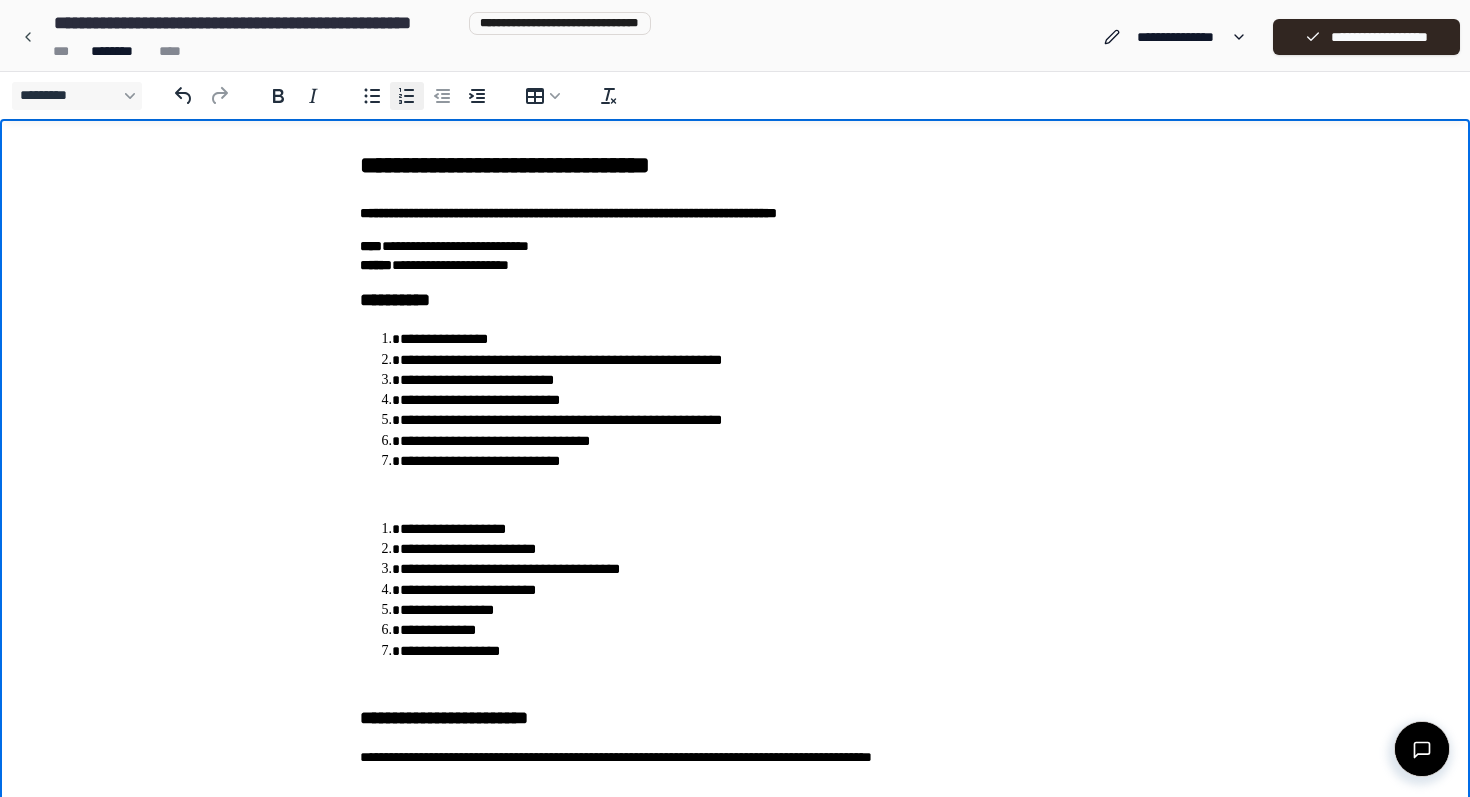 click 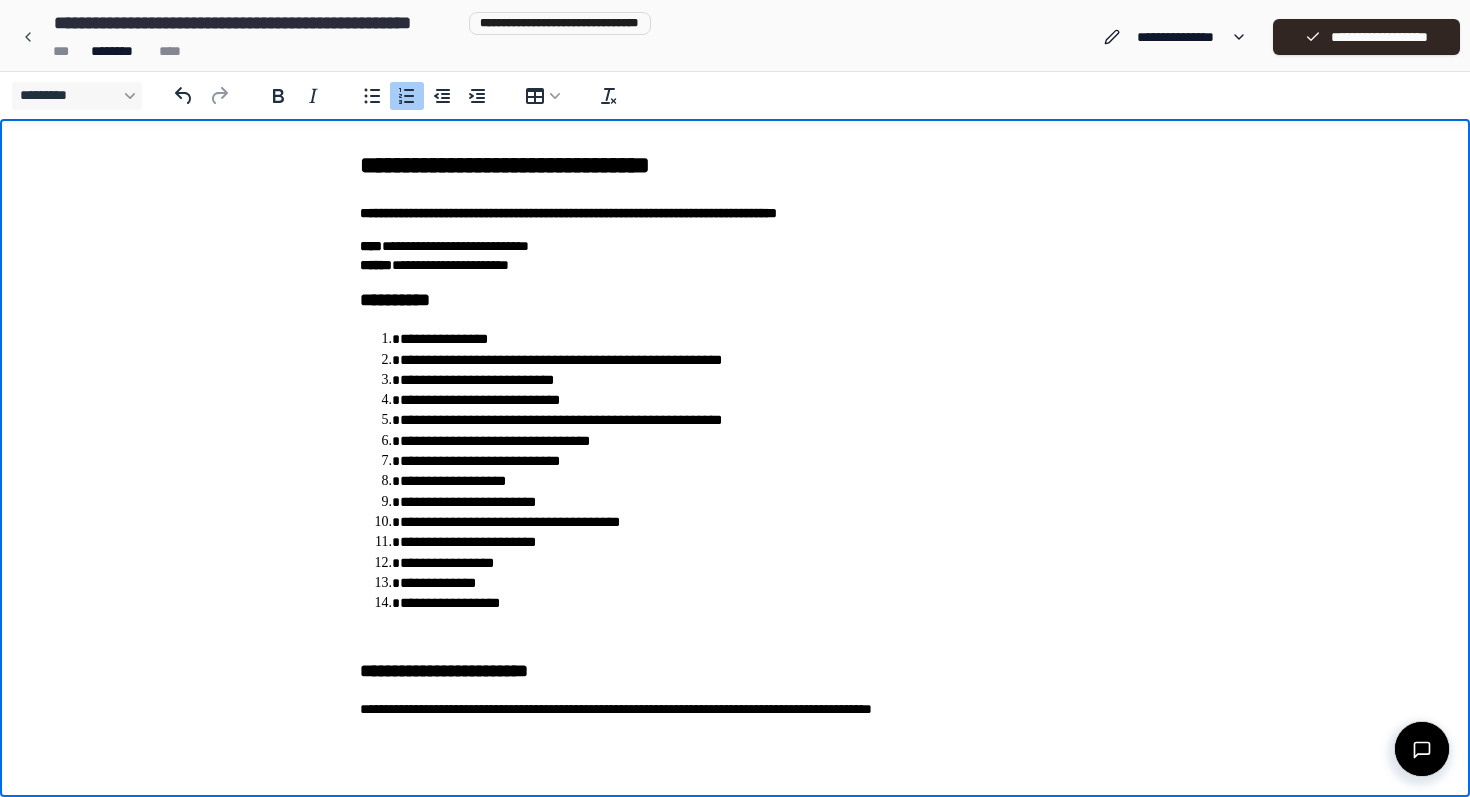 scroll, scrollTop: 0, scrollLeft: 0, axis: both 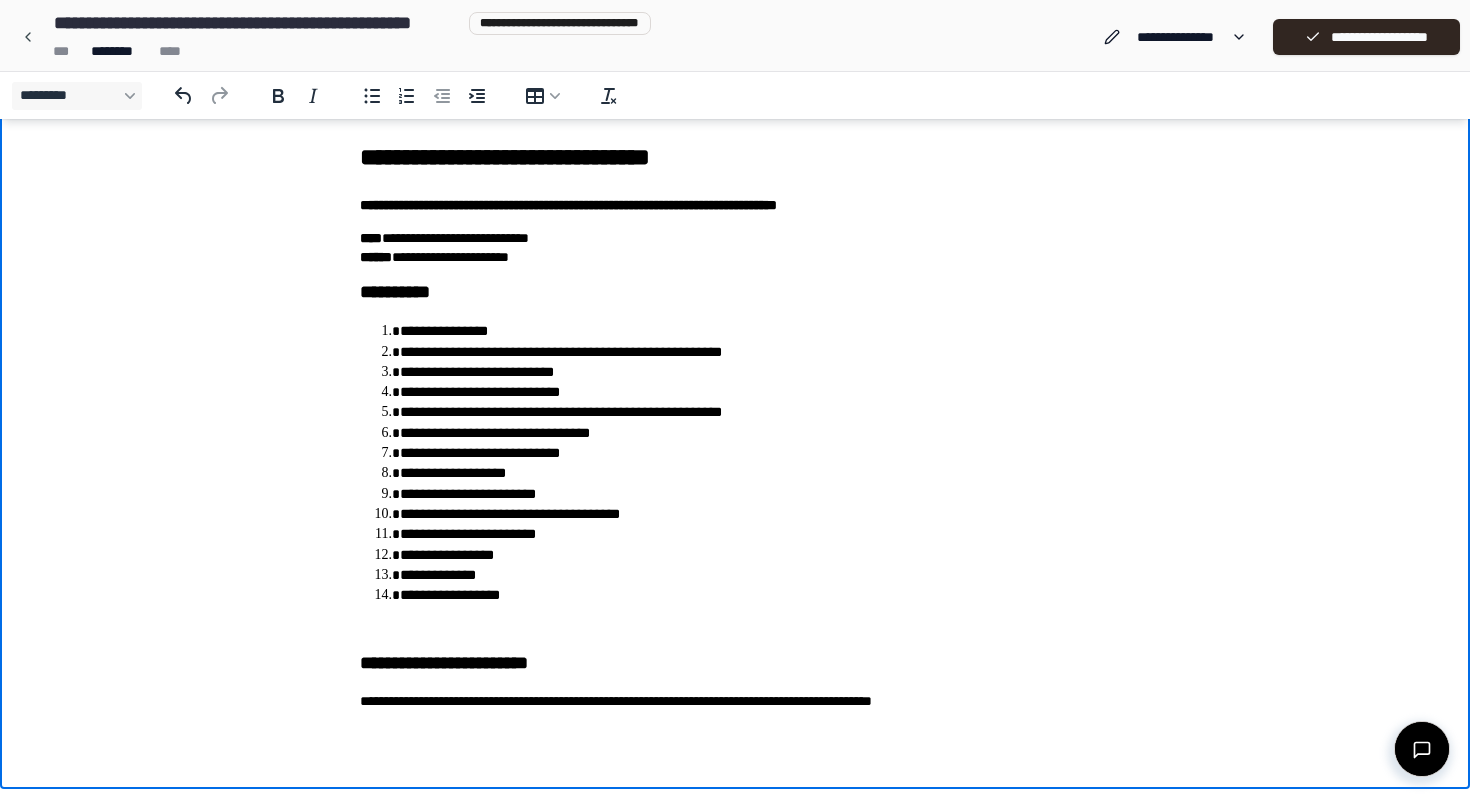 click on "**********" at bounding box center (735, 205) 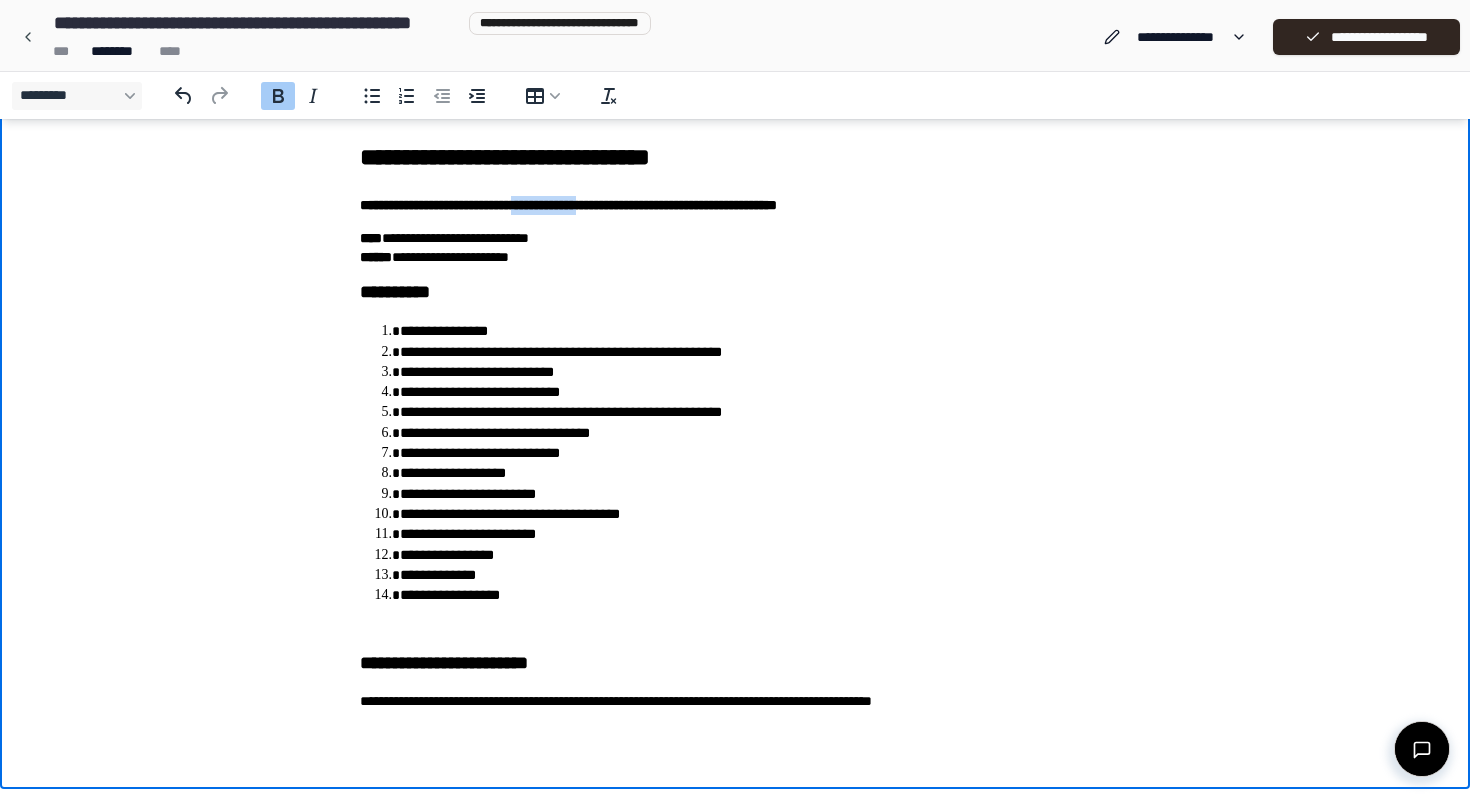 click on "**********" at bounding box center [755, 595] 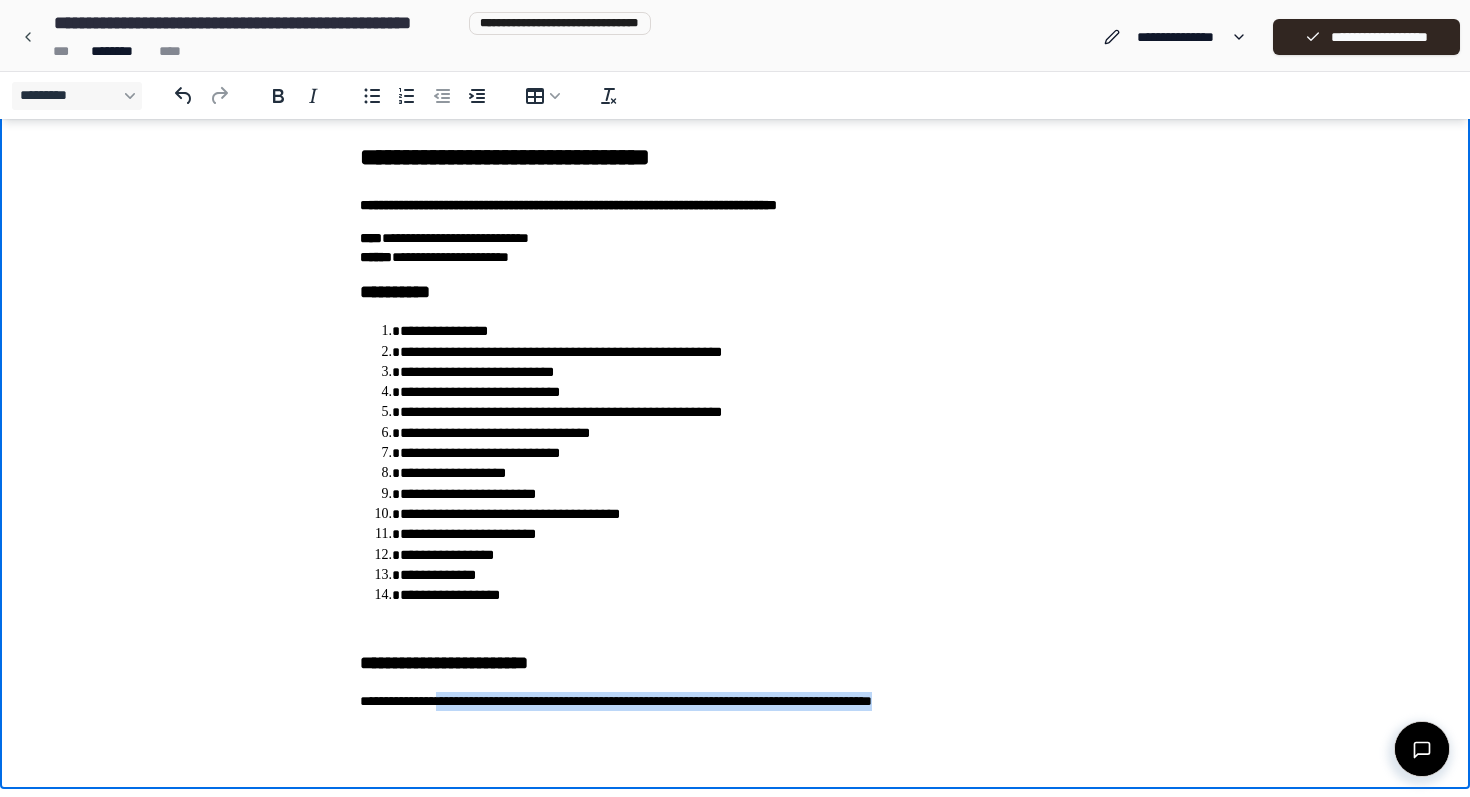 drag, startPoint x: 467, startPoint y: 704, endPoint x: 567, endPoint y: 727, distance: 102.610916 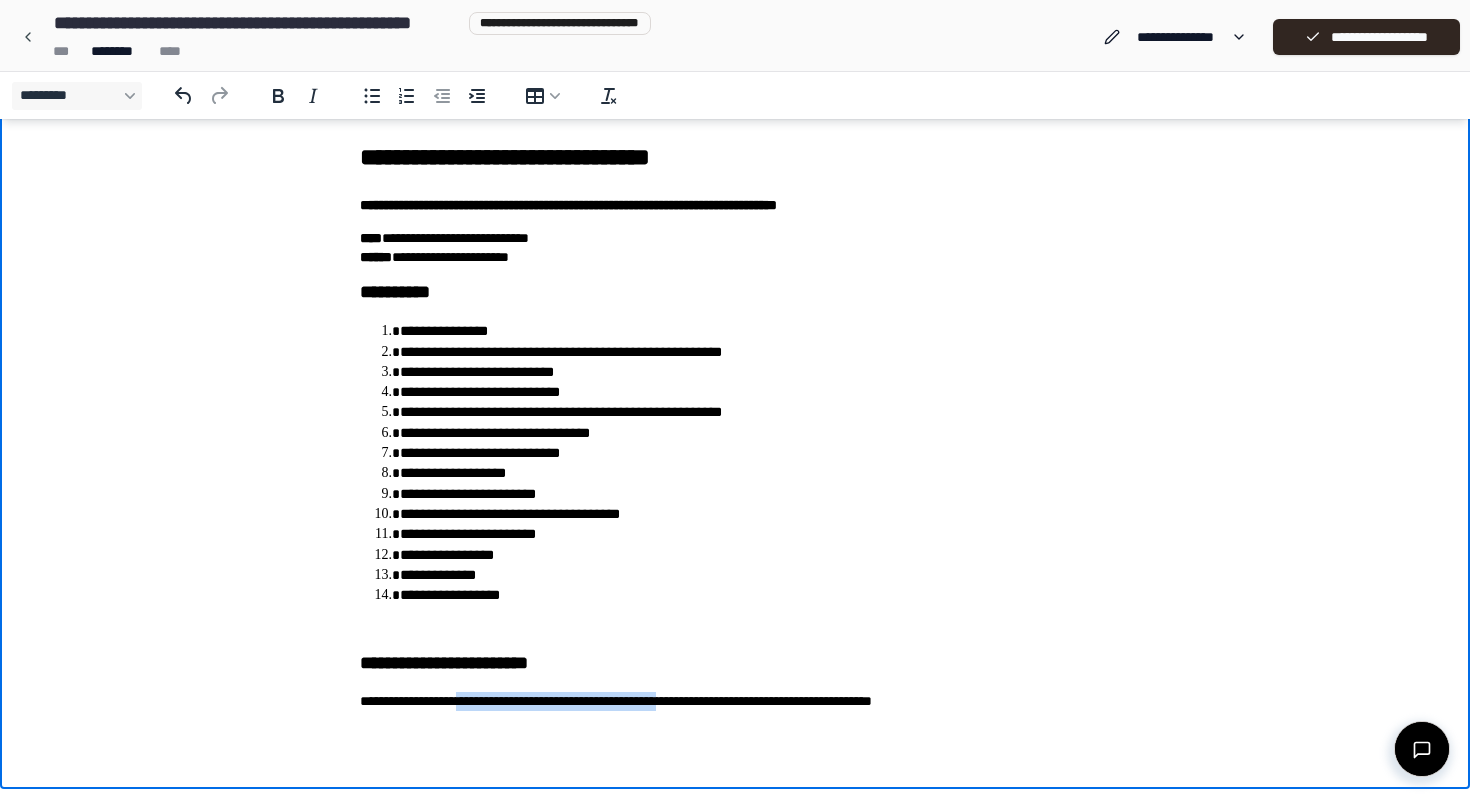 drag, startPoint x: 496, startPoint y: 700, endPoint x: 749, endPoint y: 708, distance: 253.12645 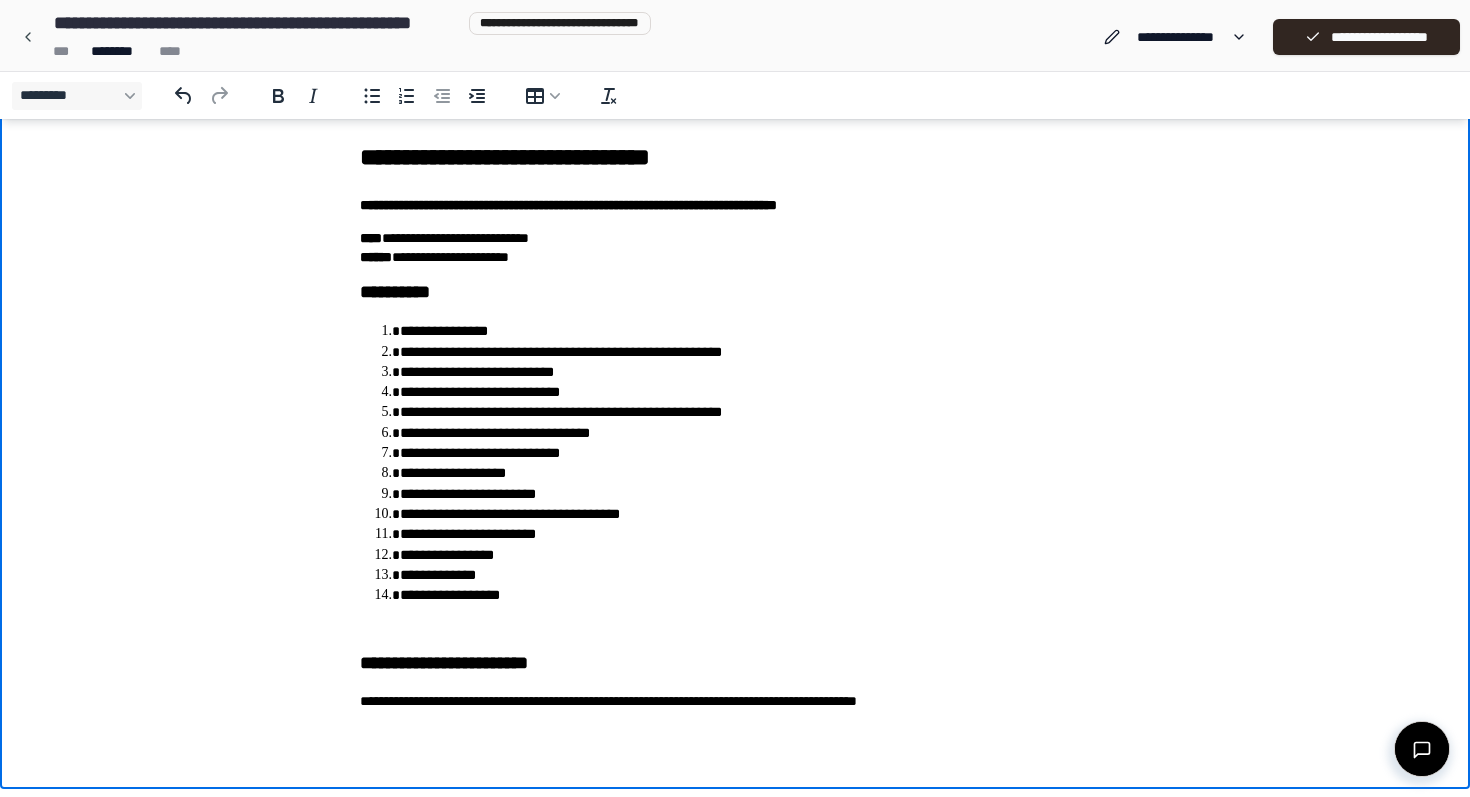 click on "**********" at bounding box center (735, 701) 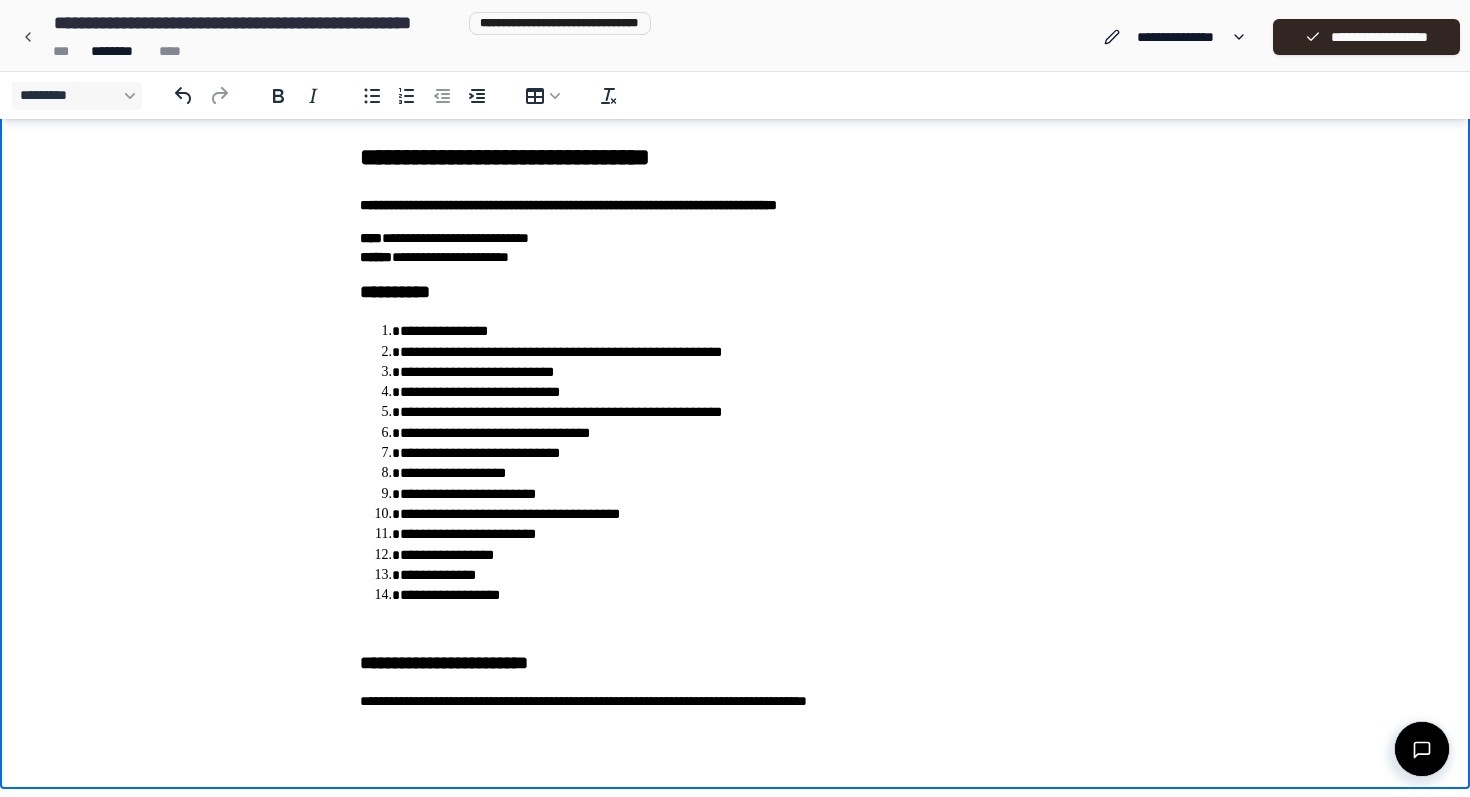 click on "**********" at bounding box center [755, 575] 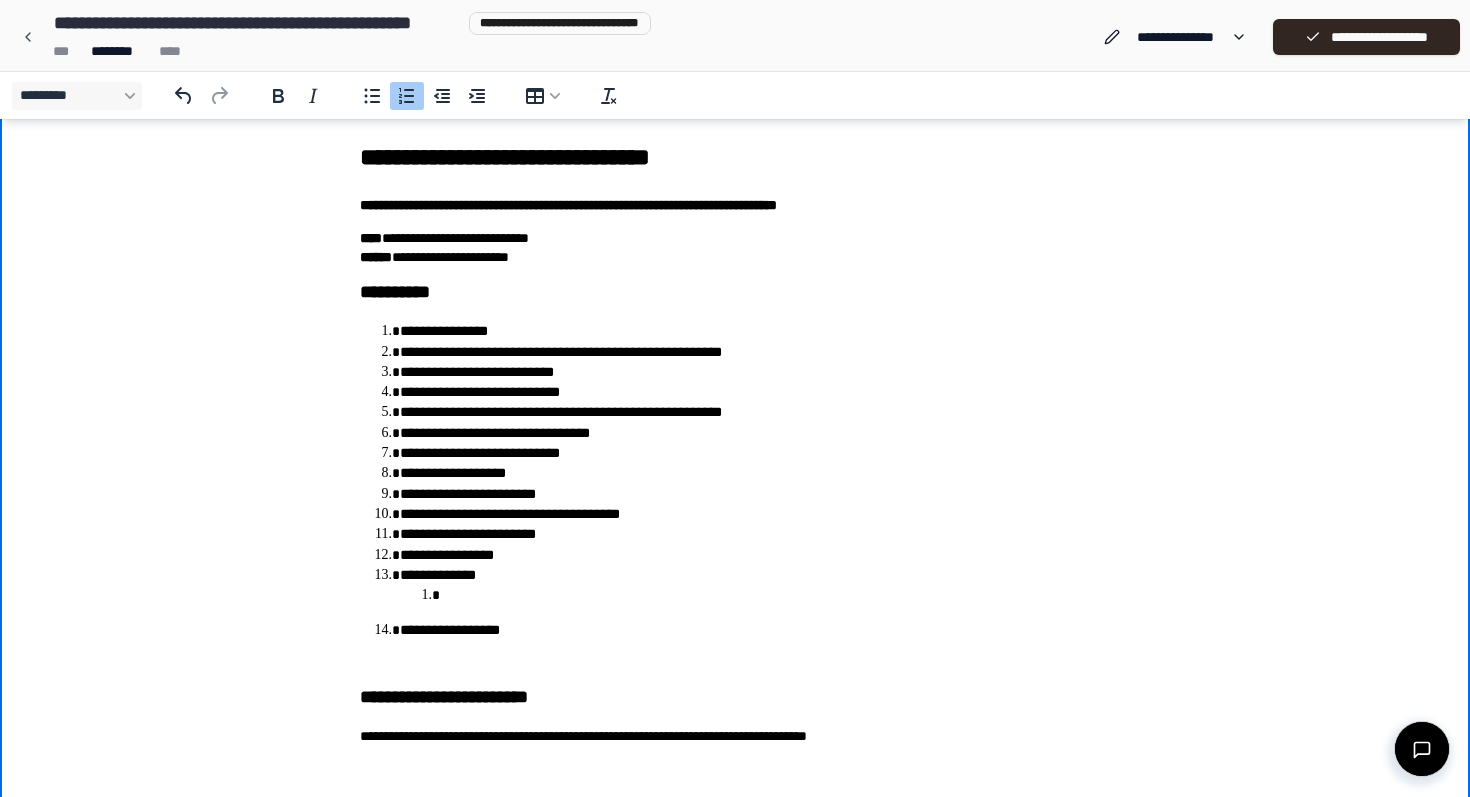 click on "﻿" at bounding box center (775, 595) 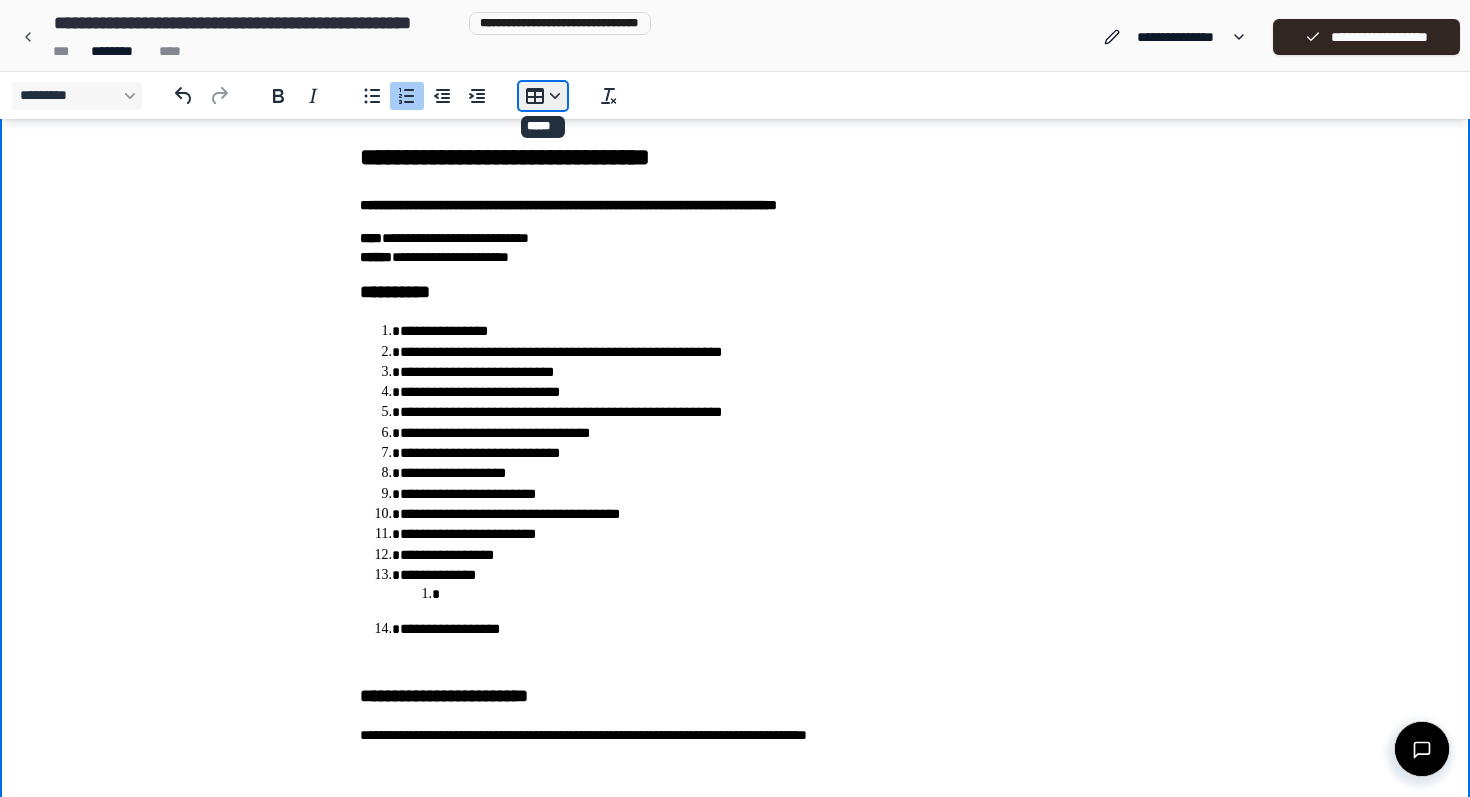 click on "*********" at bounding box center (543, 96) 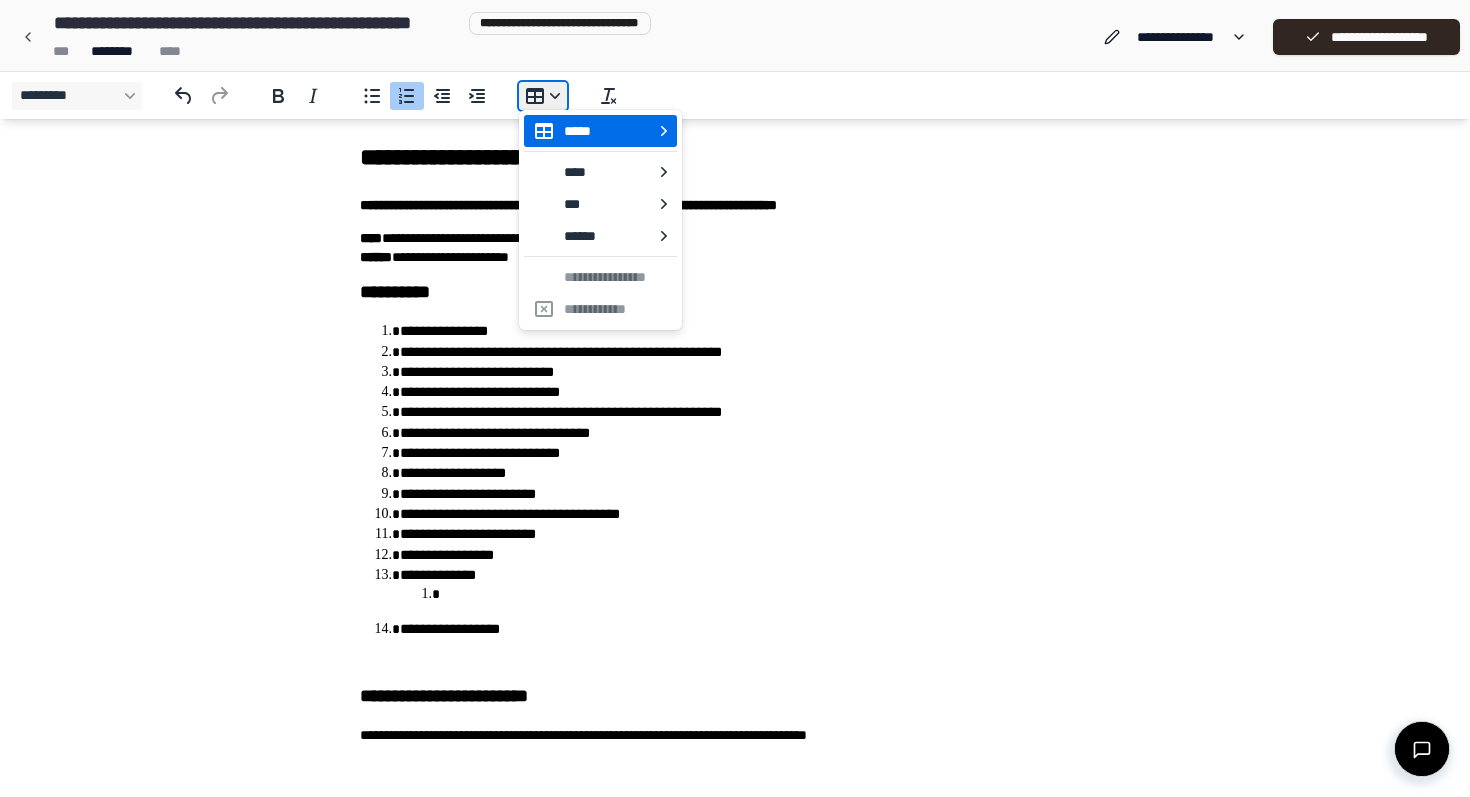 click on "*********" at bounding box center [543, 96] 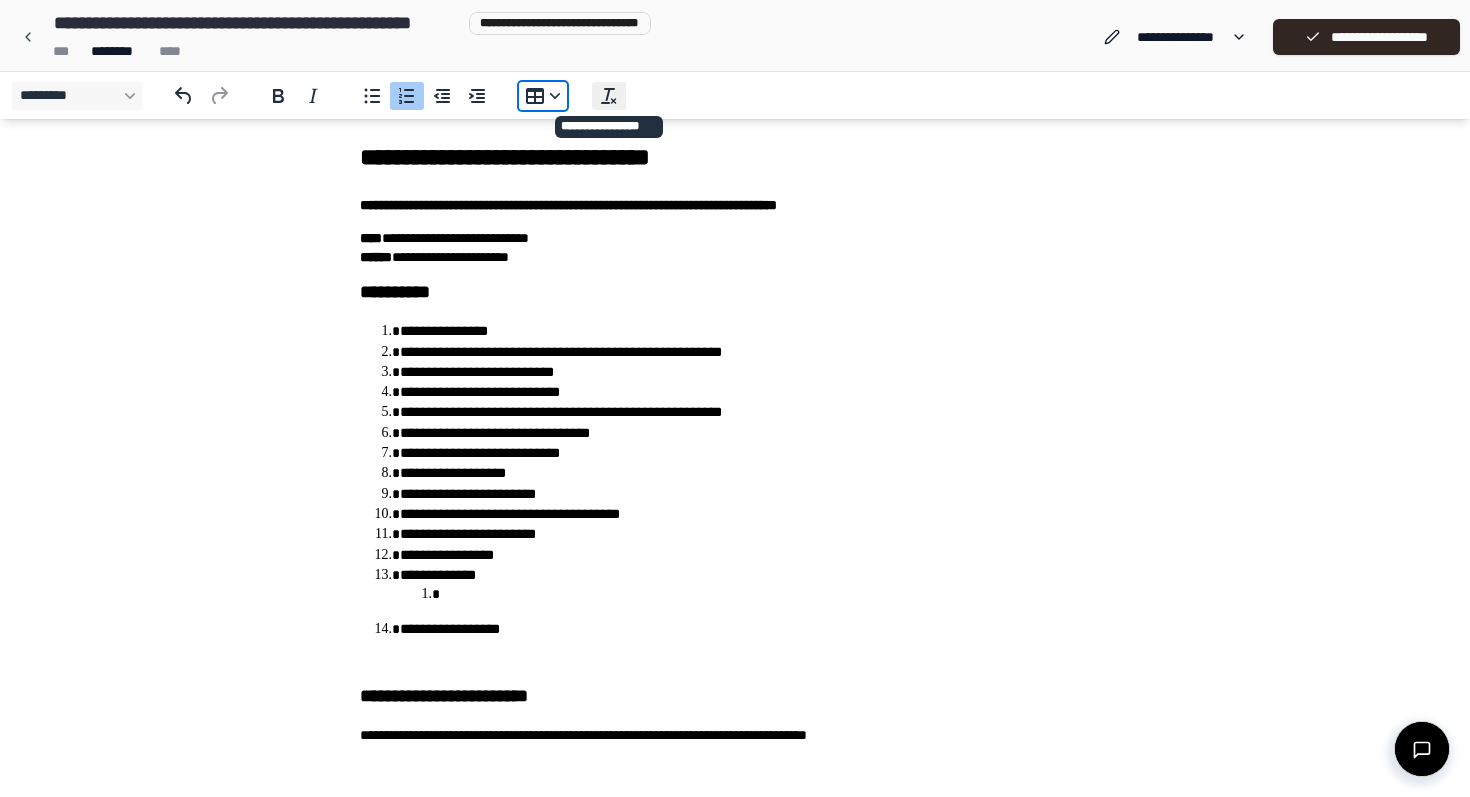 click 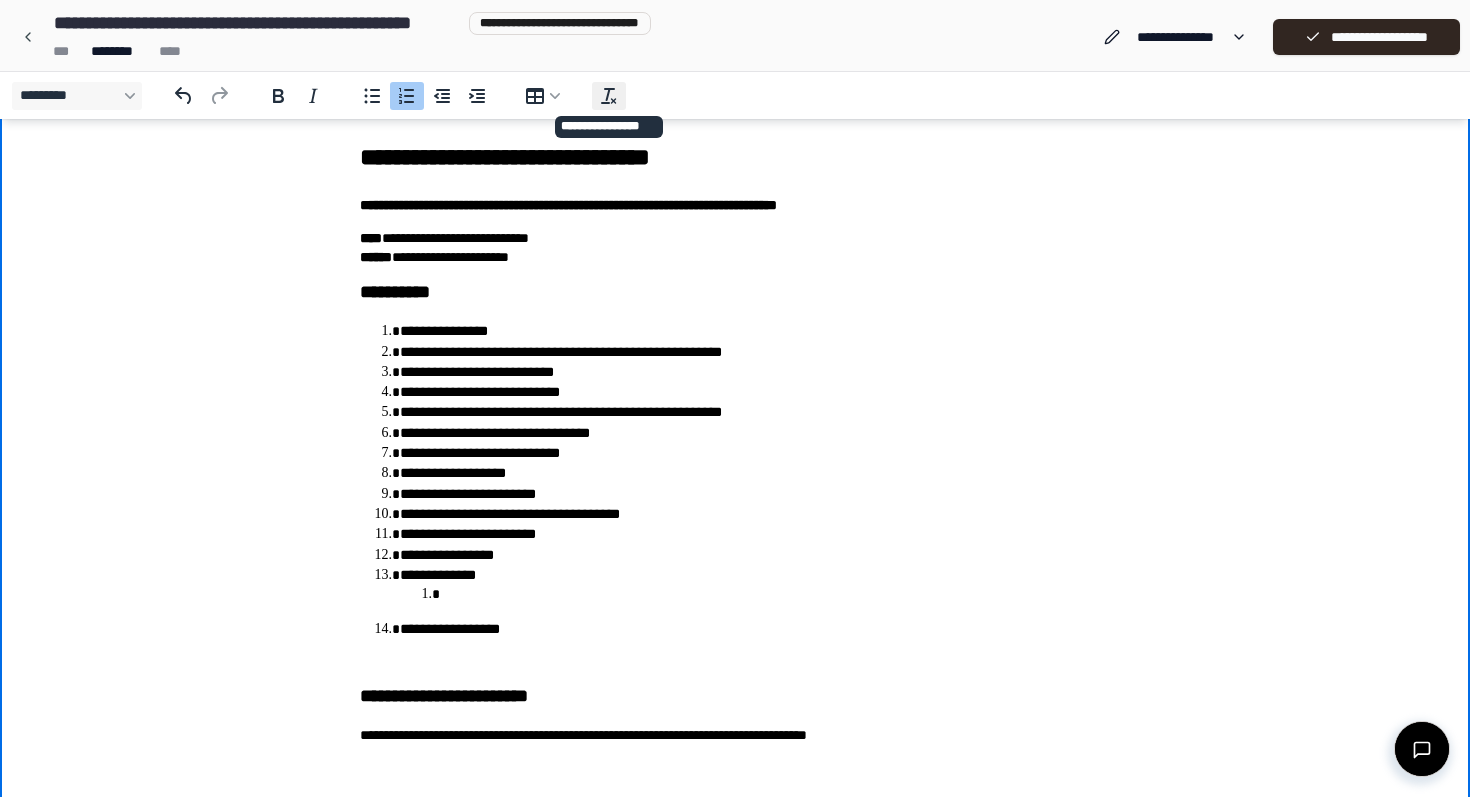 click 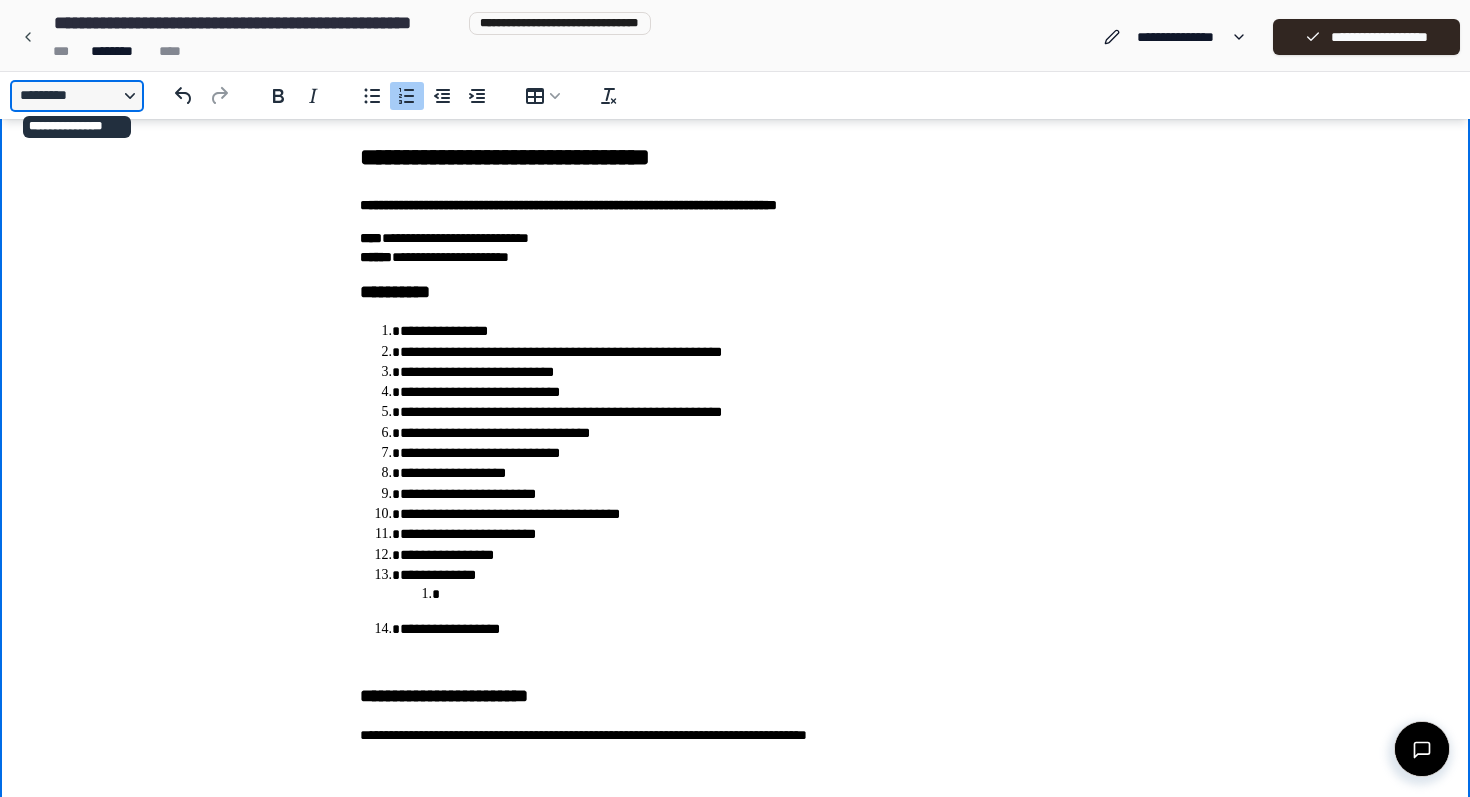 click on "*********" at bounding box center [77, 96] 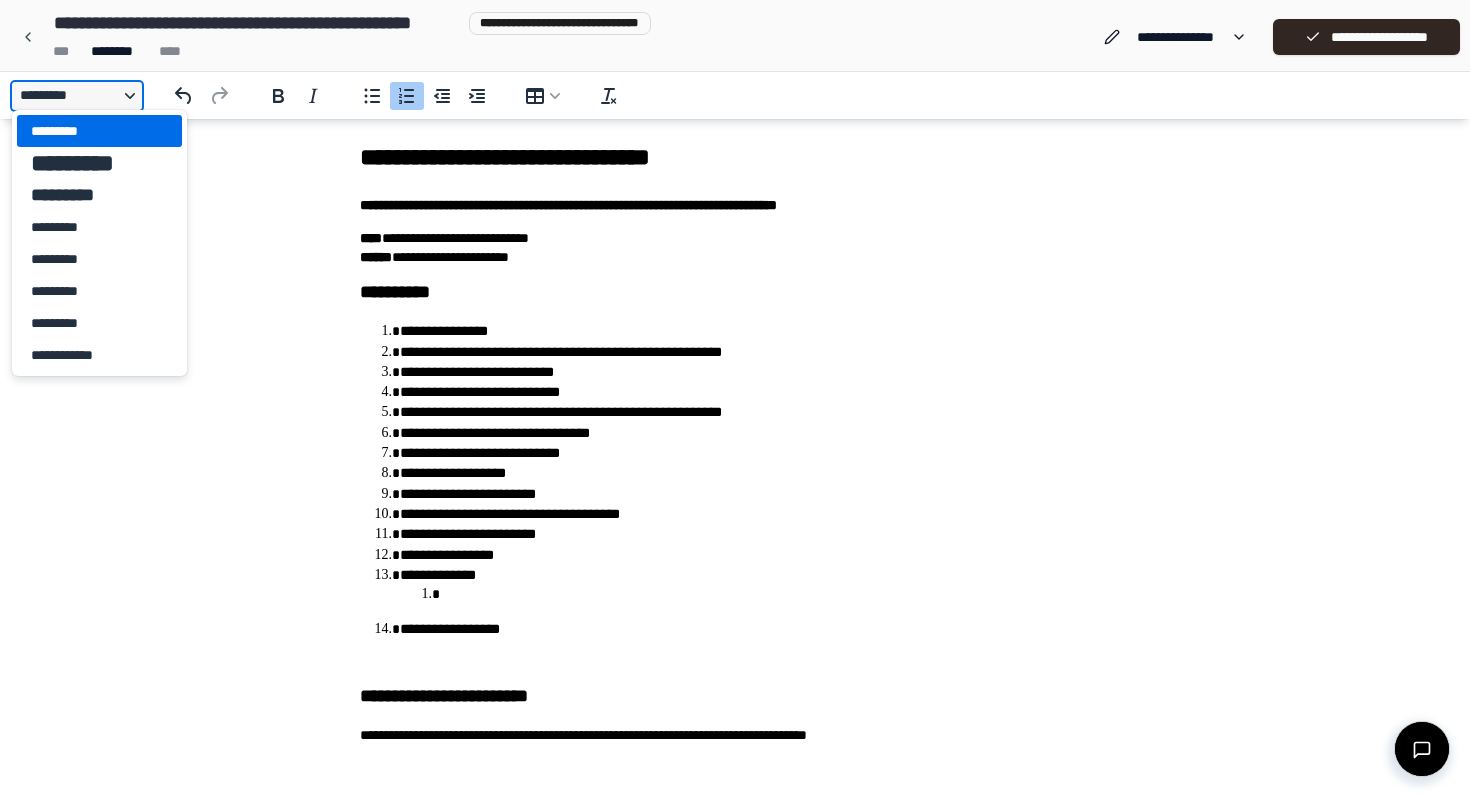 click on "*********" at bounding box center [77, 96] 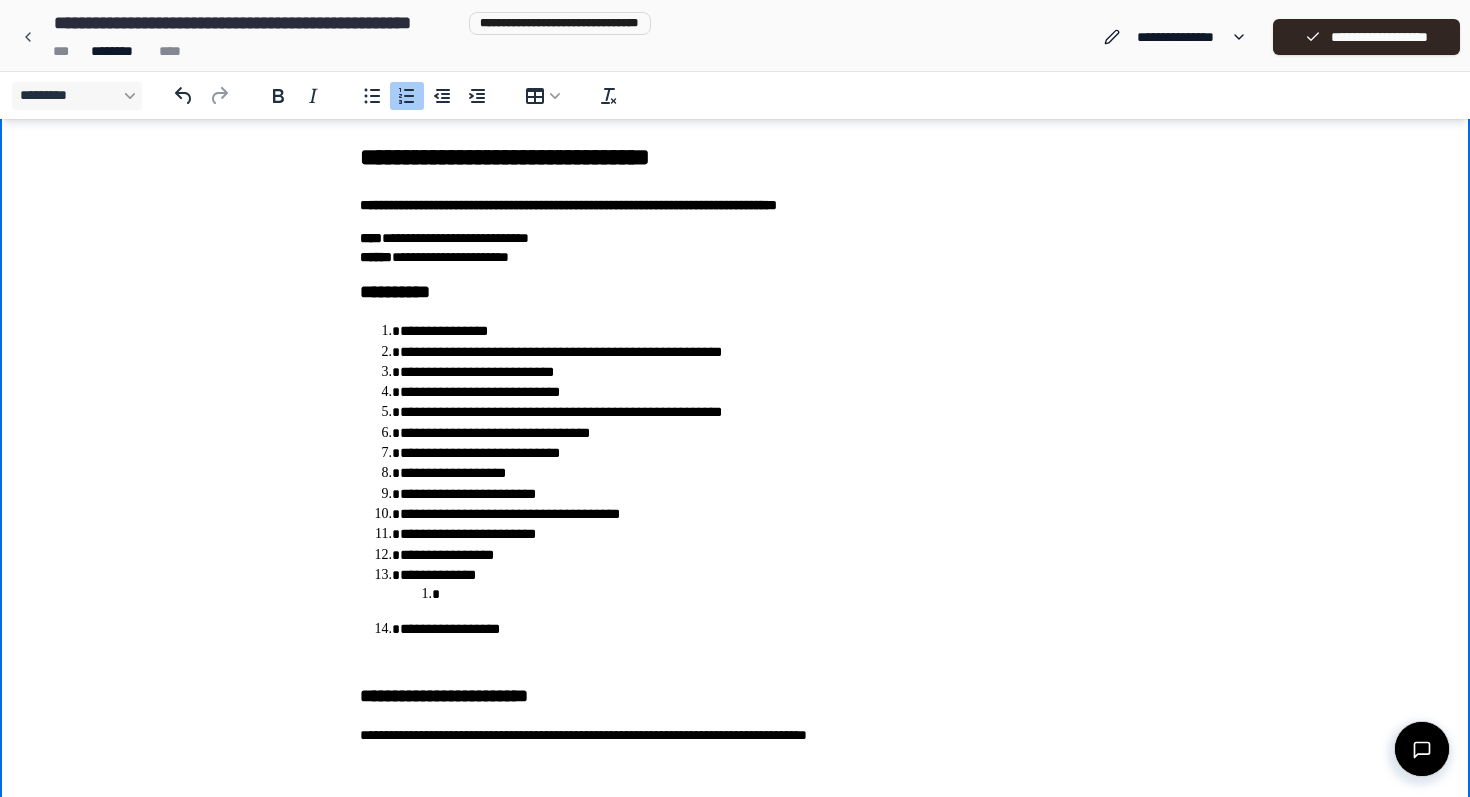 click at bounding box center (775, 594) 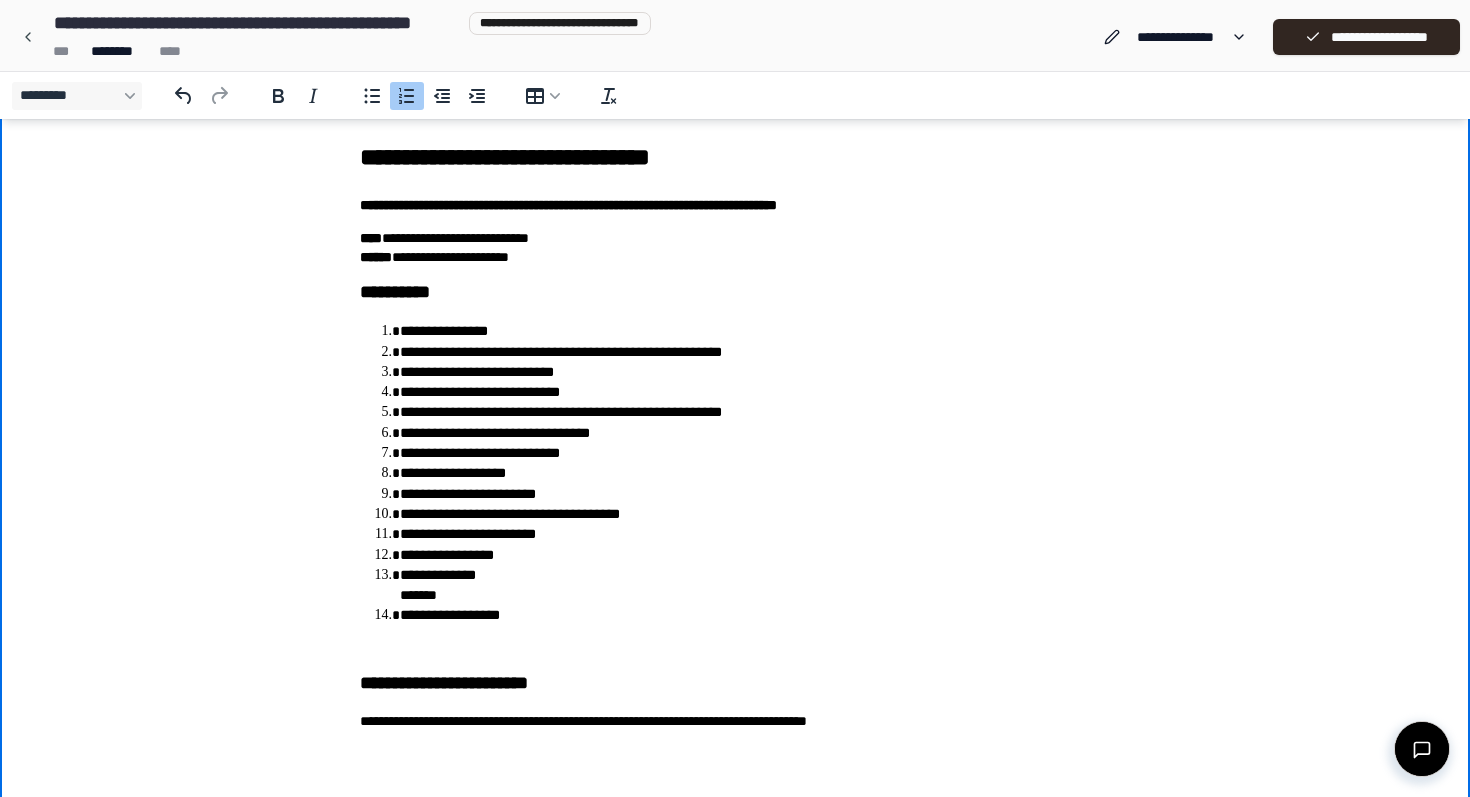 click on "**********" at bounding box center (755, 433) 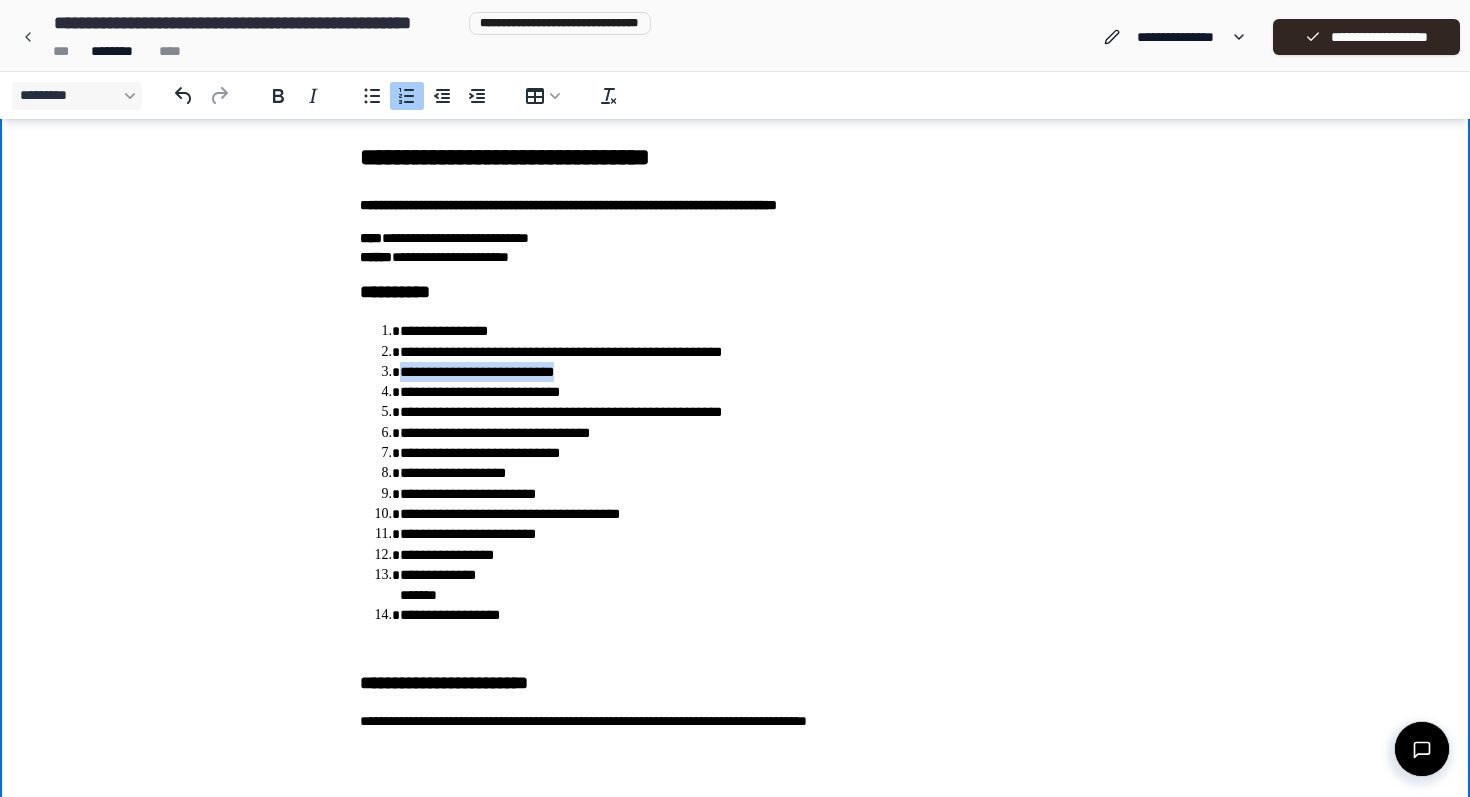 drag, startPoint x: 580, startPoint y: 373, endPoint x: 403, endPoint y: 375, distance: 177.01129 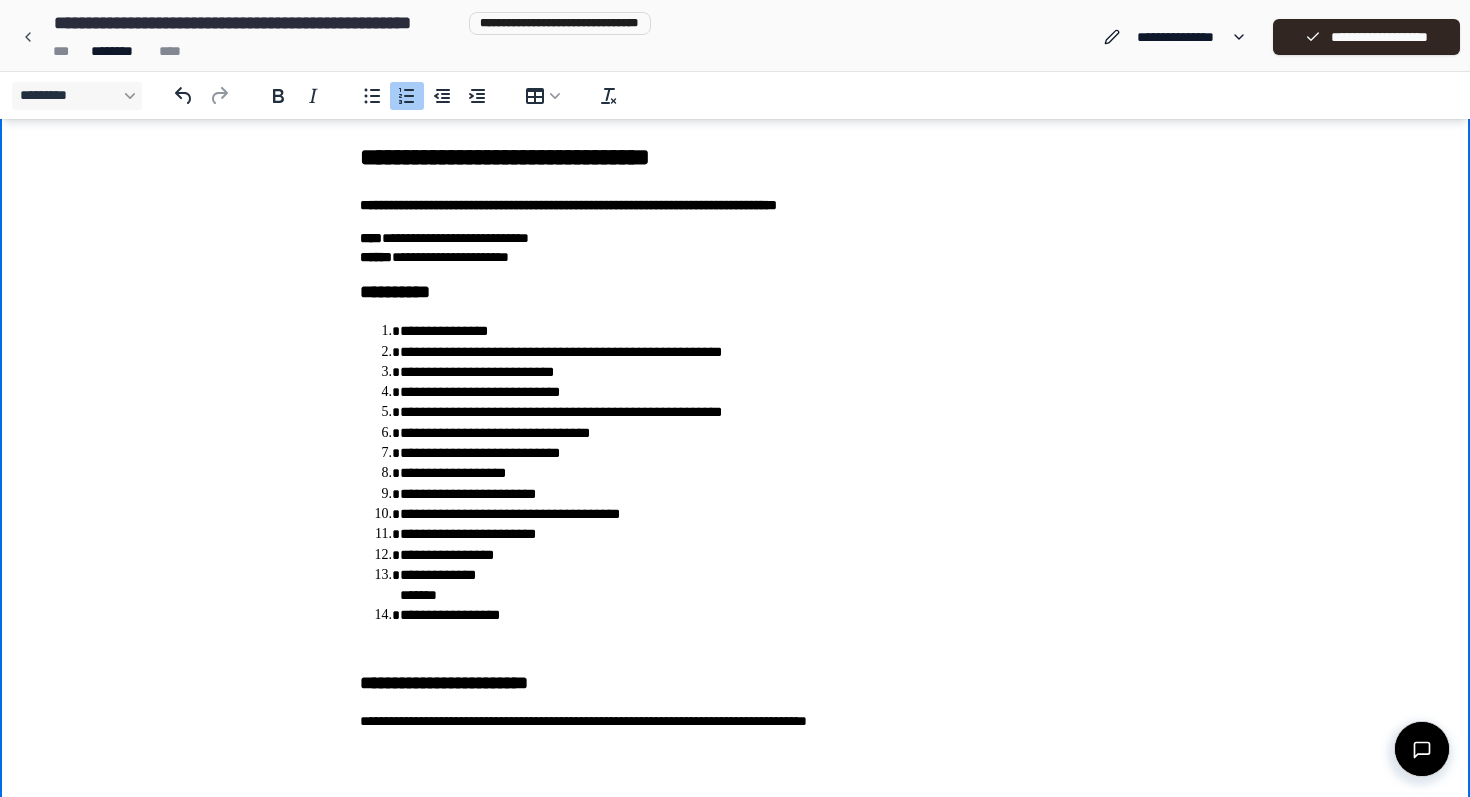 click on "**********" at bounding box center (755, 453) 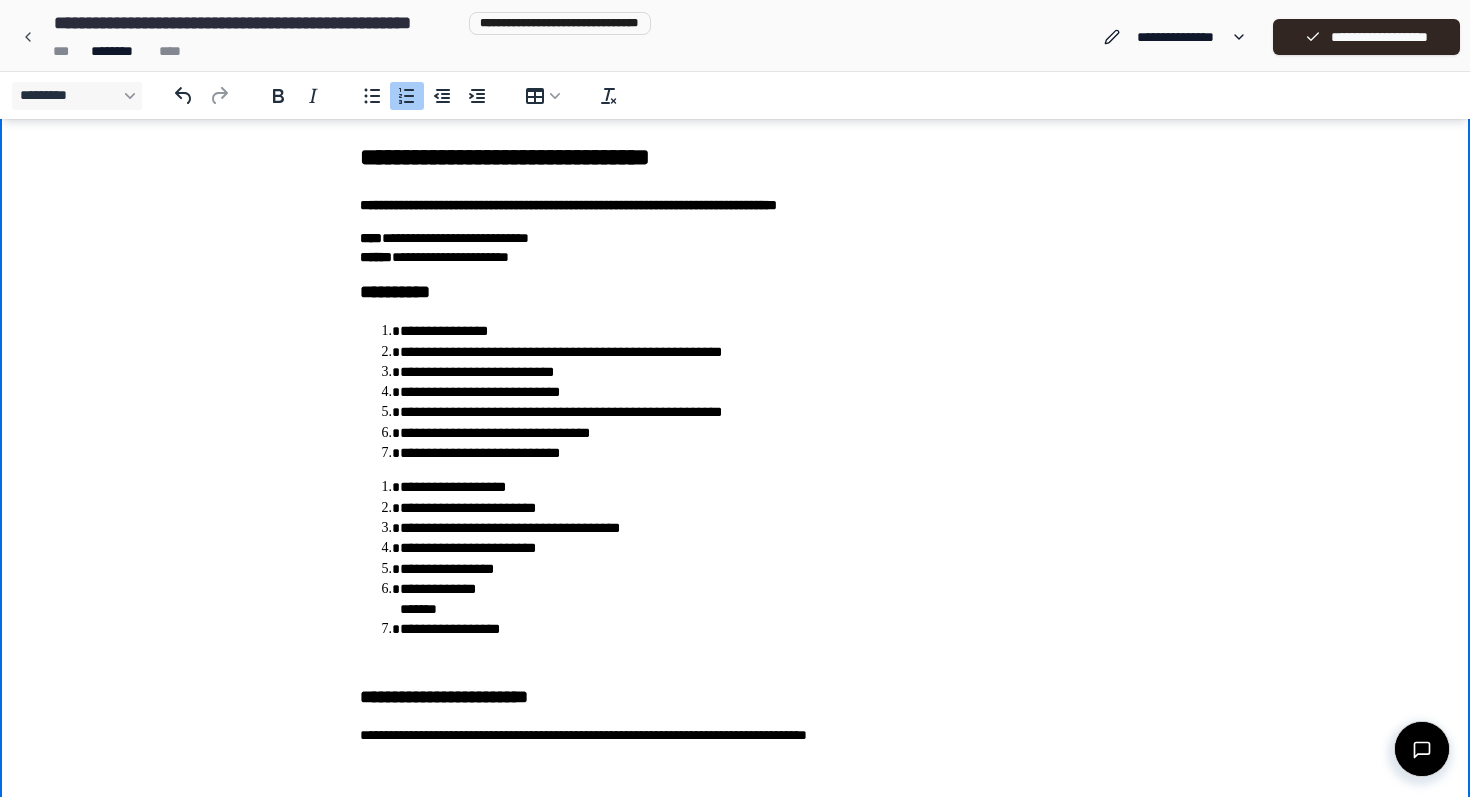 click on "**********" at bounding box center [735, 443] 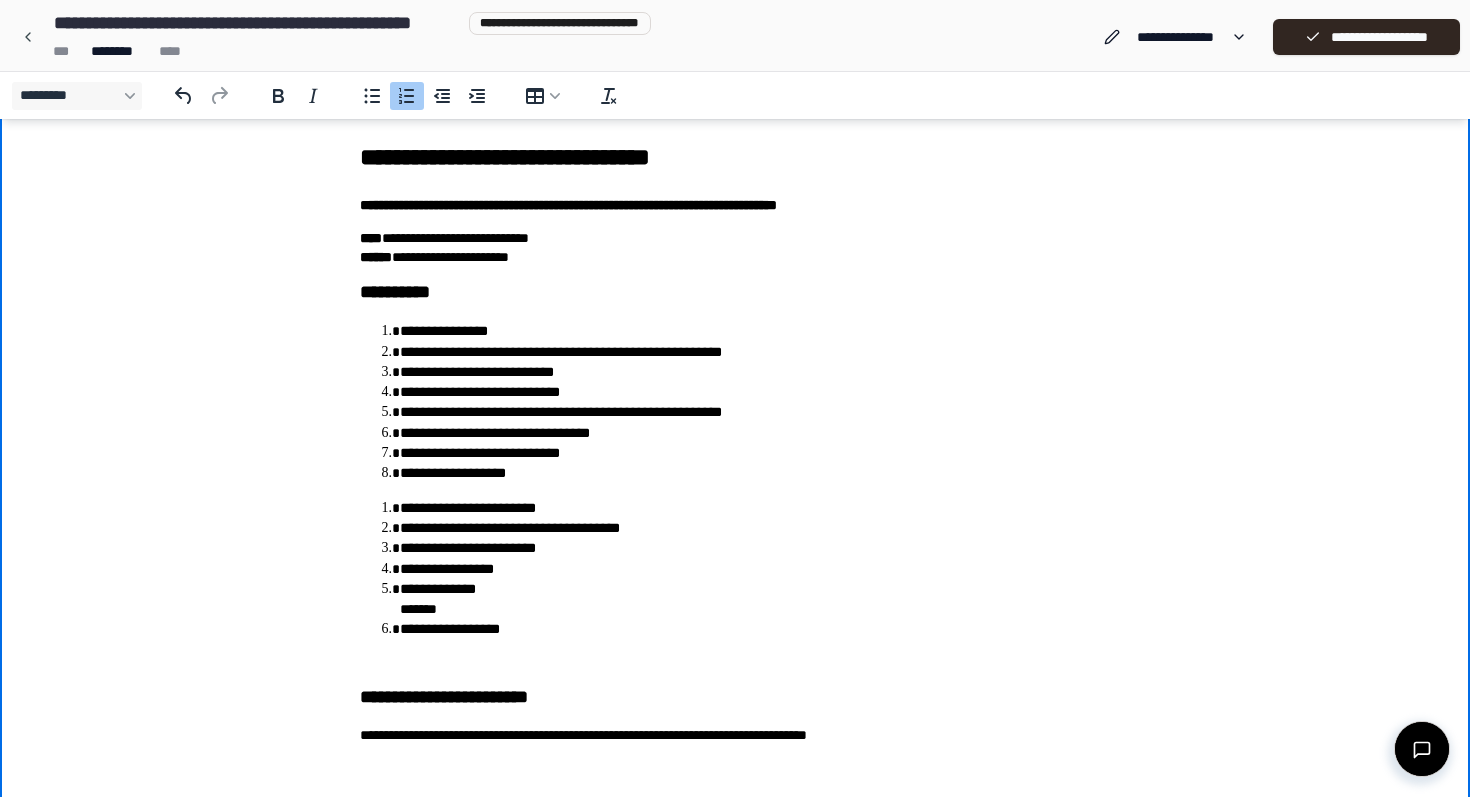 click on "**********" at bounding box center [755, 508] 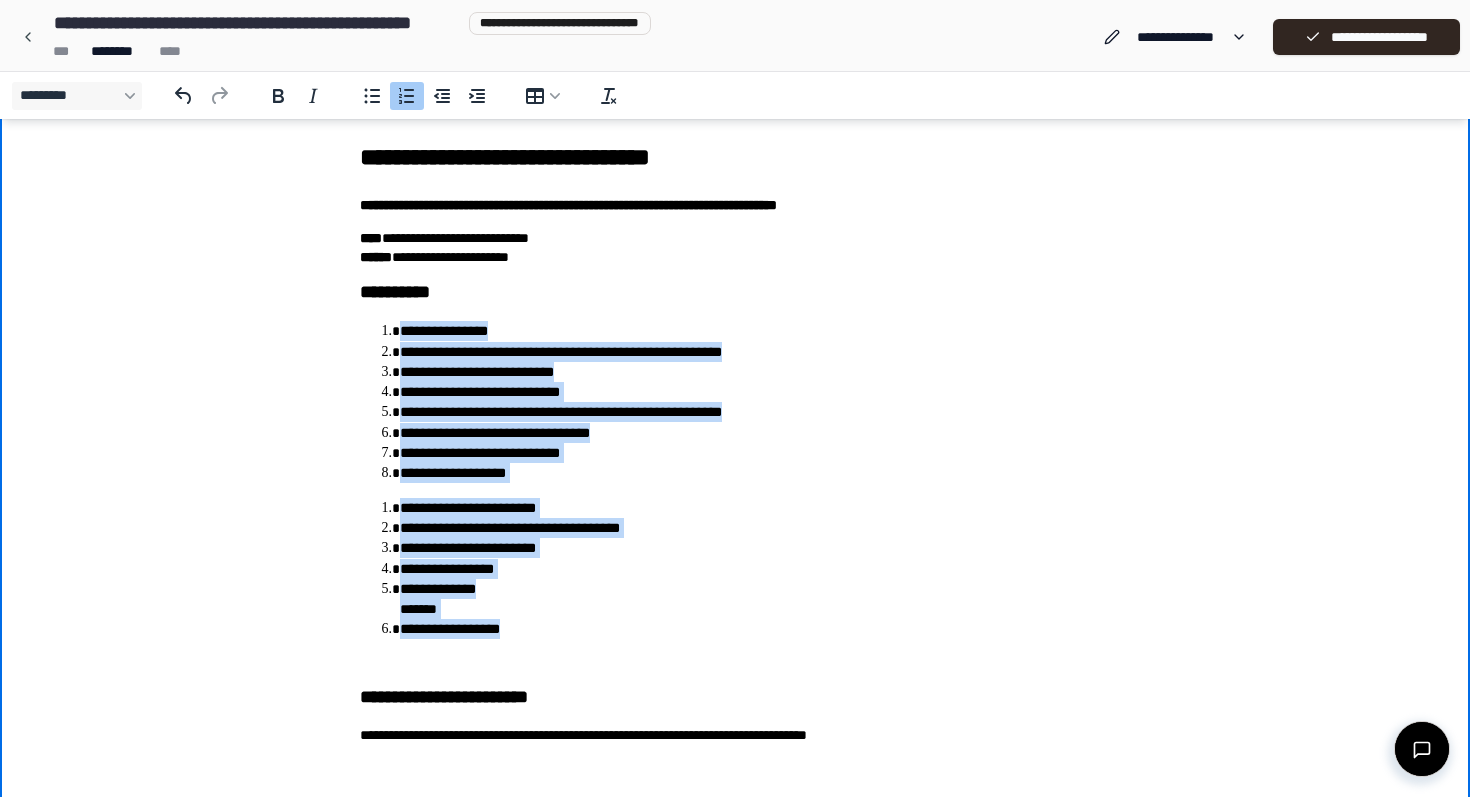 drag, startPoint x: 382, startPoint y: 329, endPoint x: 522, endPoint y: 632, distance: 333.77988 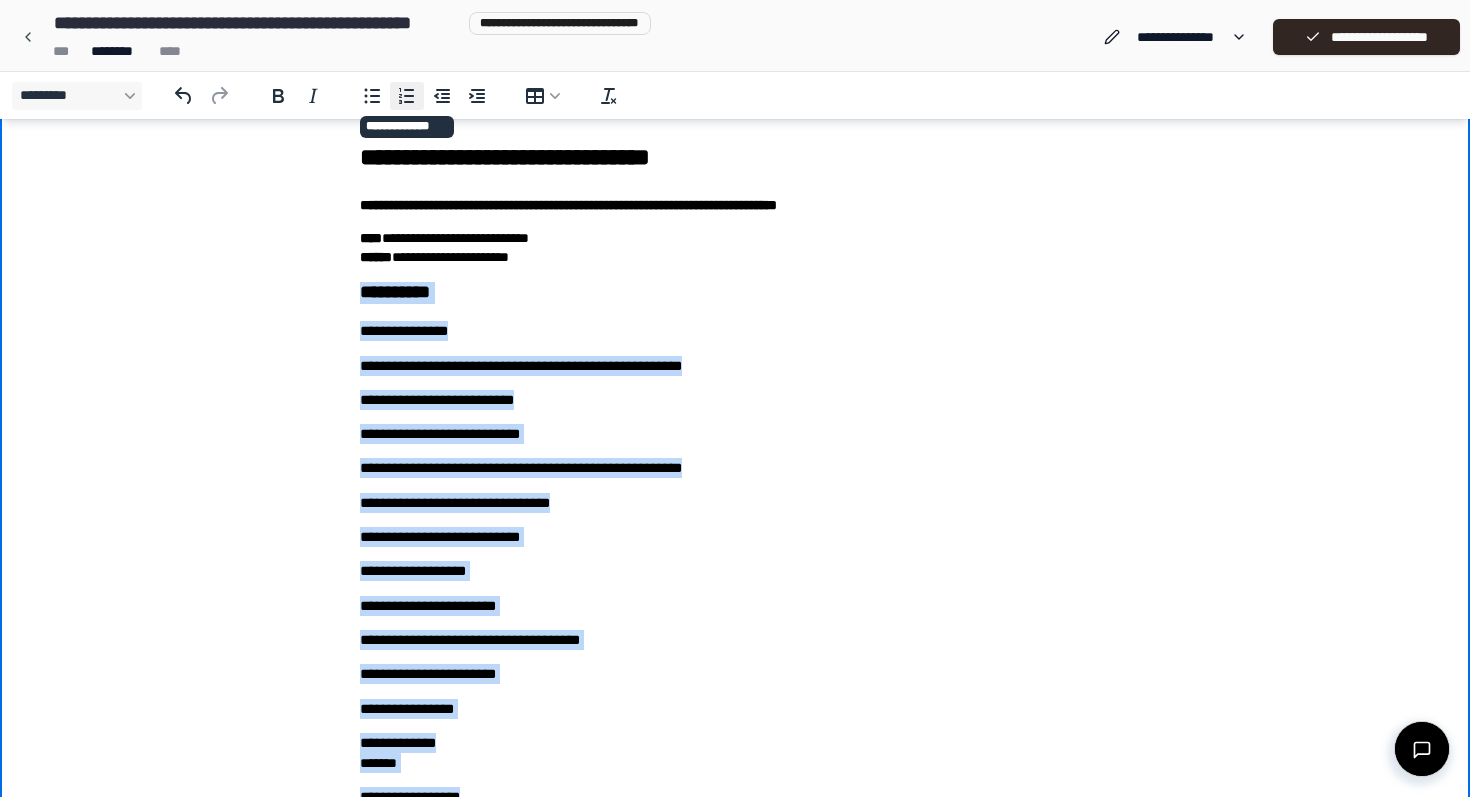 click 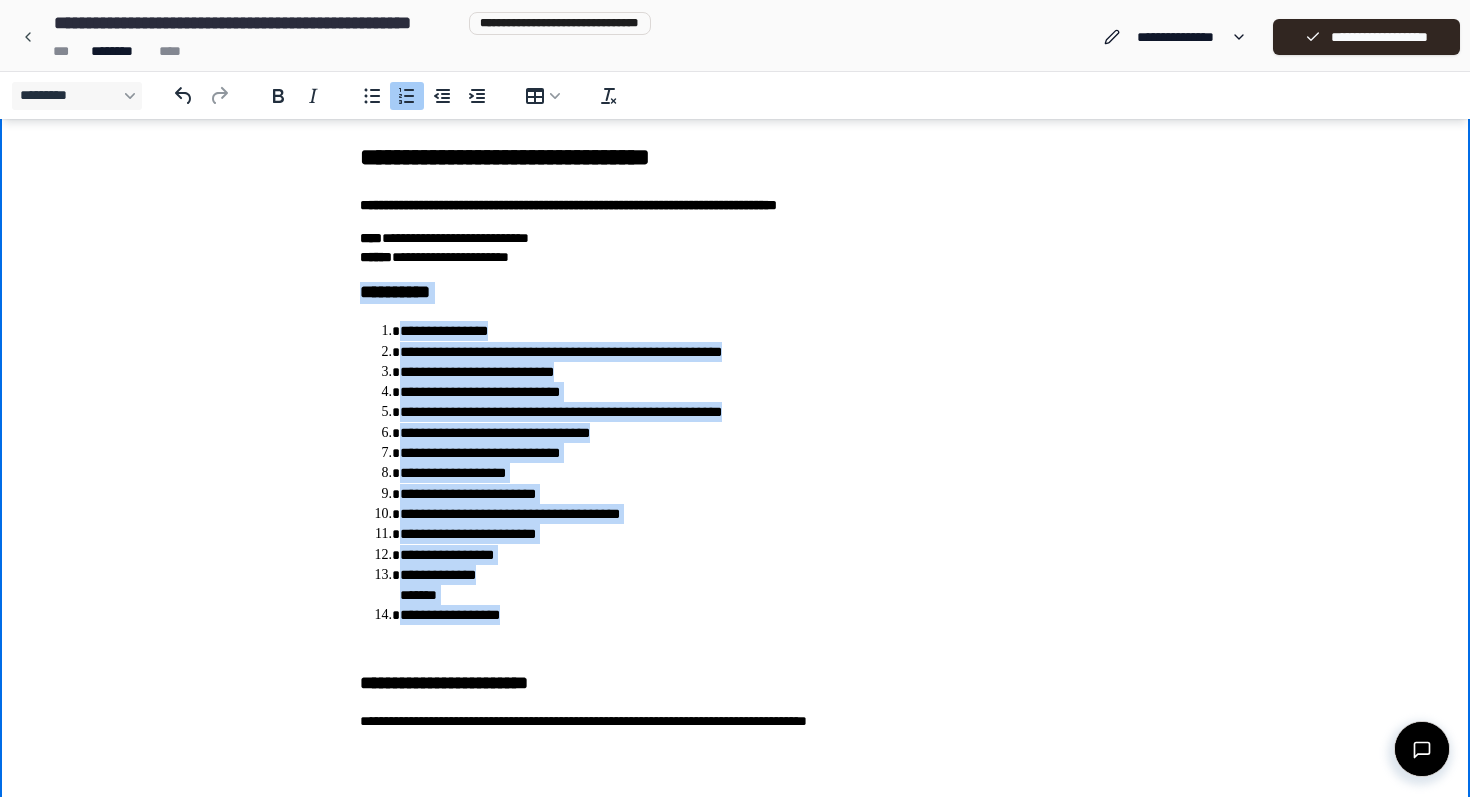 click on "**********" at bounding box center [755, 473] 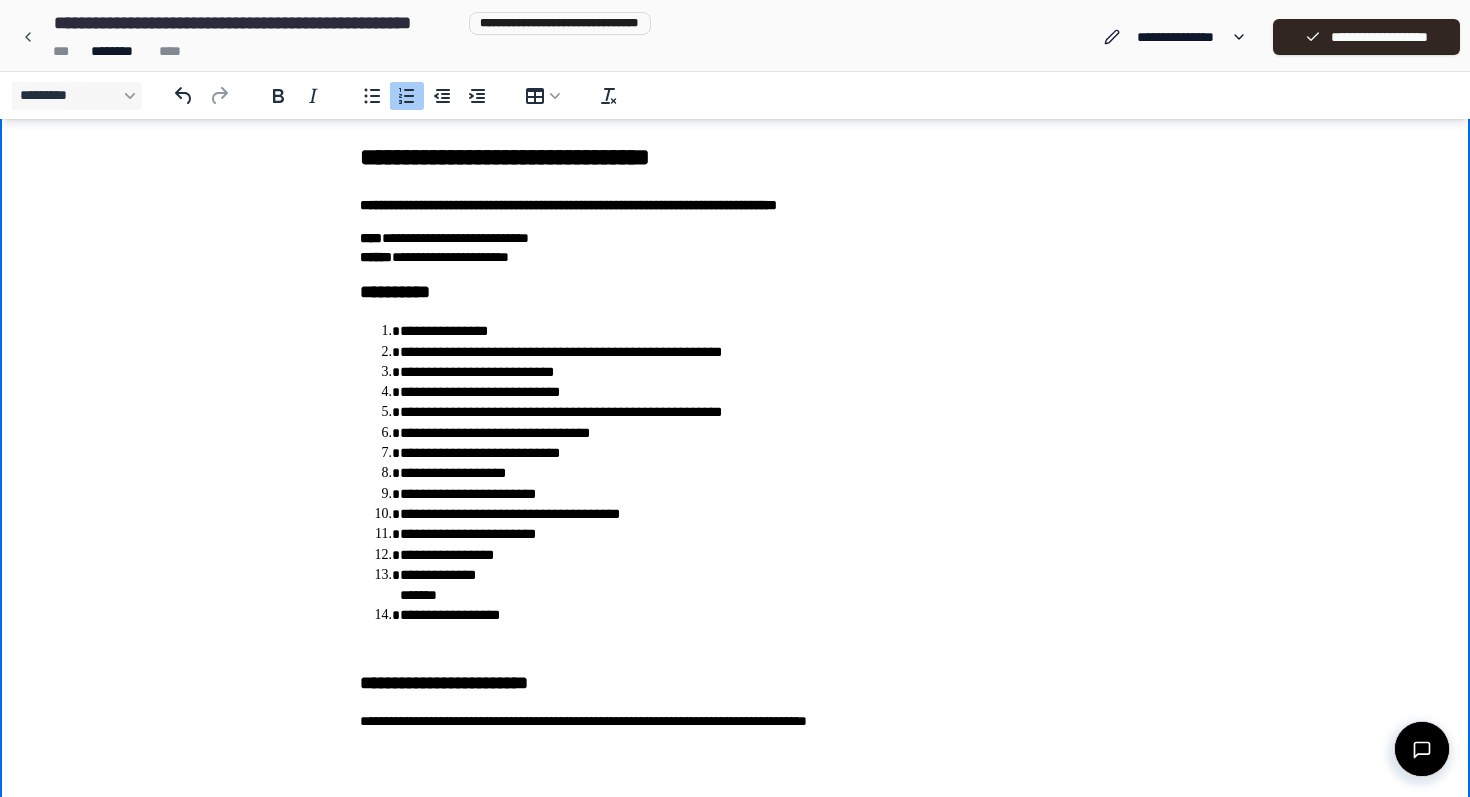 click on "**********" at bounding box center (755, 453) 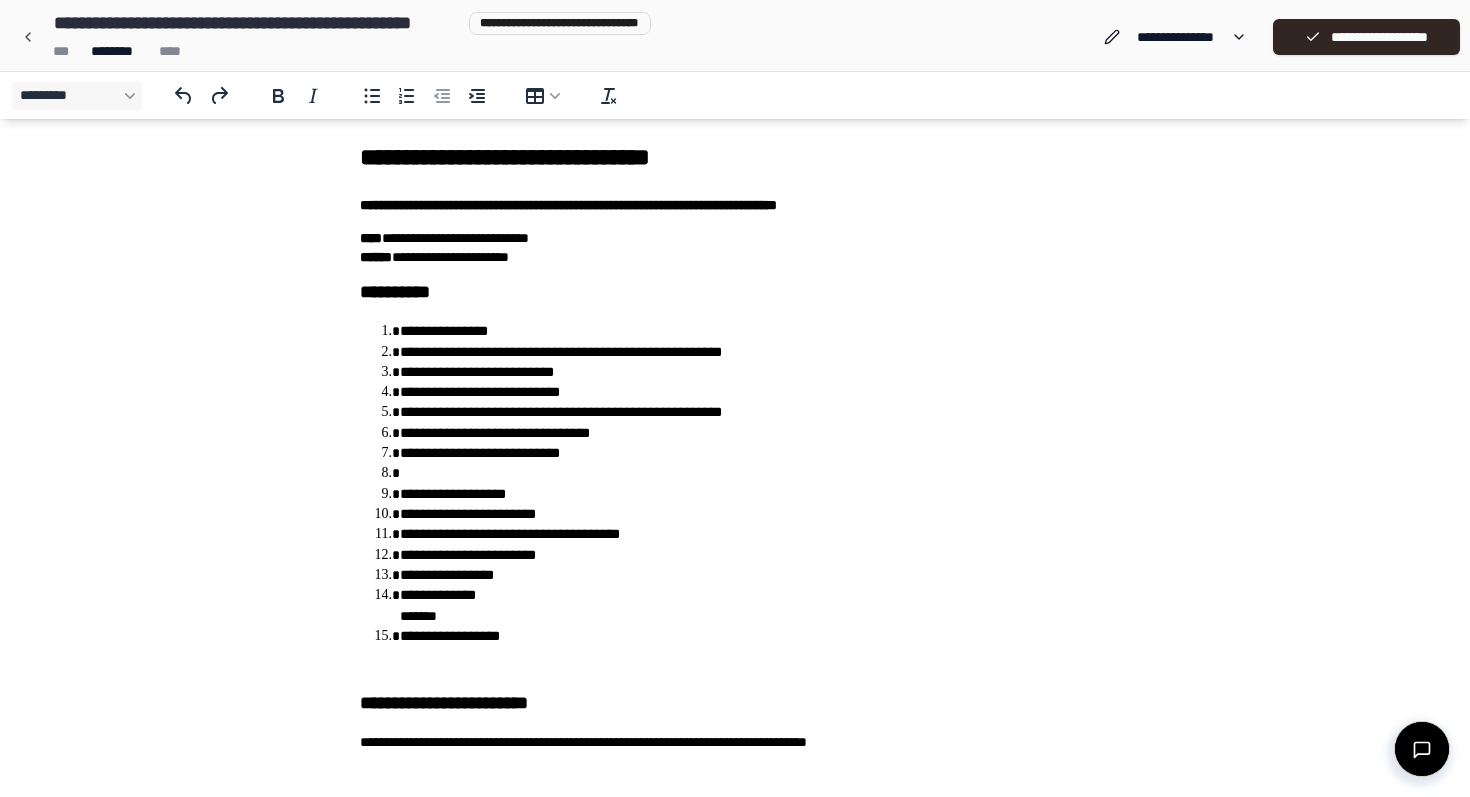click at bounding box center [755, 473] 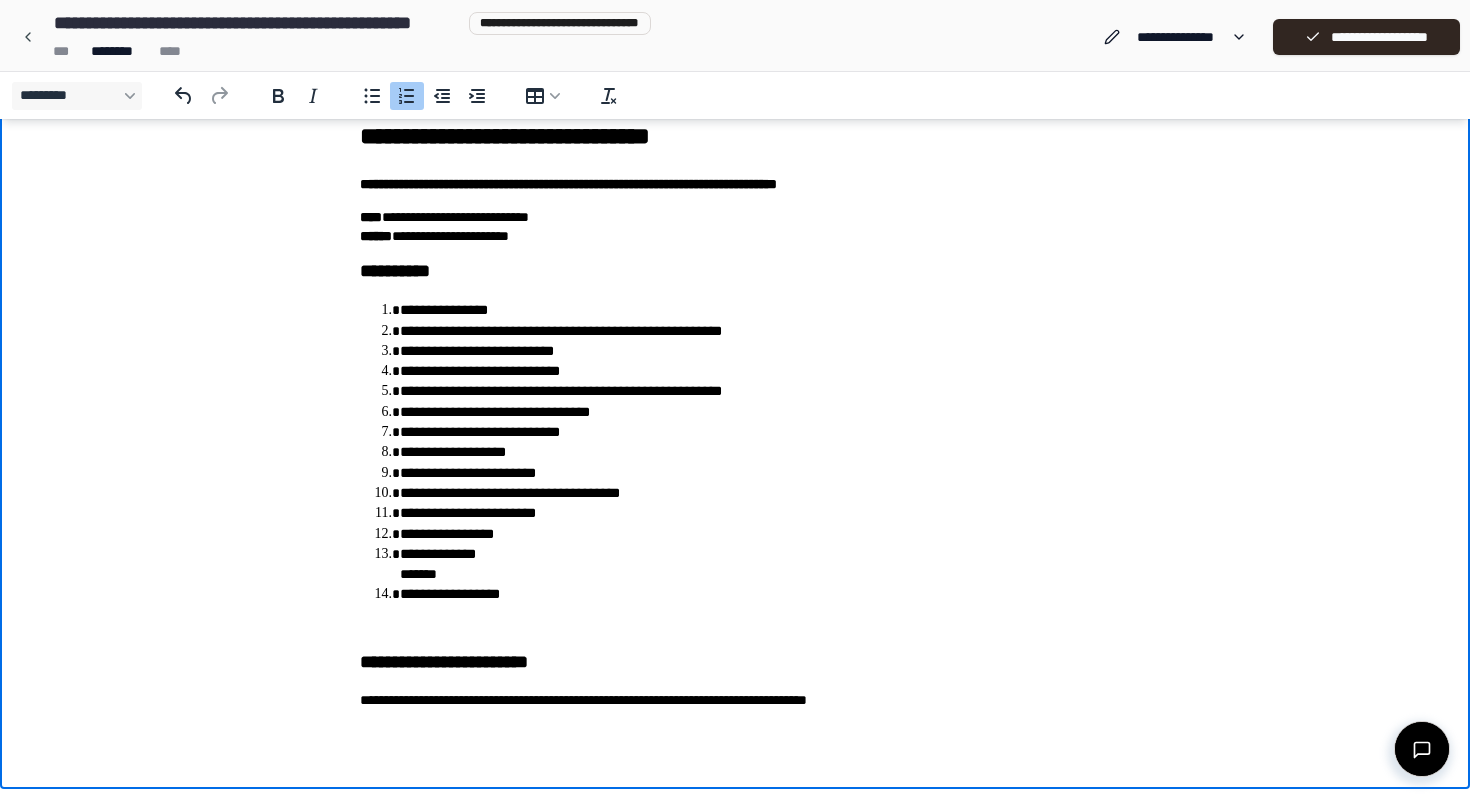 scroll, scrollTop: 0, scrollLeft: 0, axis: both 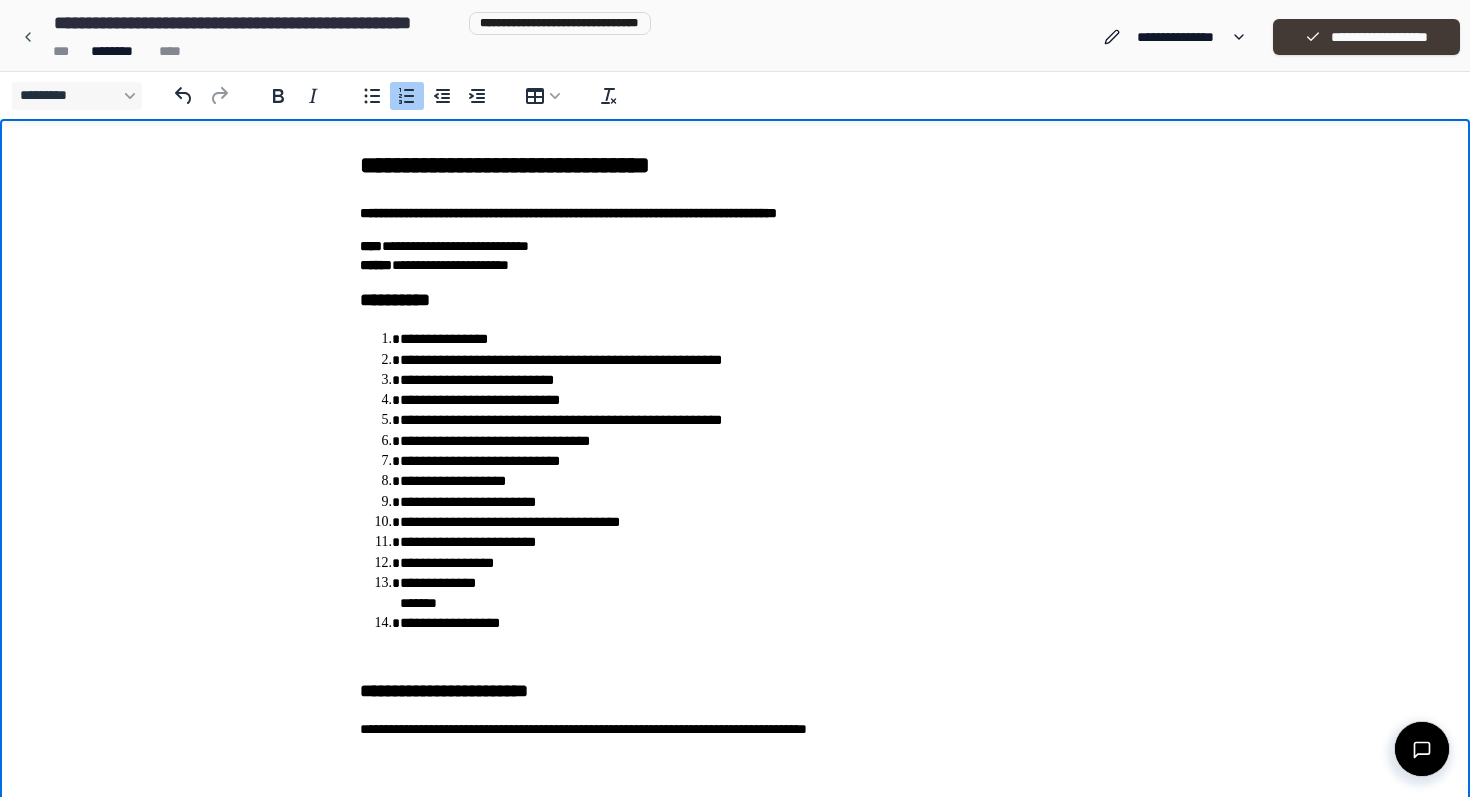 click on "**********" at bounding box center (1366, 37) 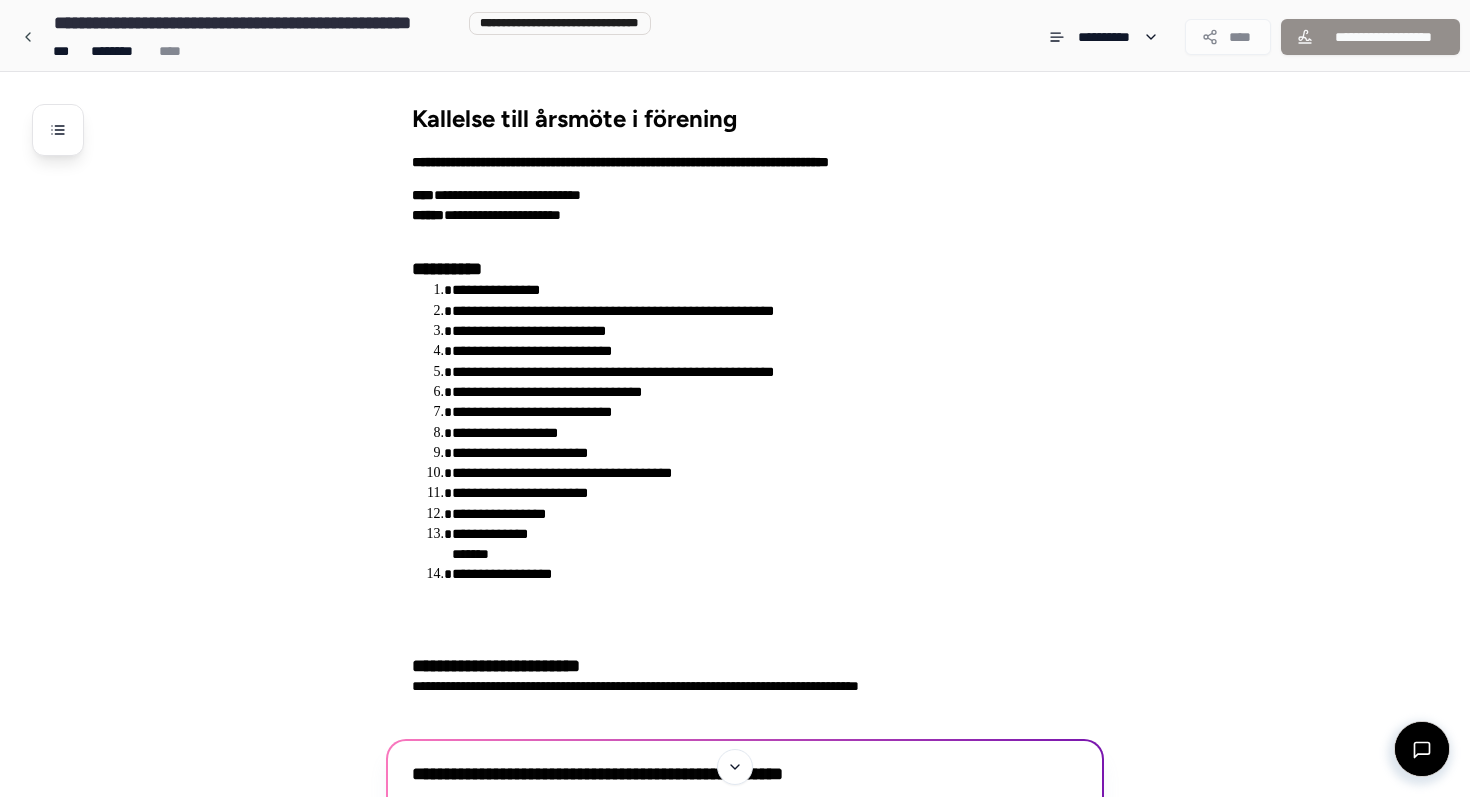 scroll, scrollTop: 195, scrollLeft: 0, axis: vertical 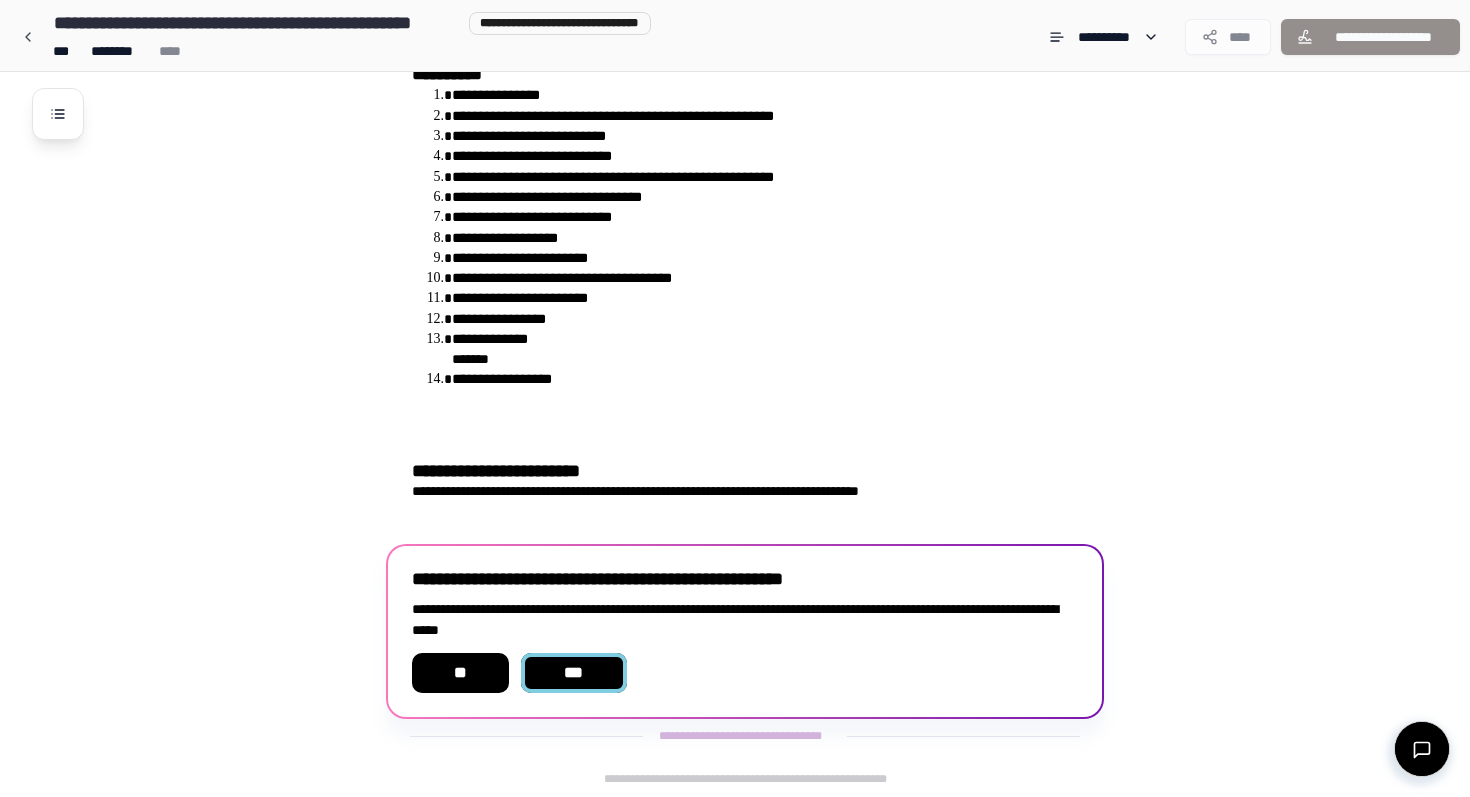 click on "***" at bounding box center [574, 673] 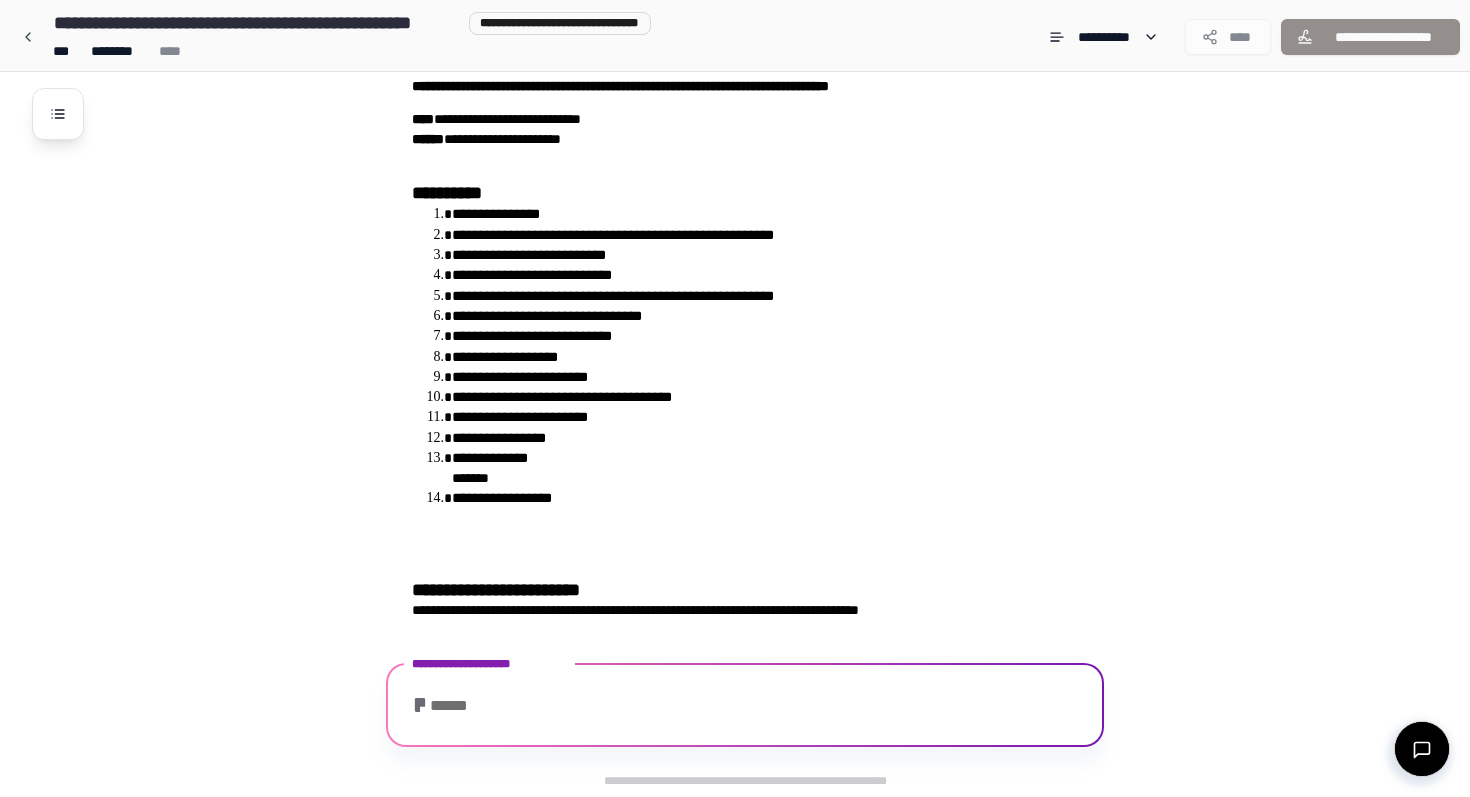 scroll, scrollTop: 348, scrollLeft: 0, axis: vertical 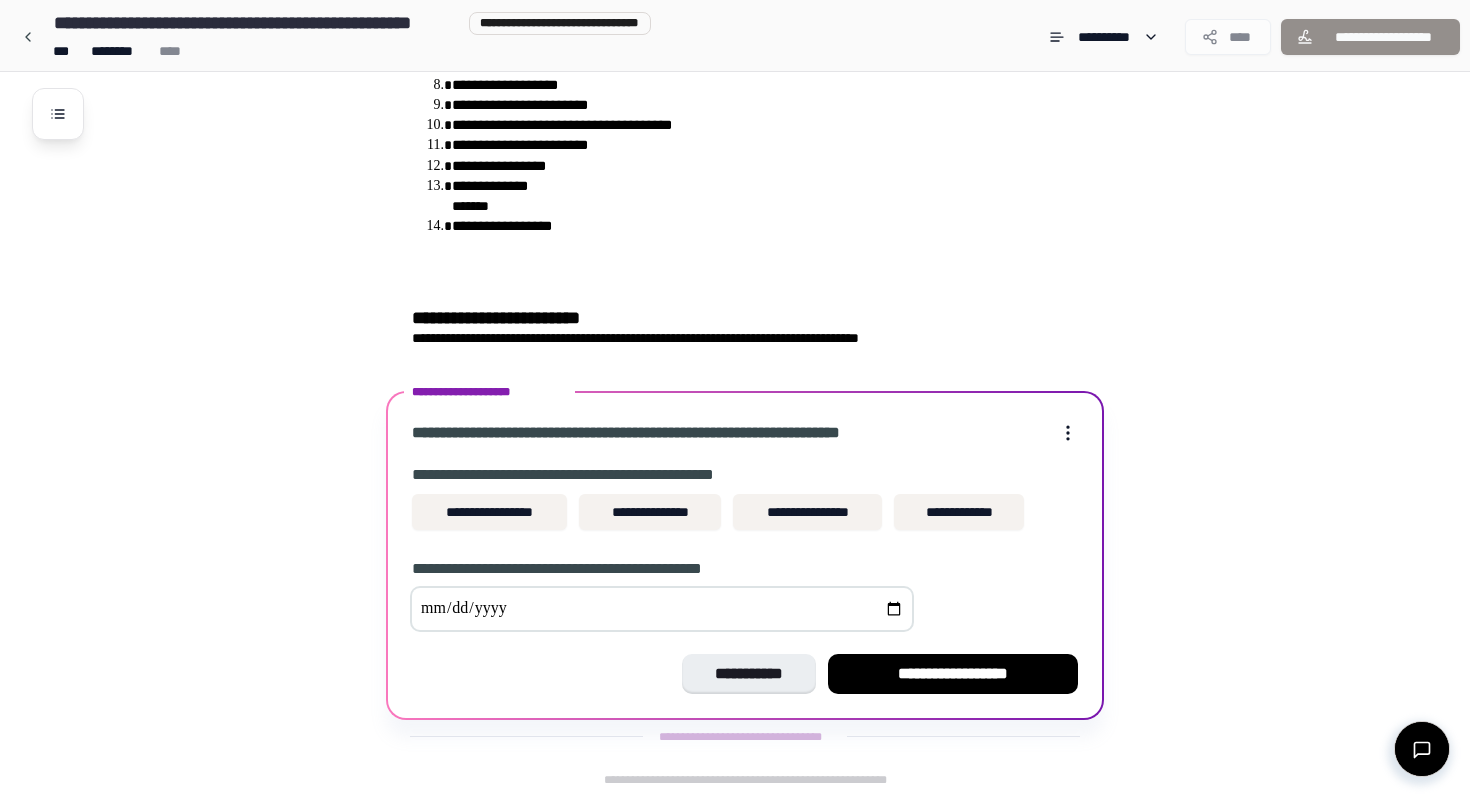 click on "**********" at bounding box center (745, 530) 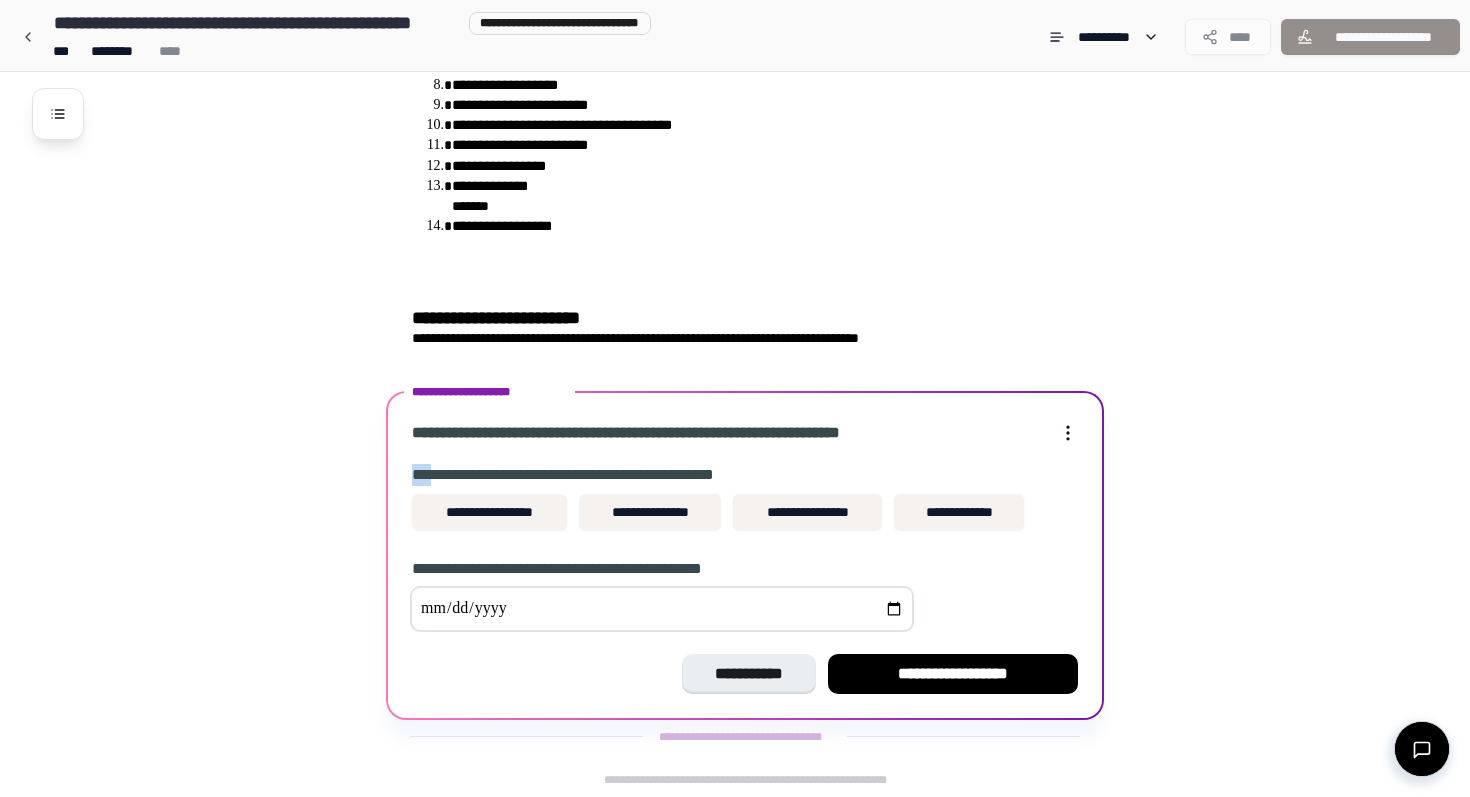 click on "**********" at bounding box center [745, 433] 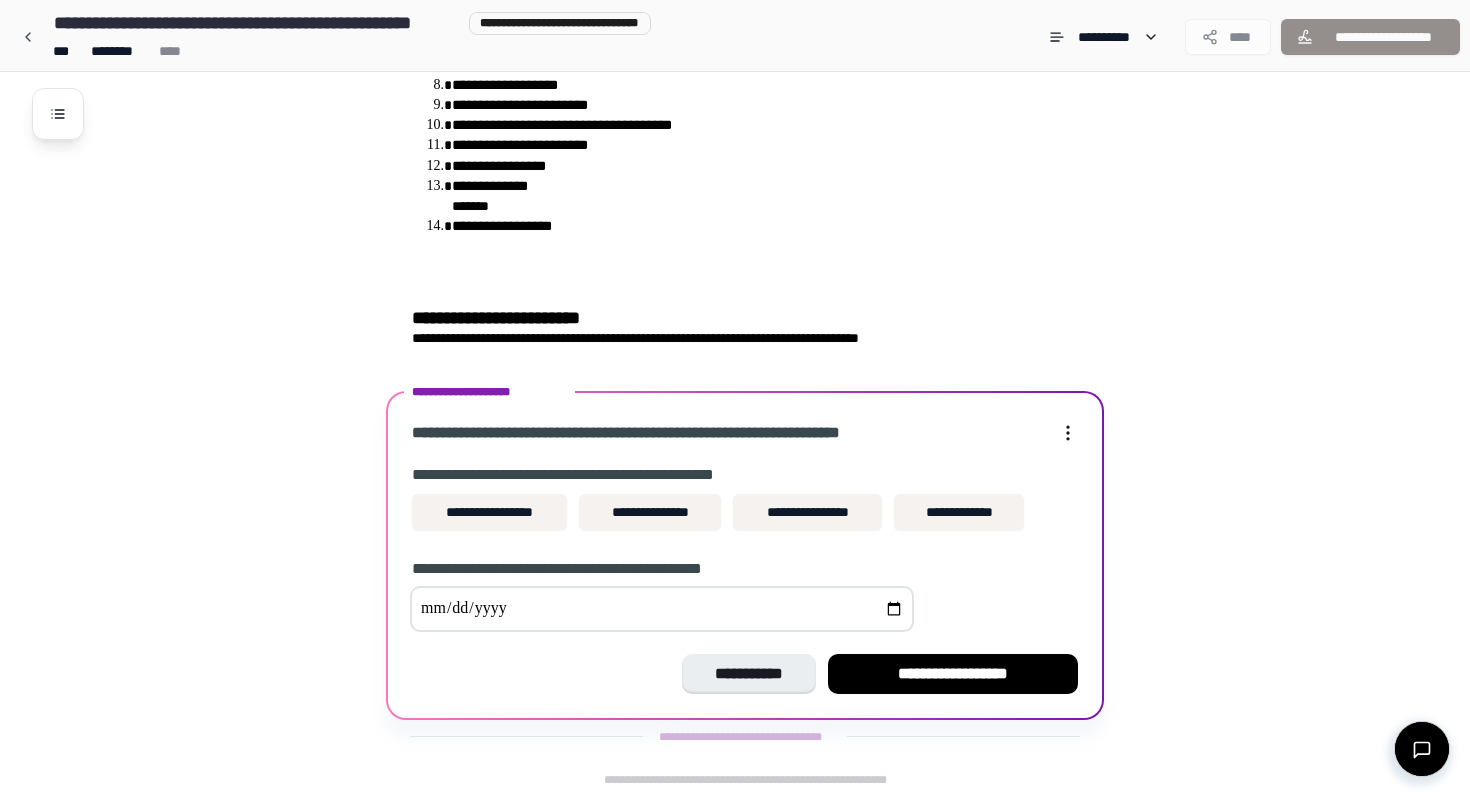 click at bounding box center (662, 609) 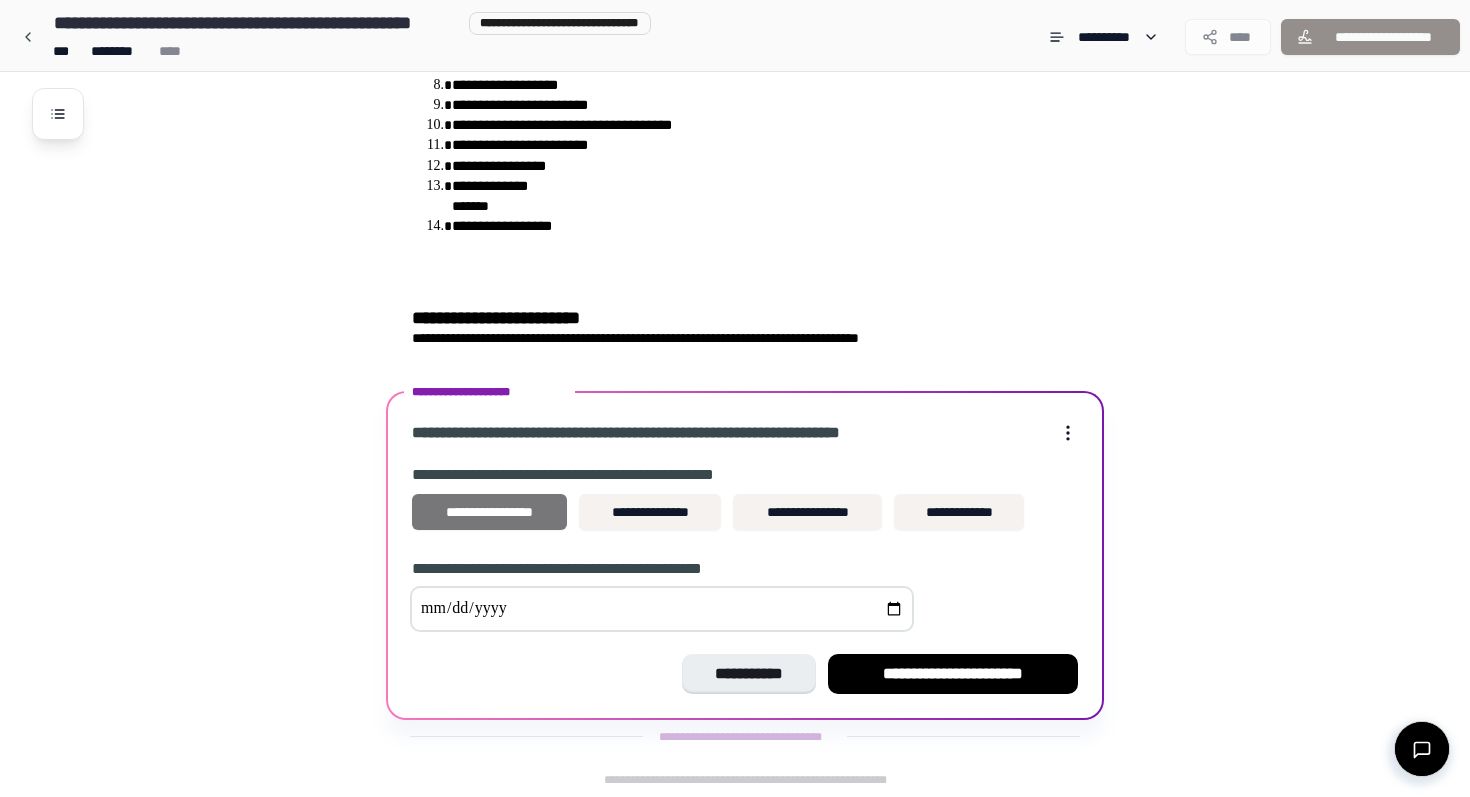 click on "**********" at bounding box center [489, 512] 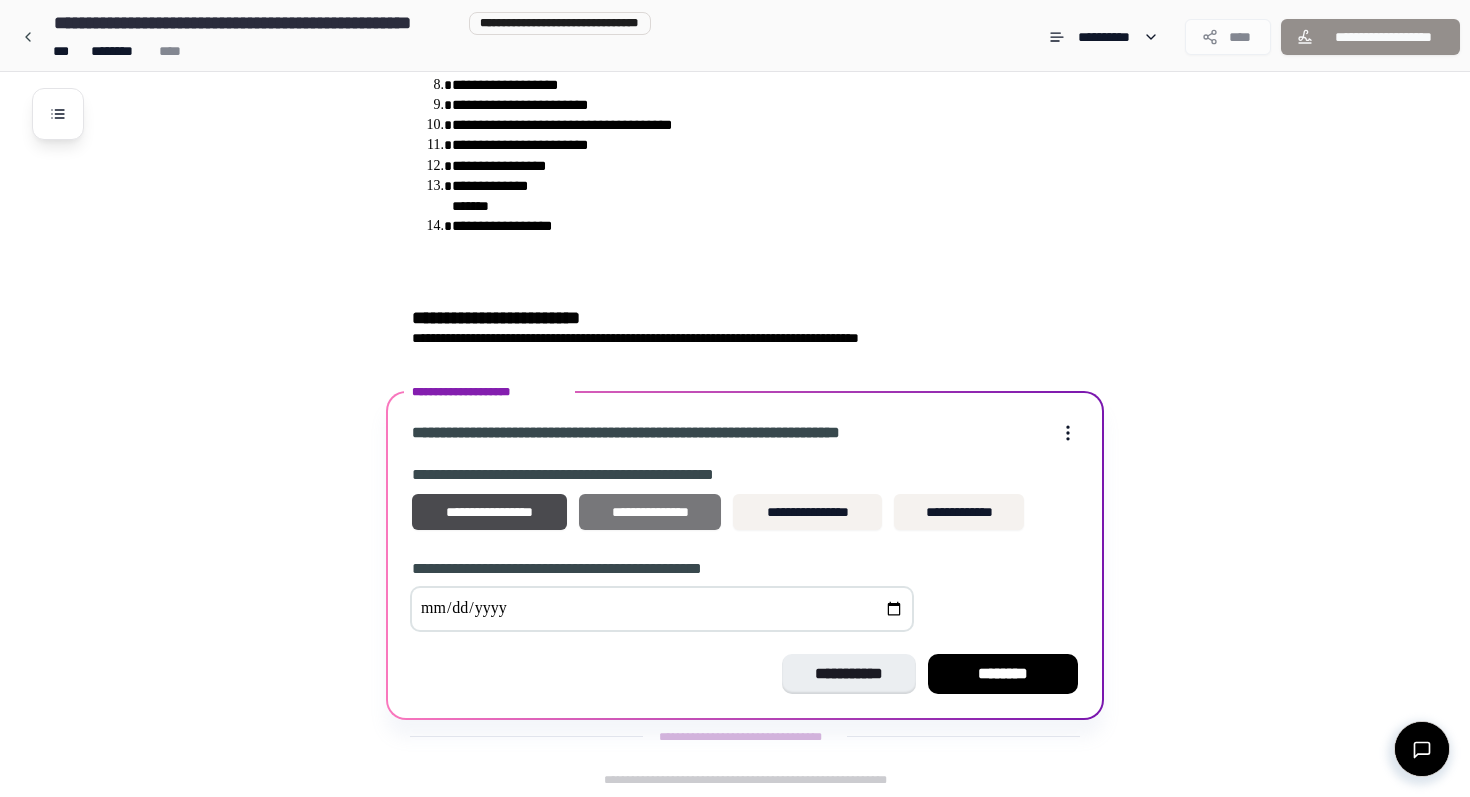 click on "**********" at bounding box center (650, 512) 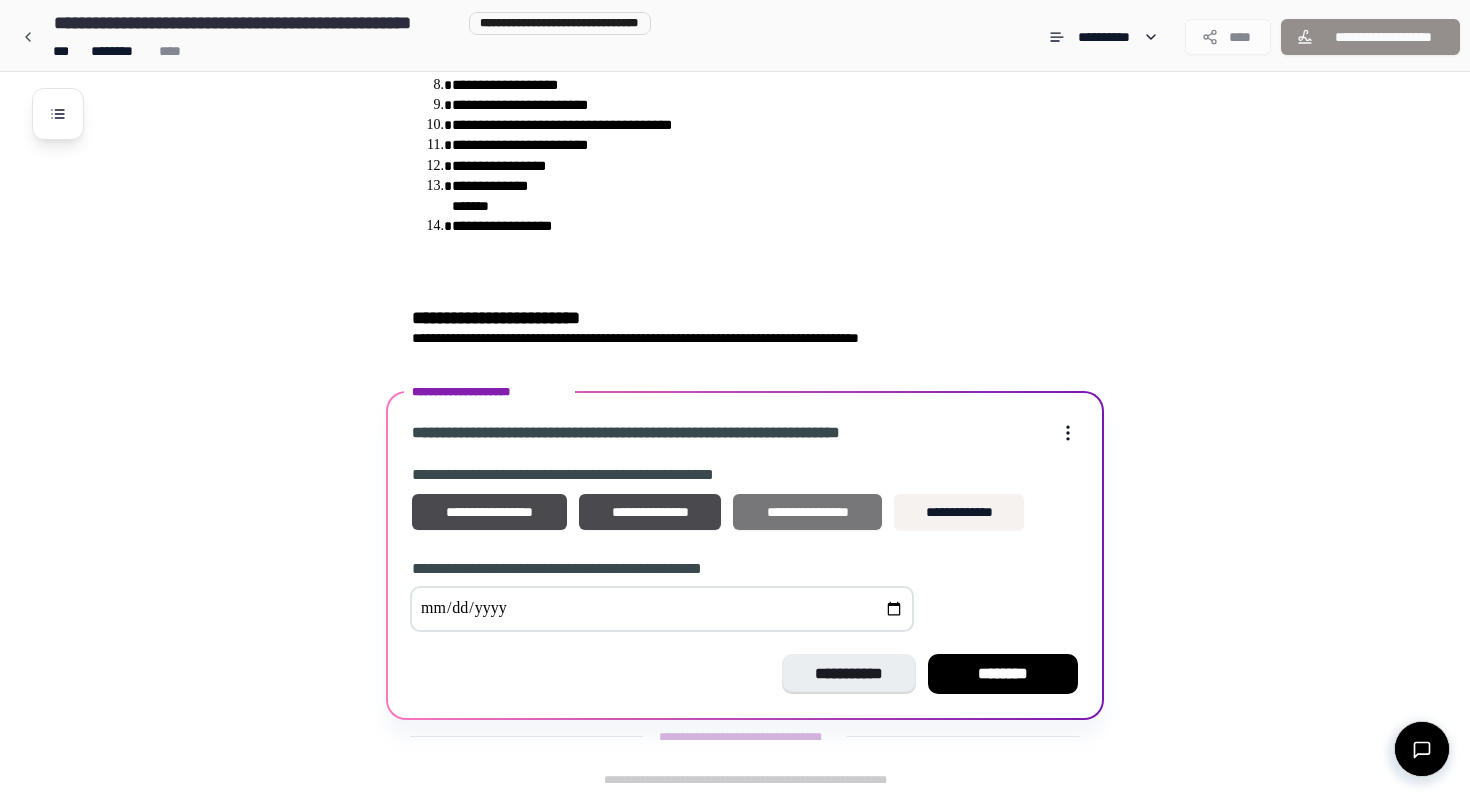 click on "**********" at bounding box center [807, 512] 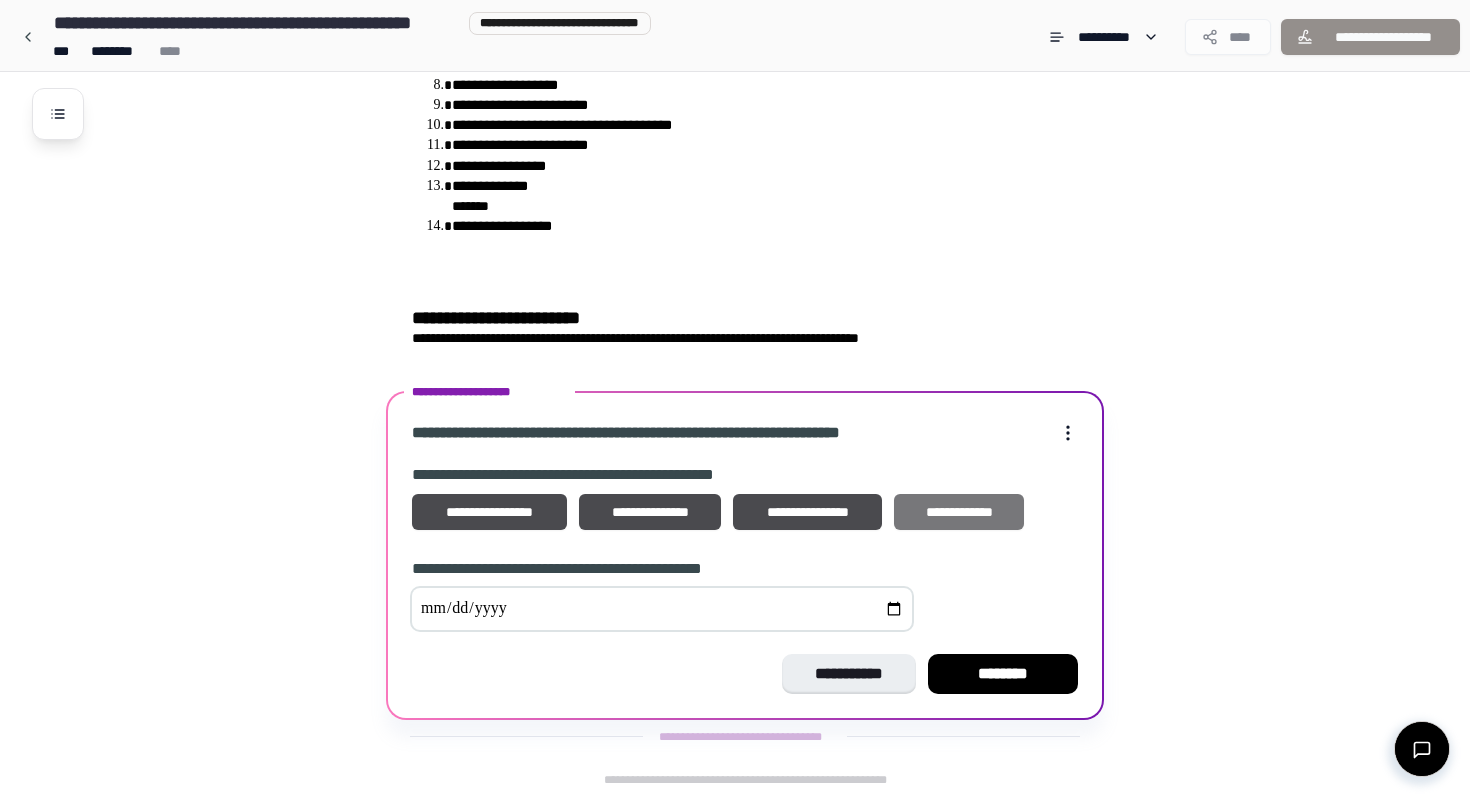 click on "**********" at bounding box center (959, 512) 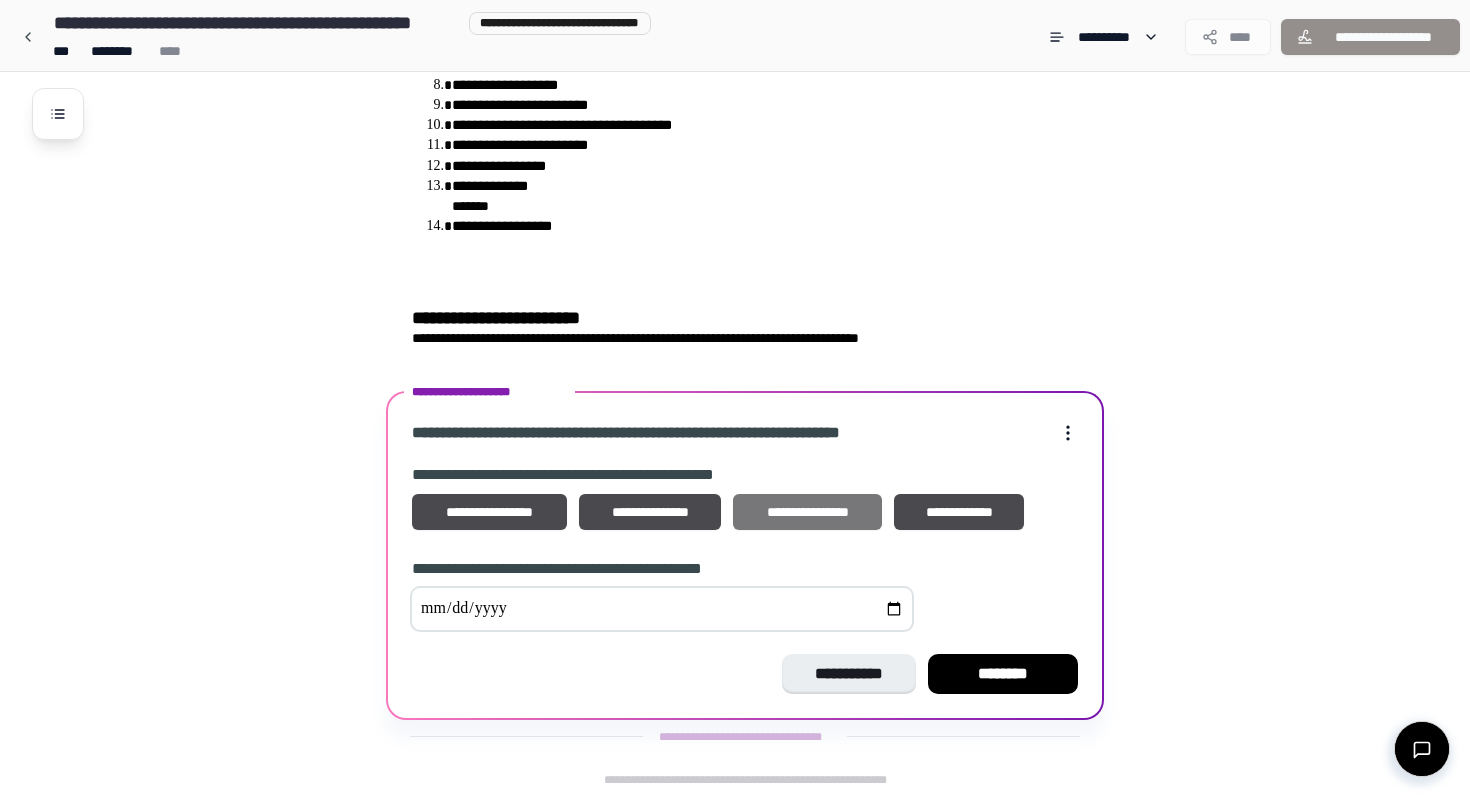 click on "**********" at bounding box center (807, 512) 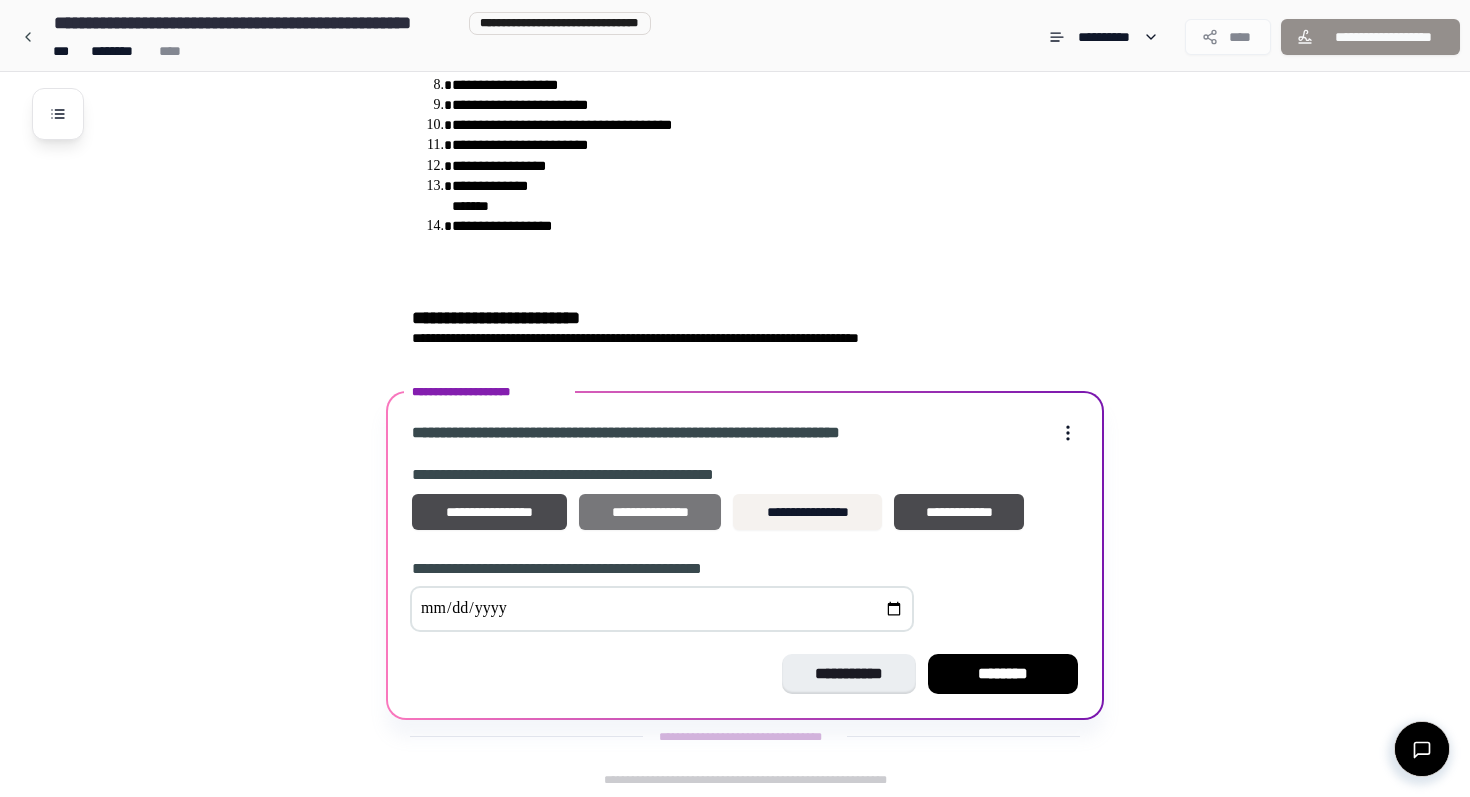 click on "**********" at bounding box center (650, 512) 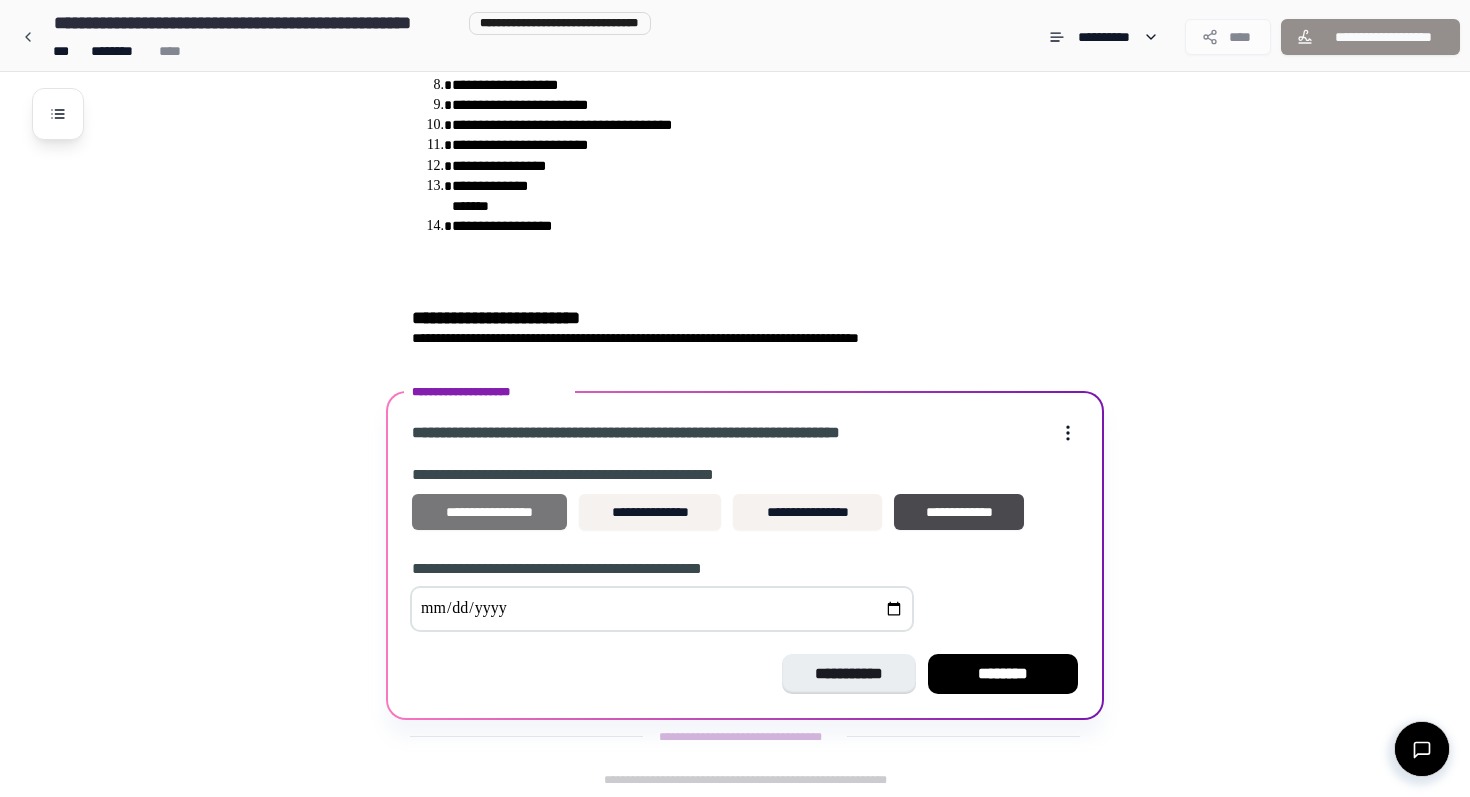 click on "**********" at bounding box center [489, 512] 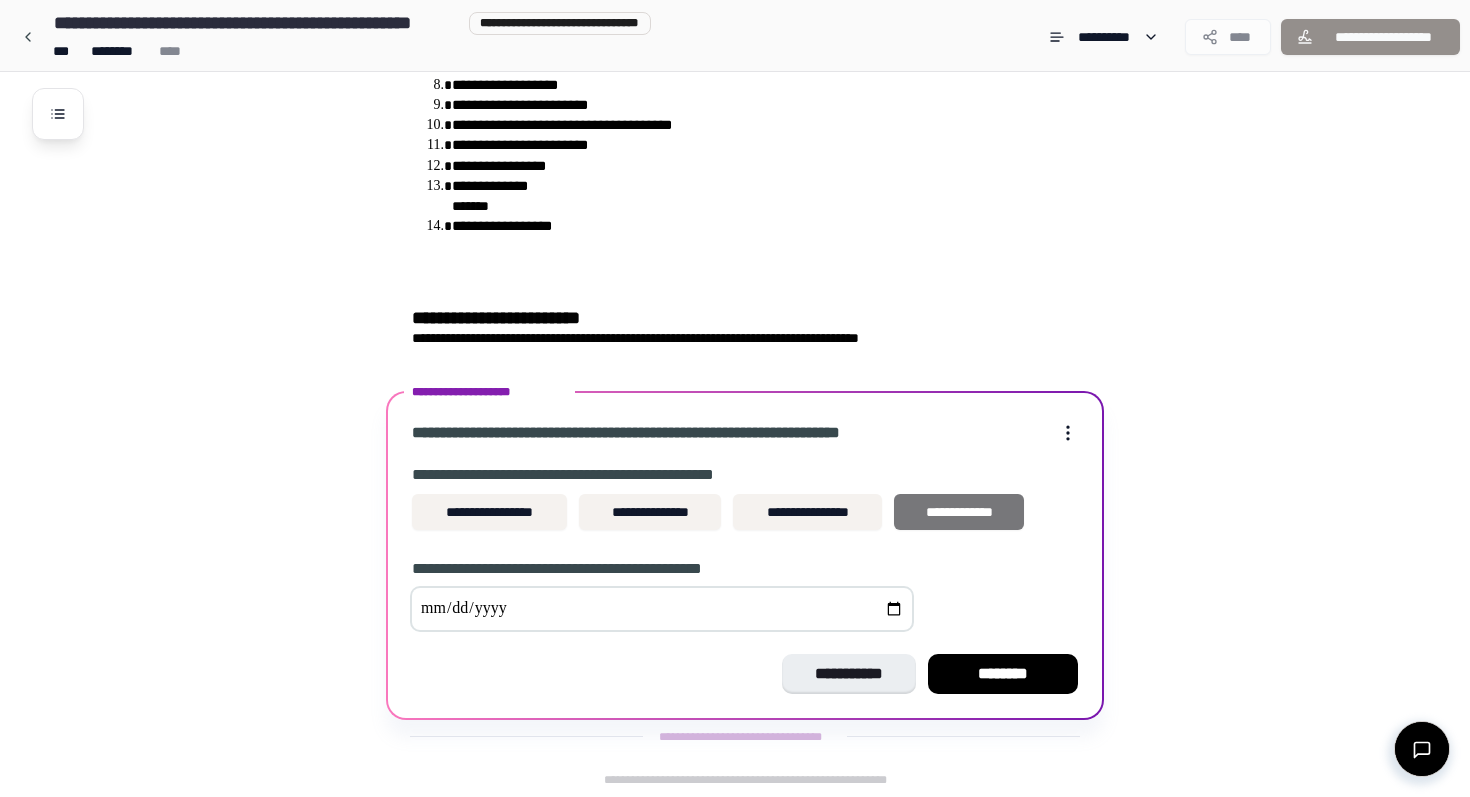 click on "**********" at bounding box center [959, 512] 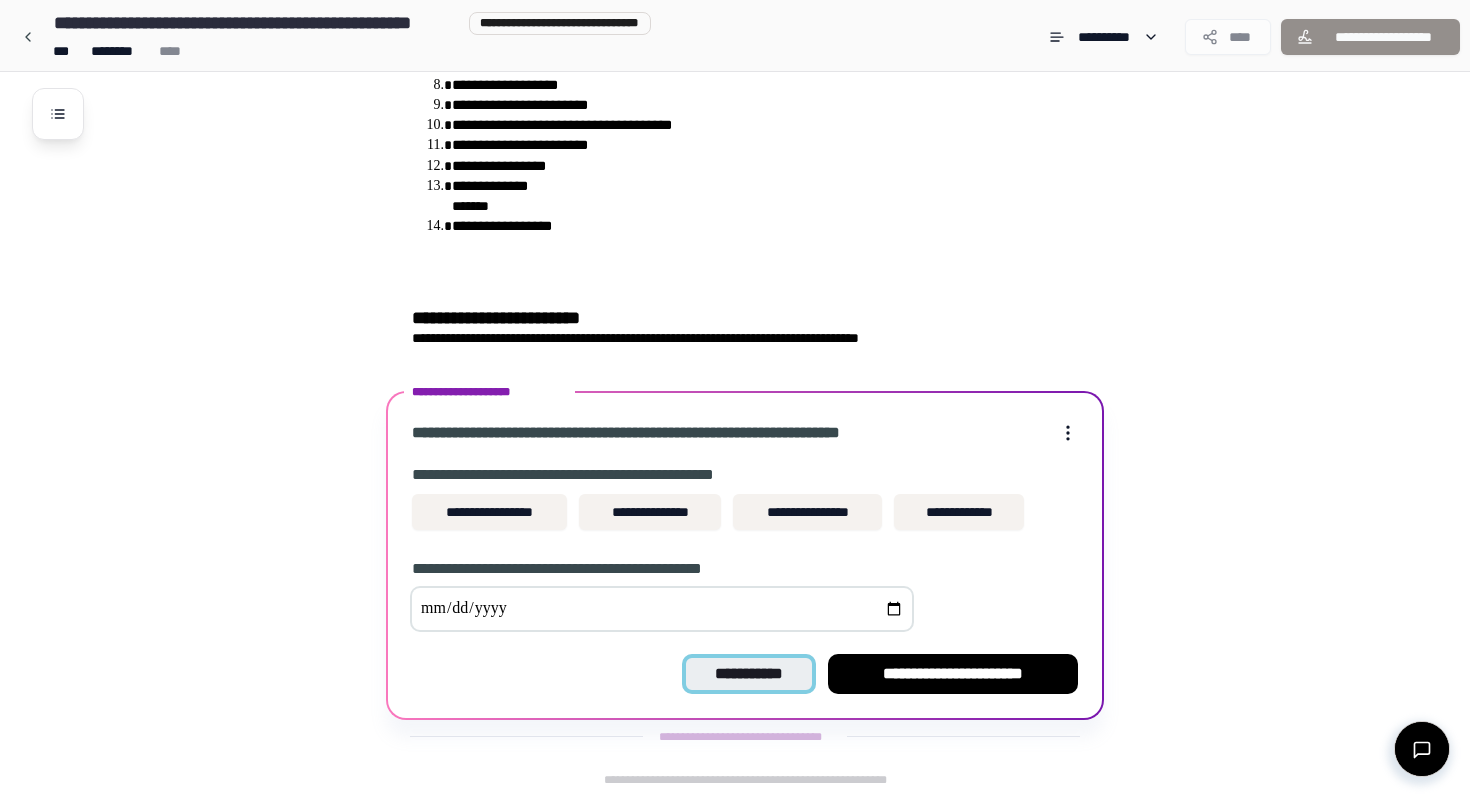 click on "**********" at bounding box center [749, 674] 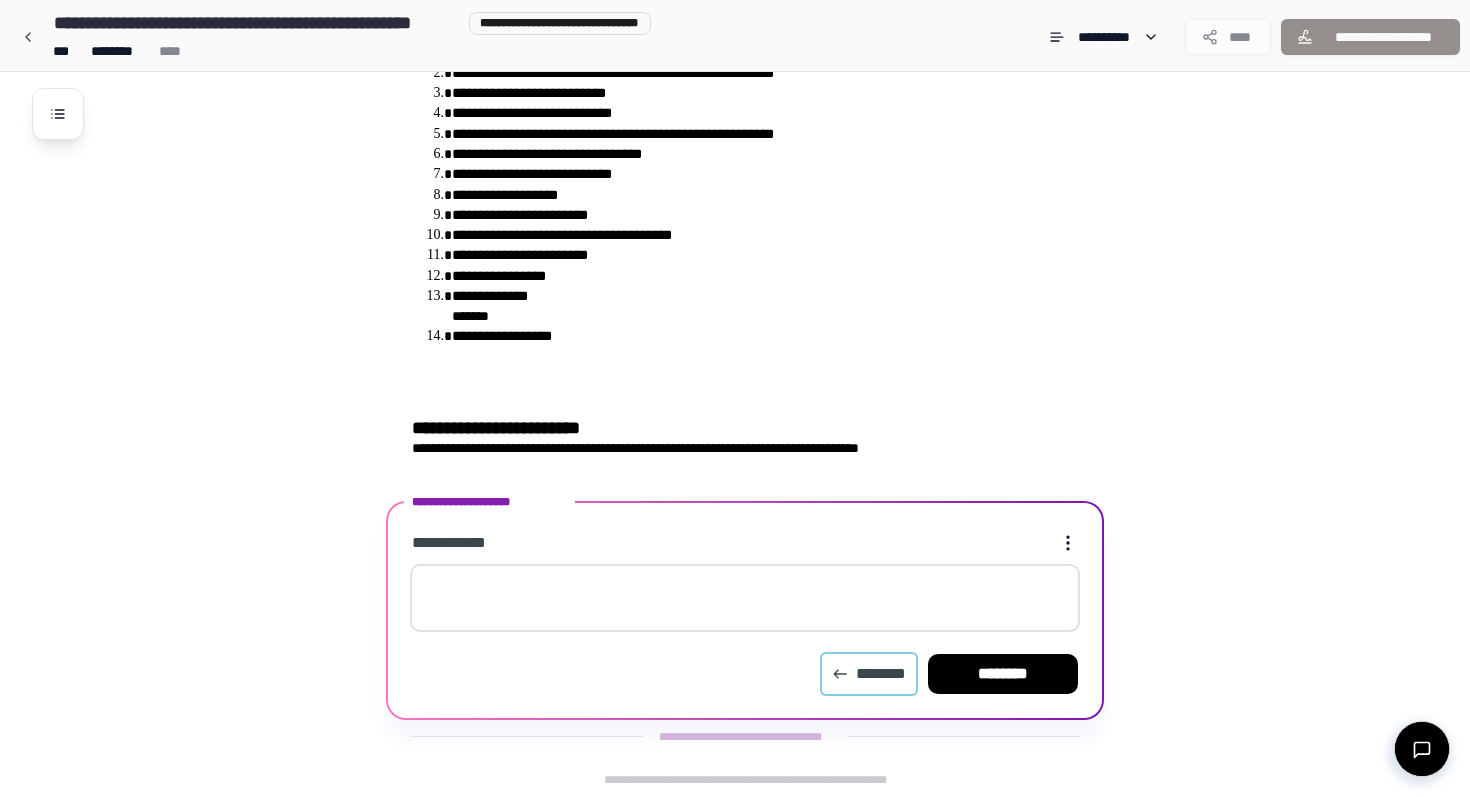 click on "********" at bounding box center (869, 674) 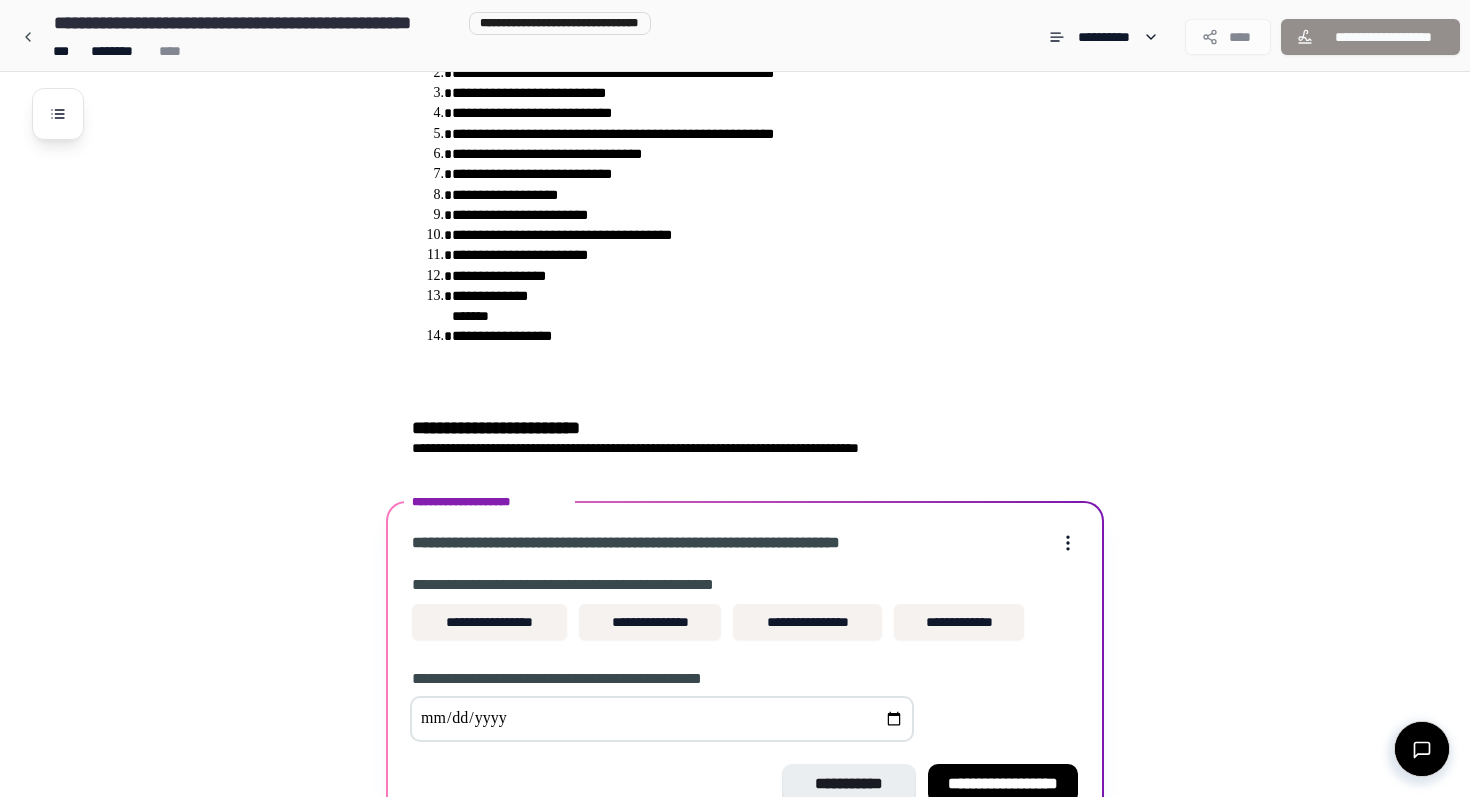 scroll, scrollTop: 348, scrollLeft: 0, axis: vertical 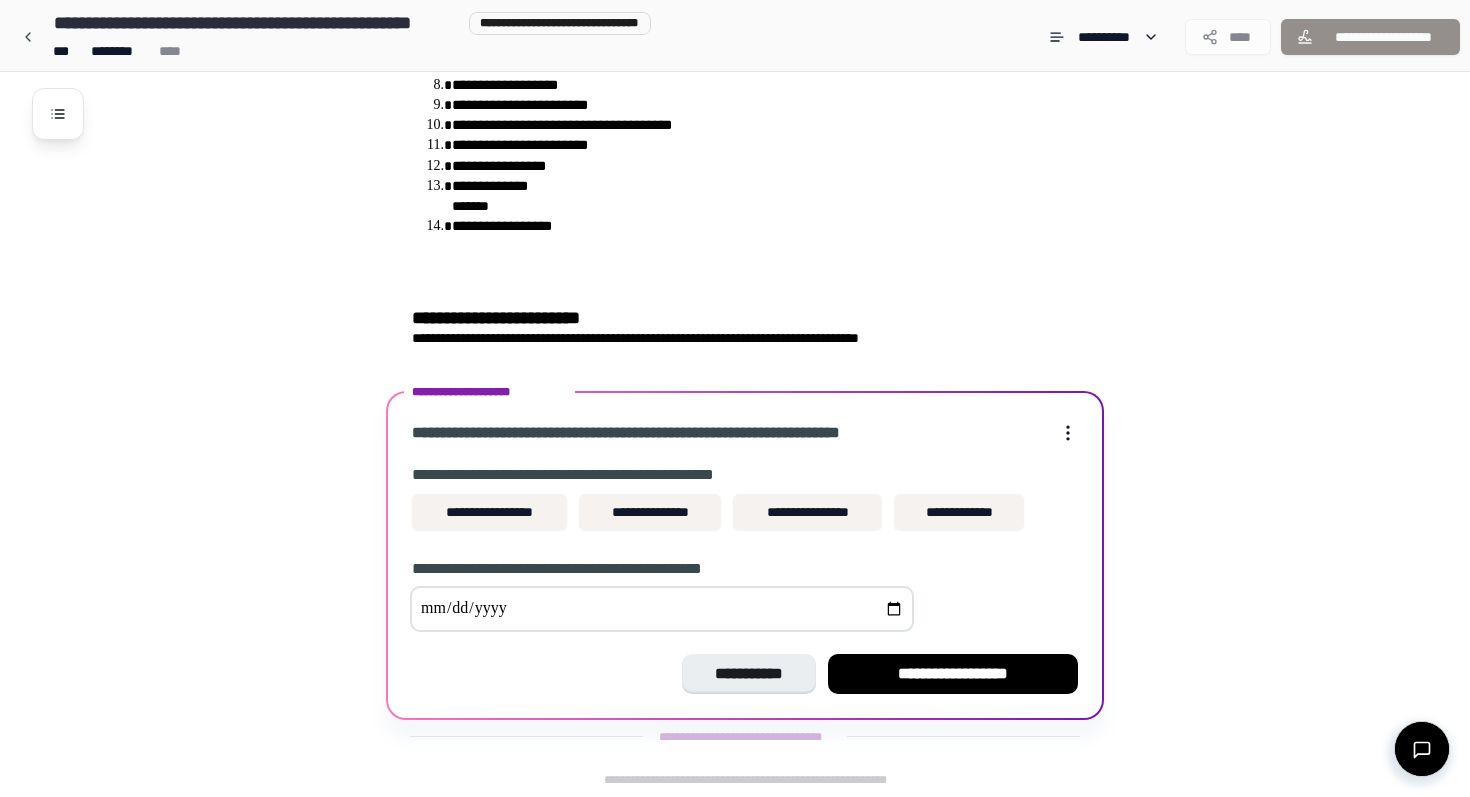 click at bounding box center (662, 609) 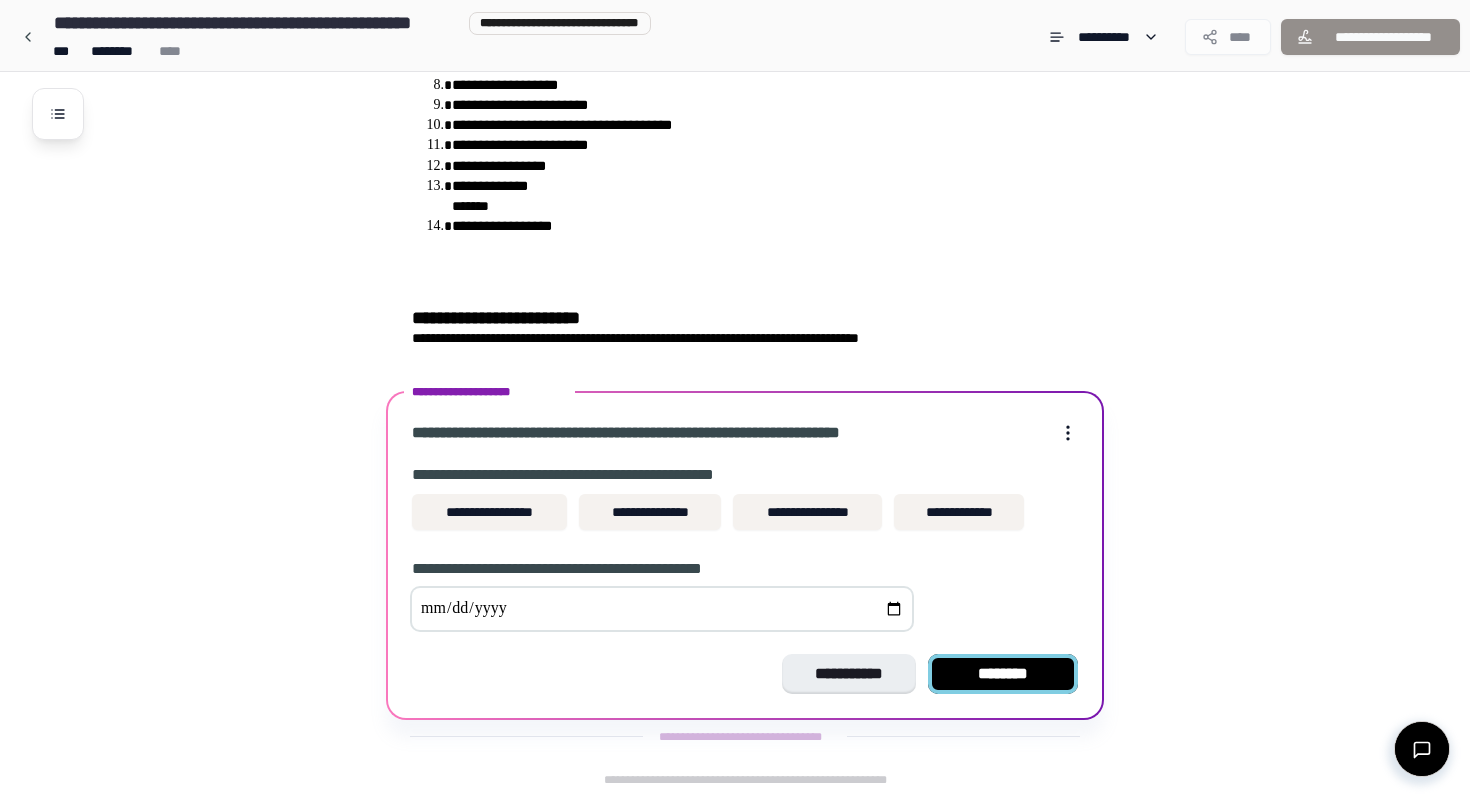 click on "********" at bounding box center [1003, 674] 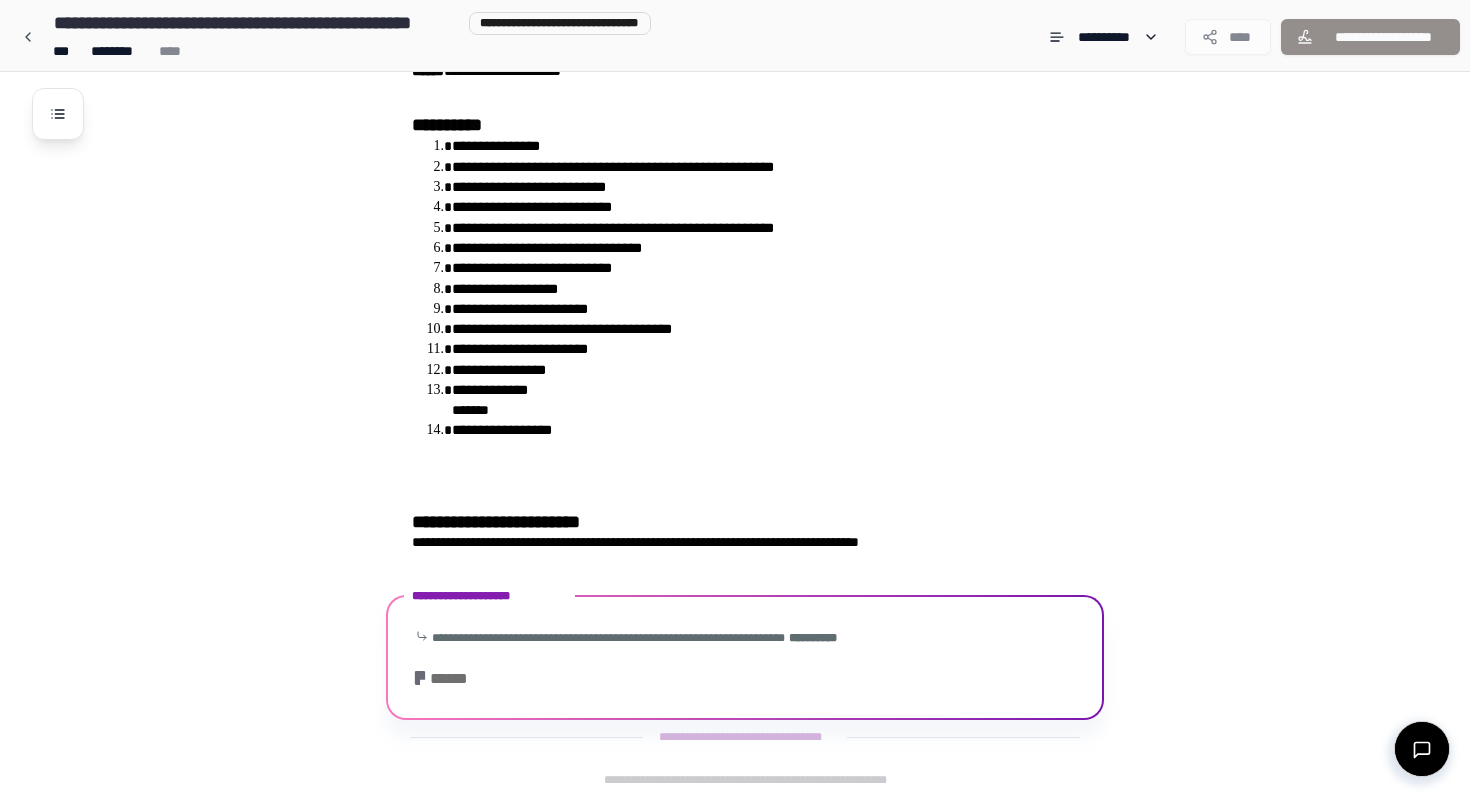 scroll, scrollTop: 232, scrollLeft: 0, axis: vertical 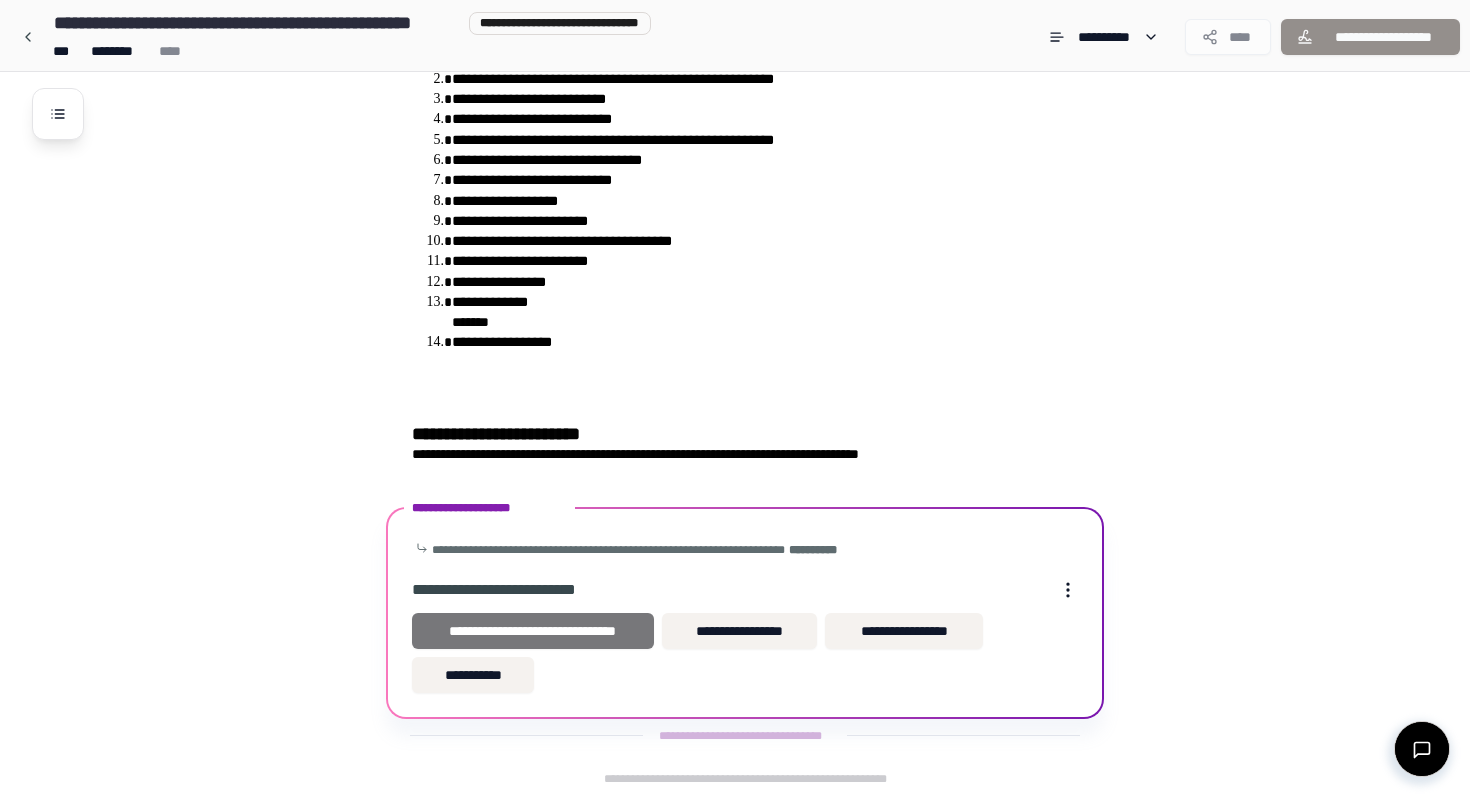 click on "**********" at bounding box center (533, 631) 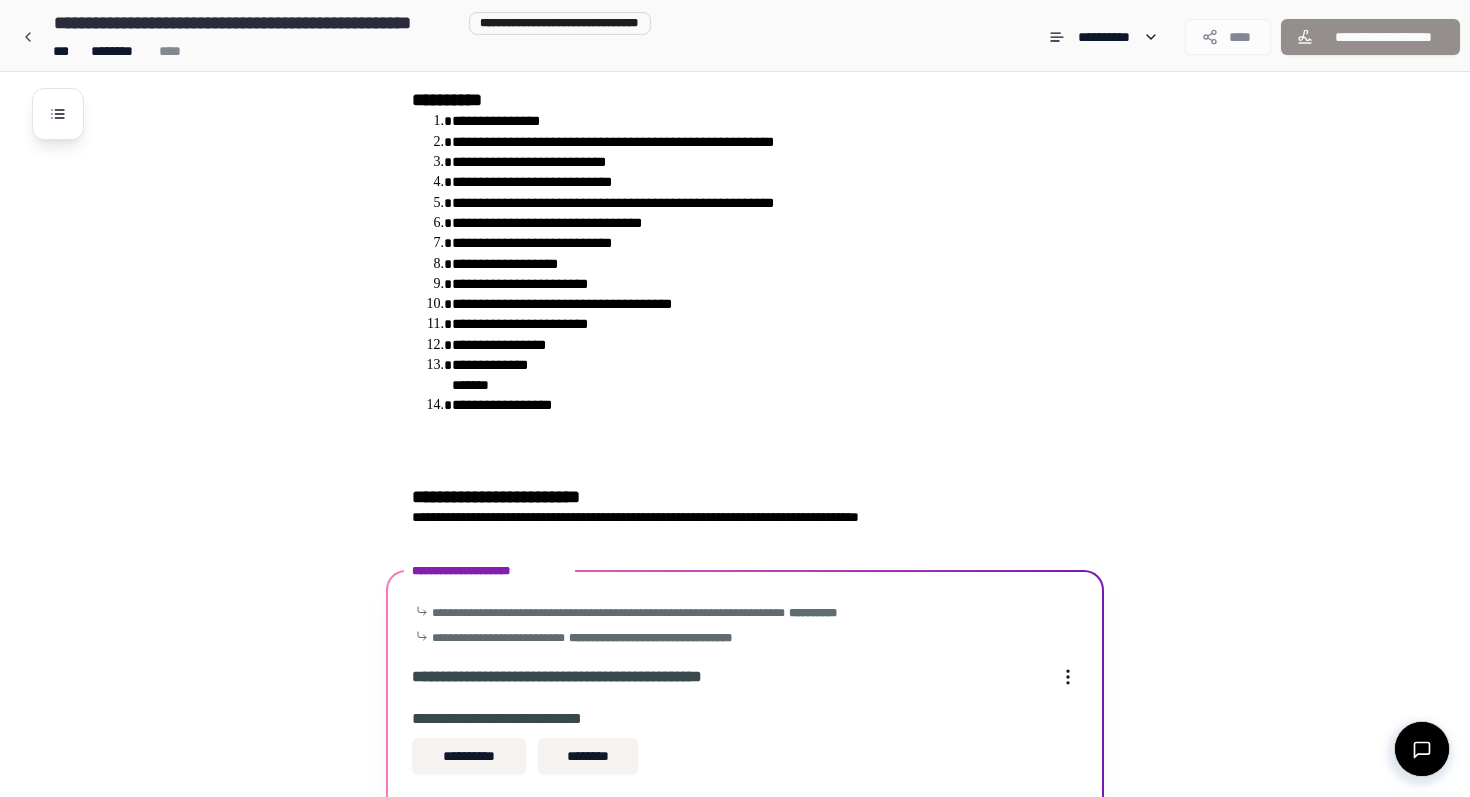 scroll, scrollTop: 442, scrollLeft: 0, axis: vertical 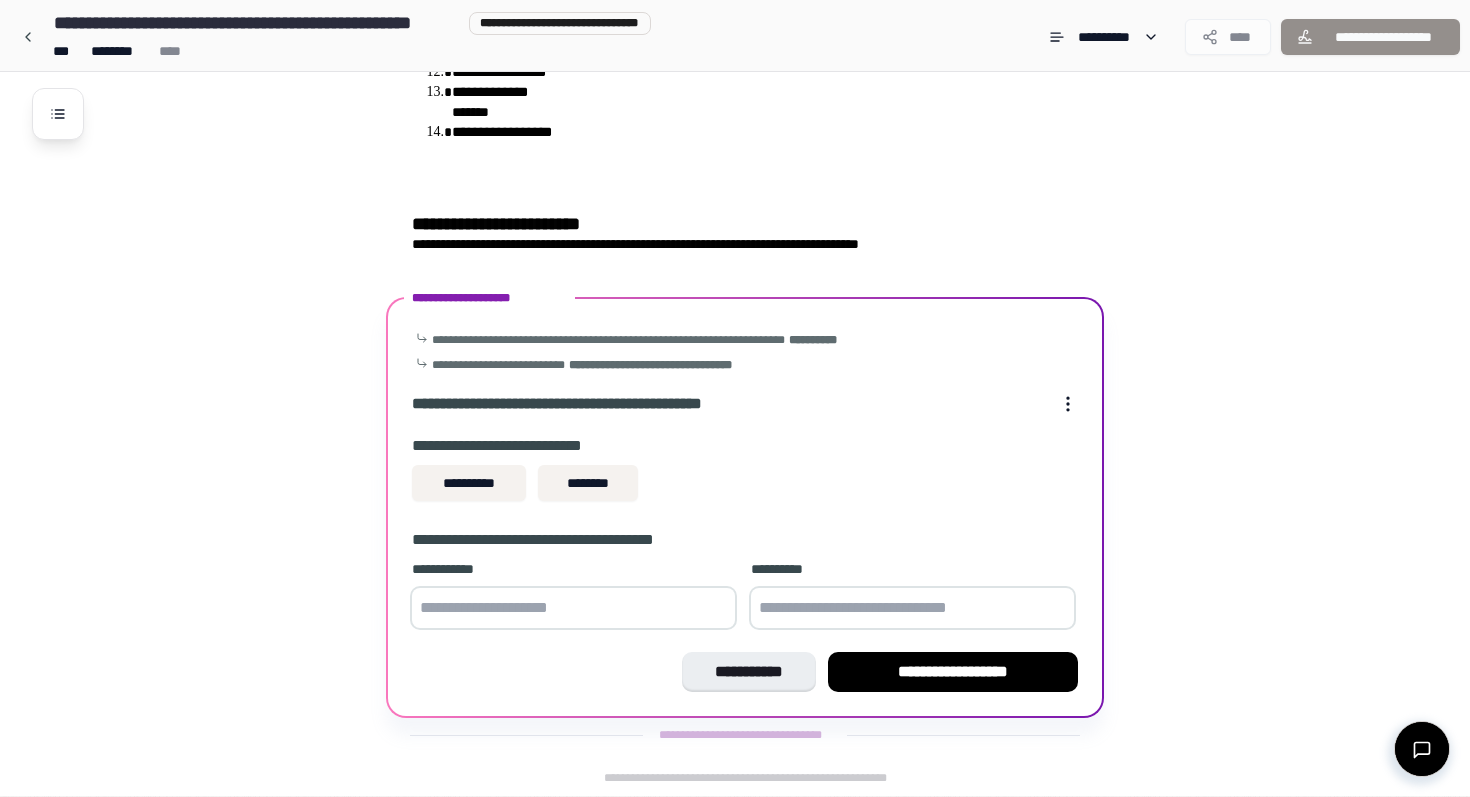 click at bounding box center (573, 608) 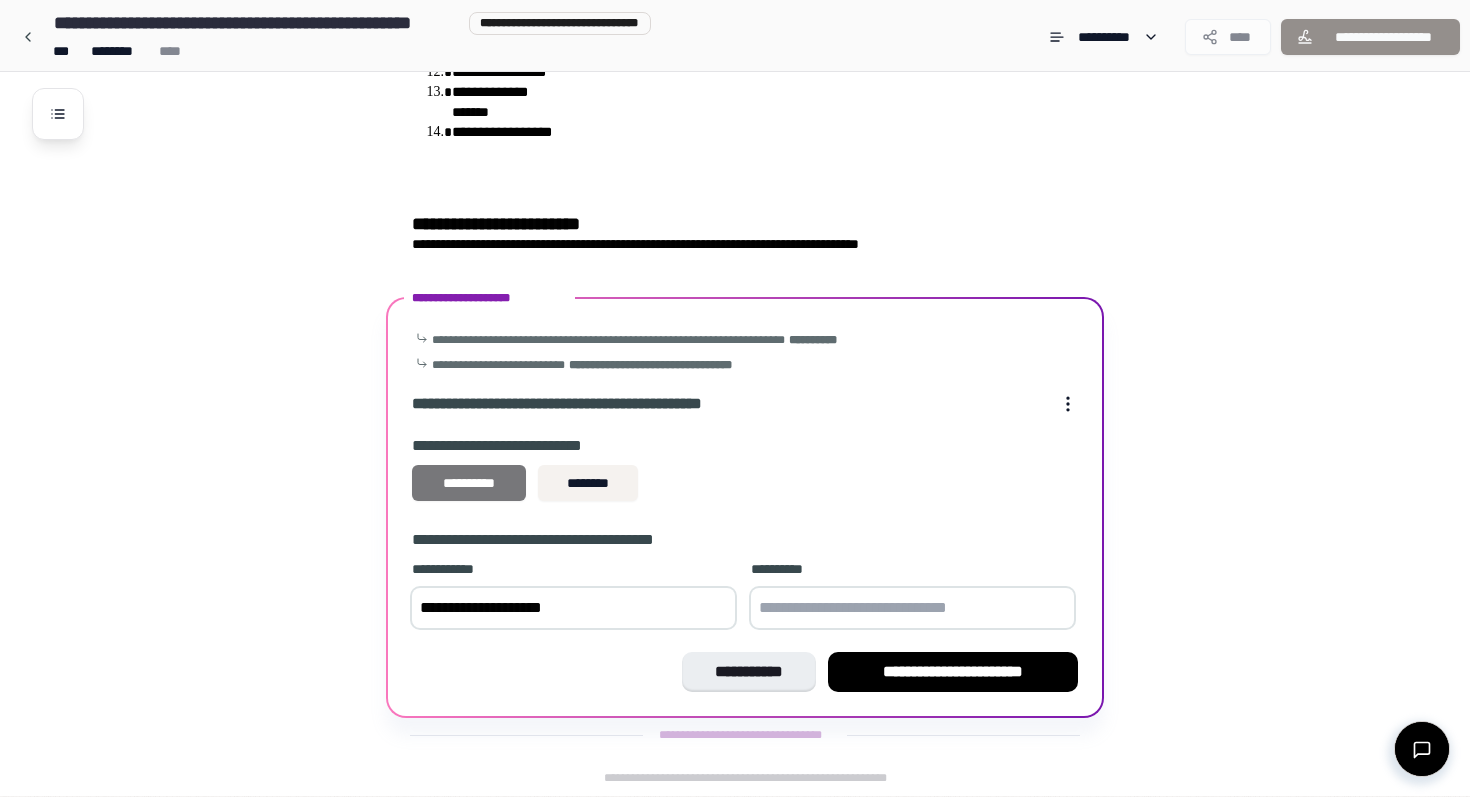 type on "**********" 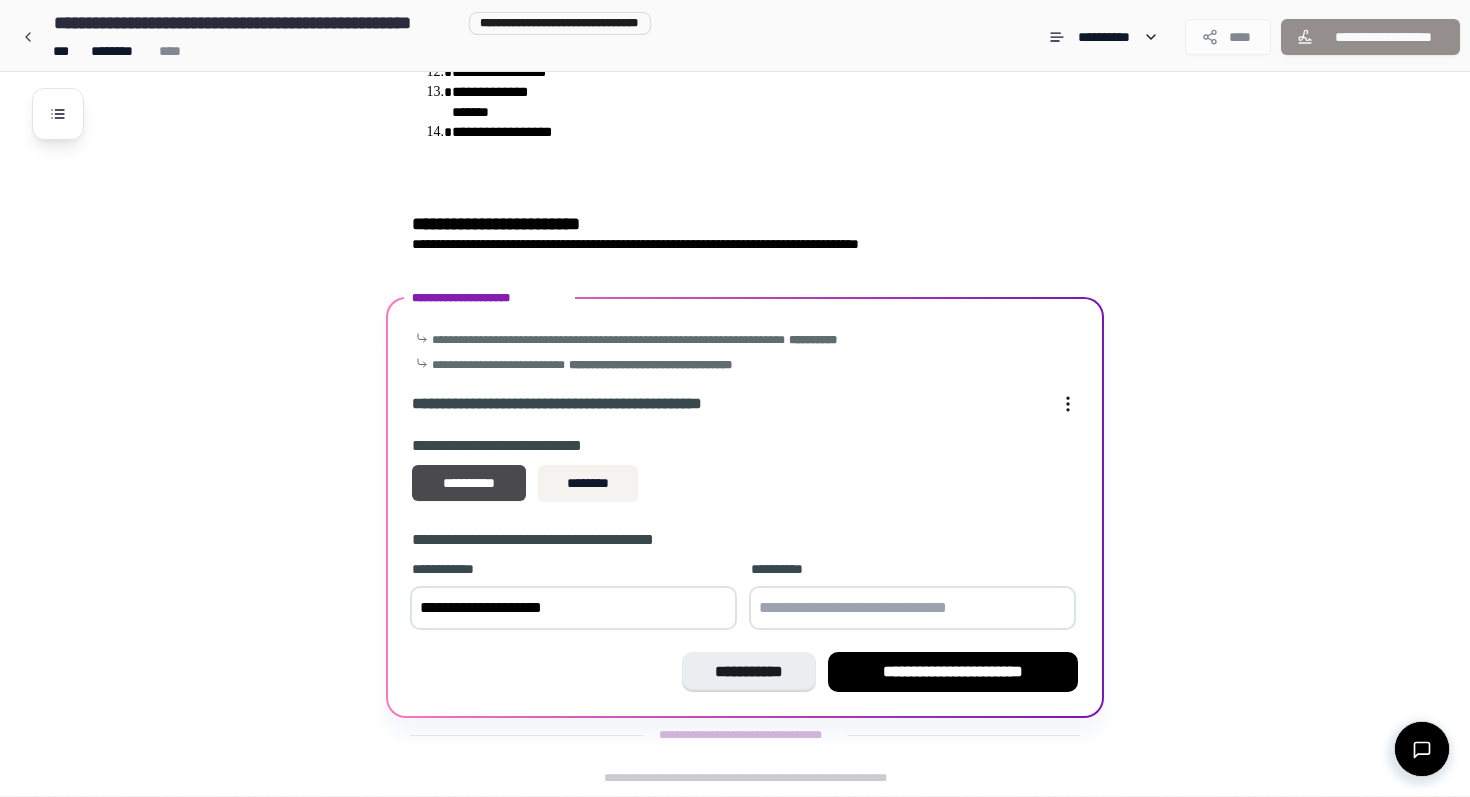 click on "**********" at bounding box center [745, 535] 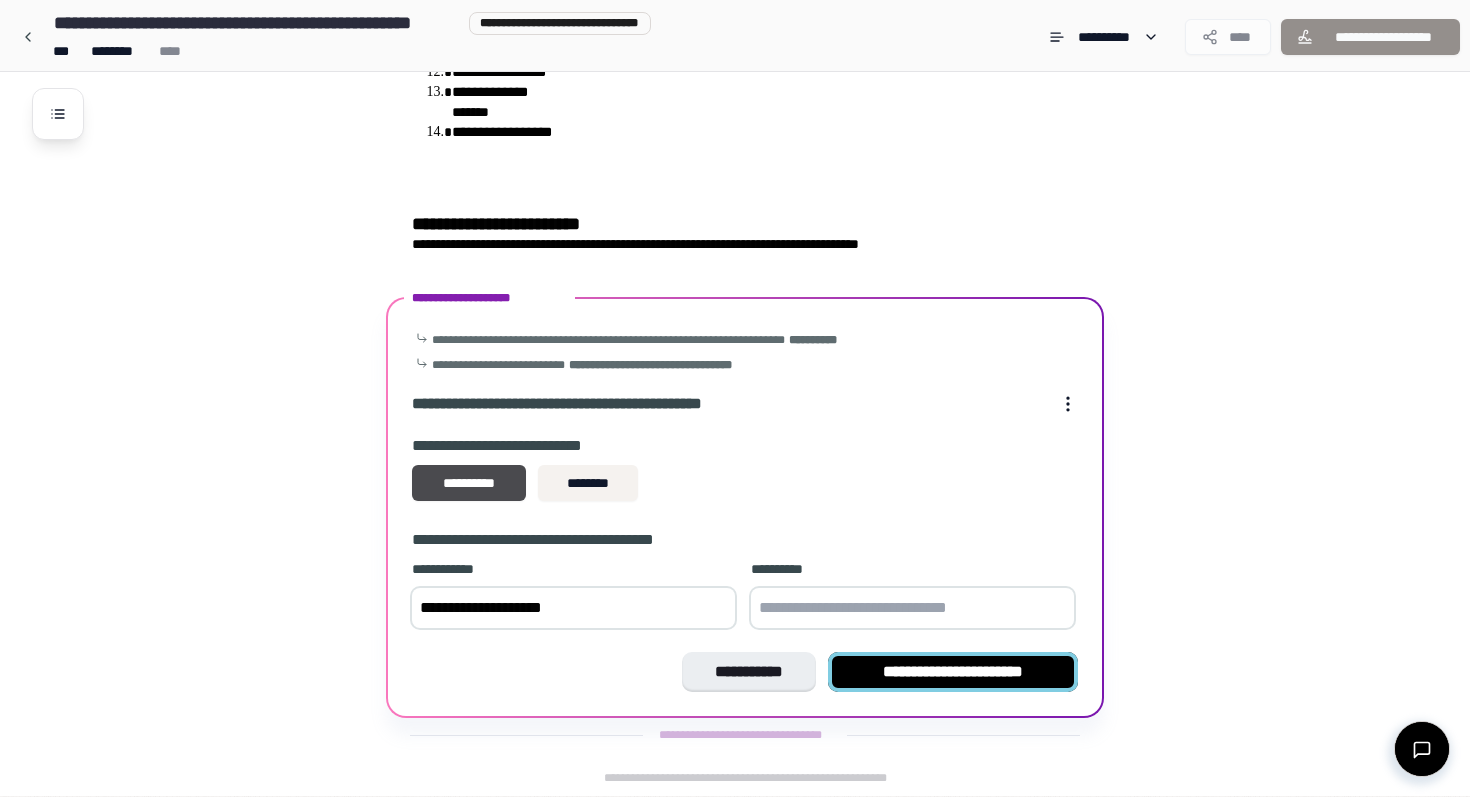 click on "**********" at bounding box center [953, 672] 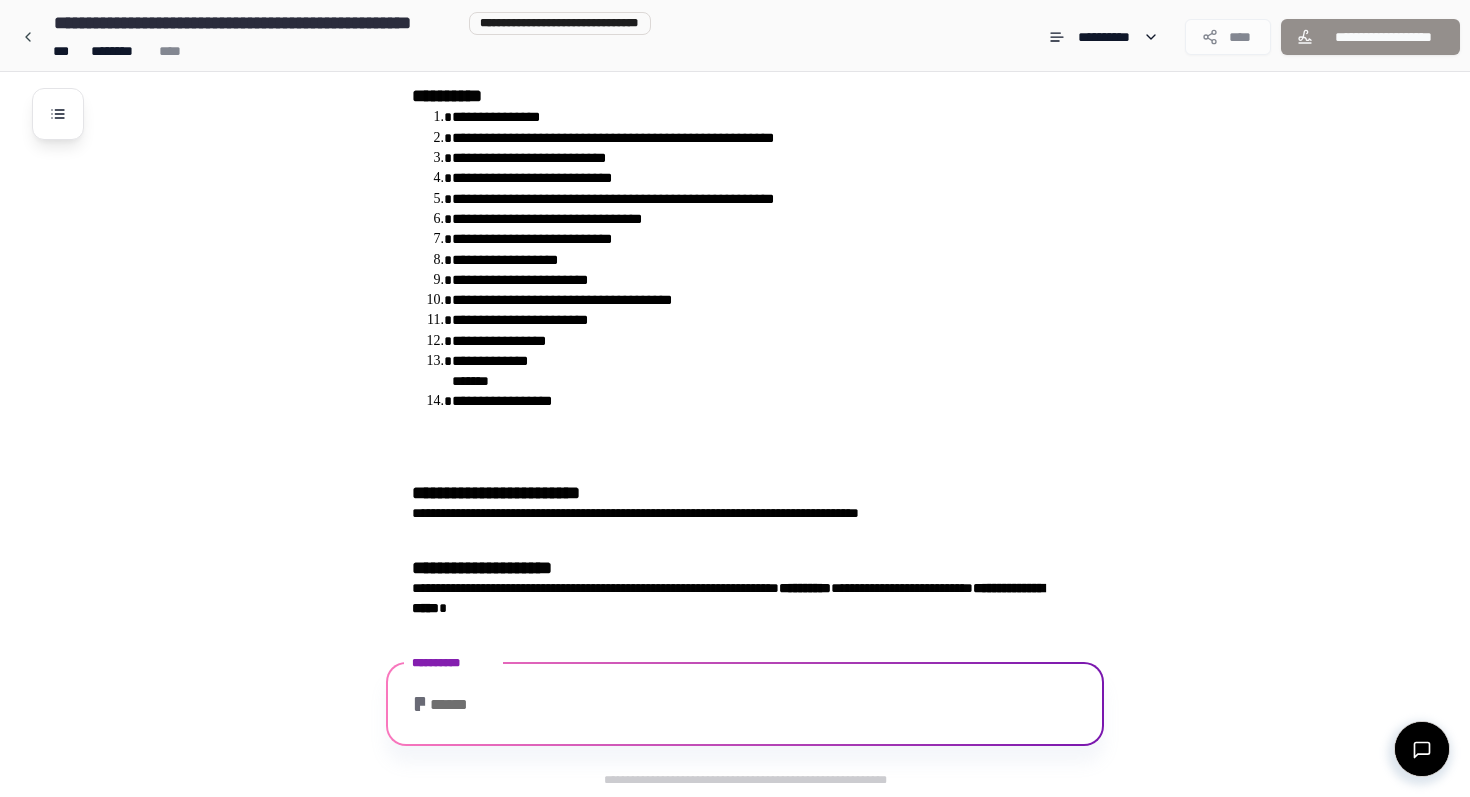 scroll, scrollTop: 338, scrollLeft: 0, axis: vertical 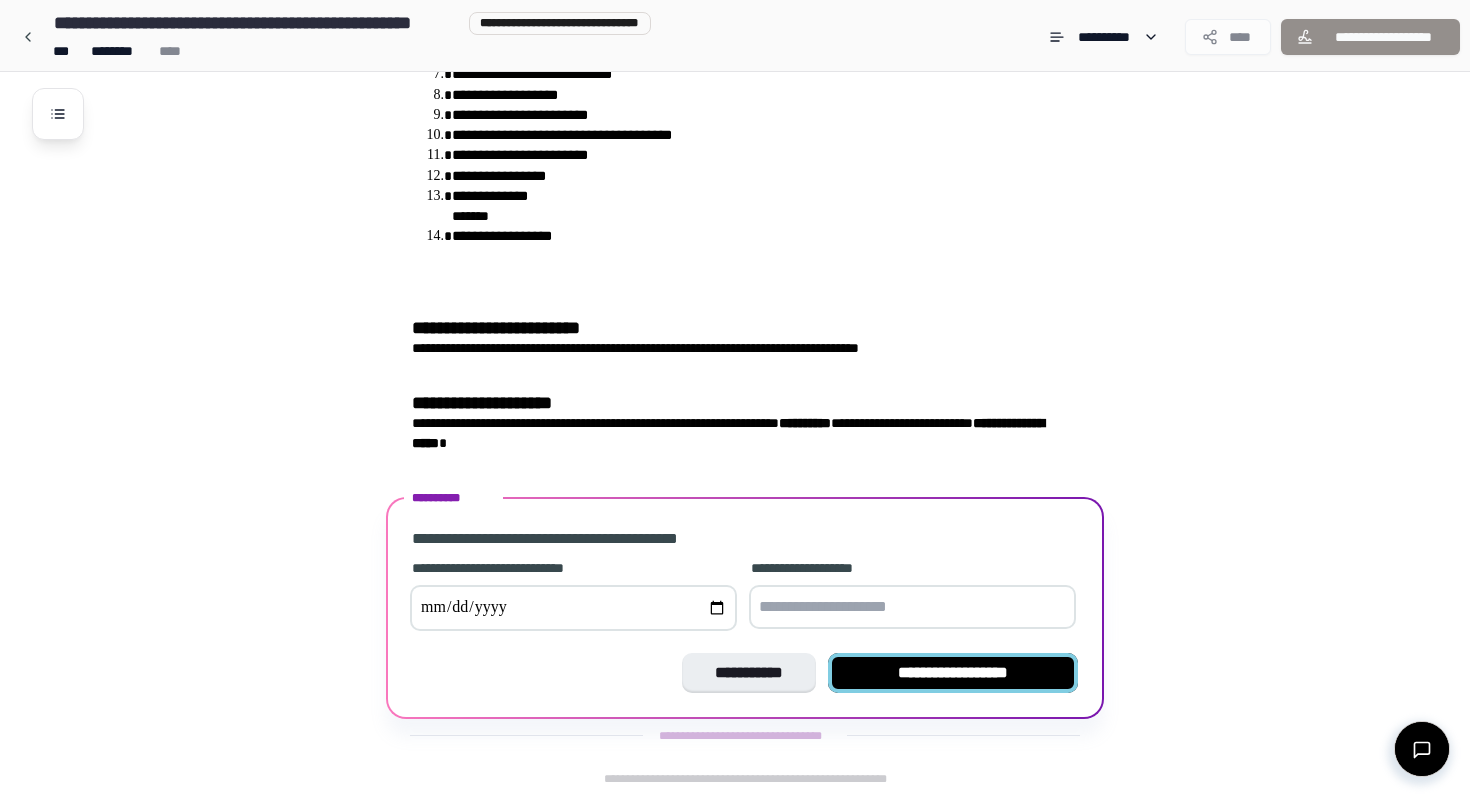 click on "**********" at bounding box center [953, 673] 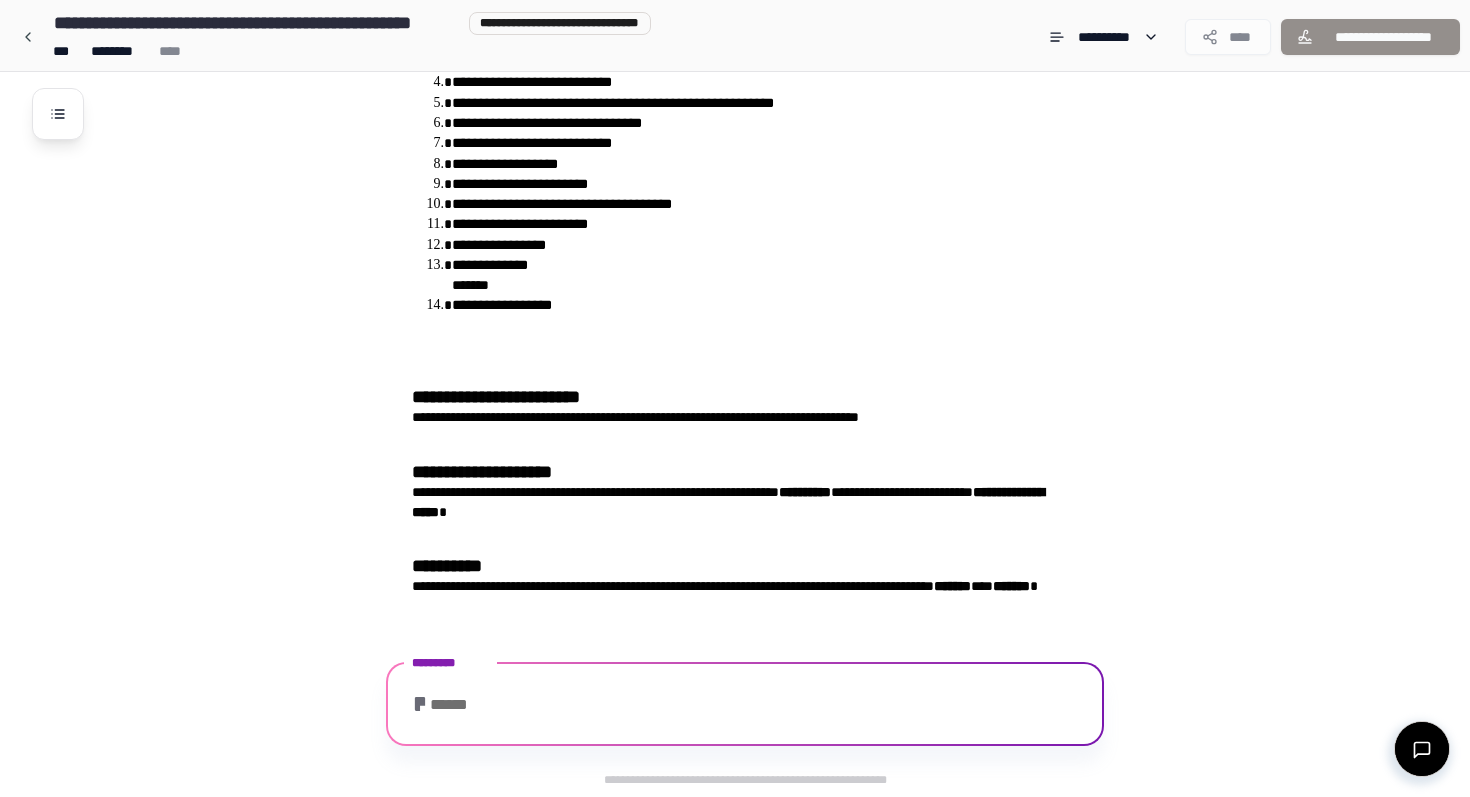 scroll, scrollTop: 427, scrollLeft: 0, axis: vertical 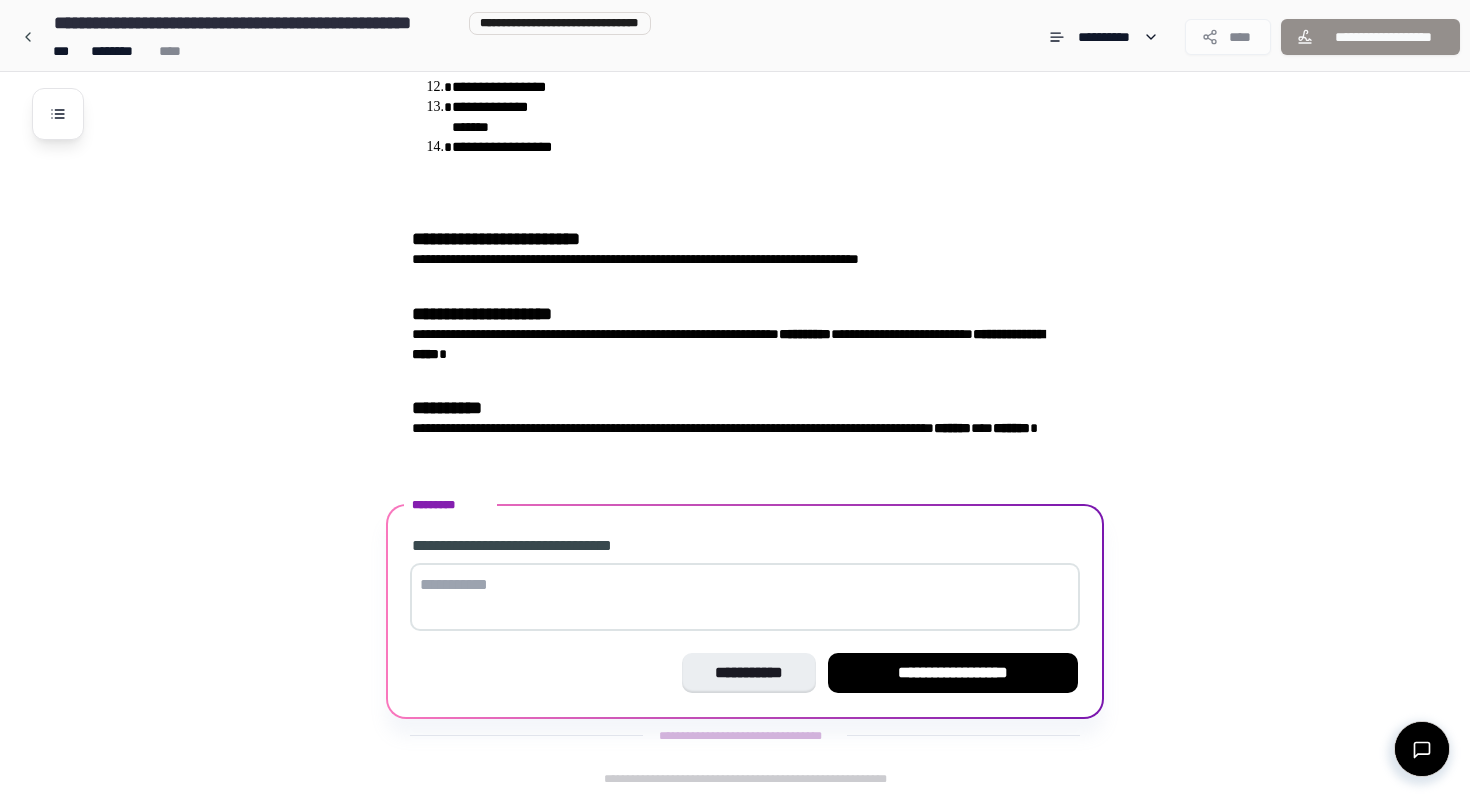 click at bounding box center [745, 597] 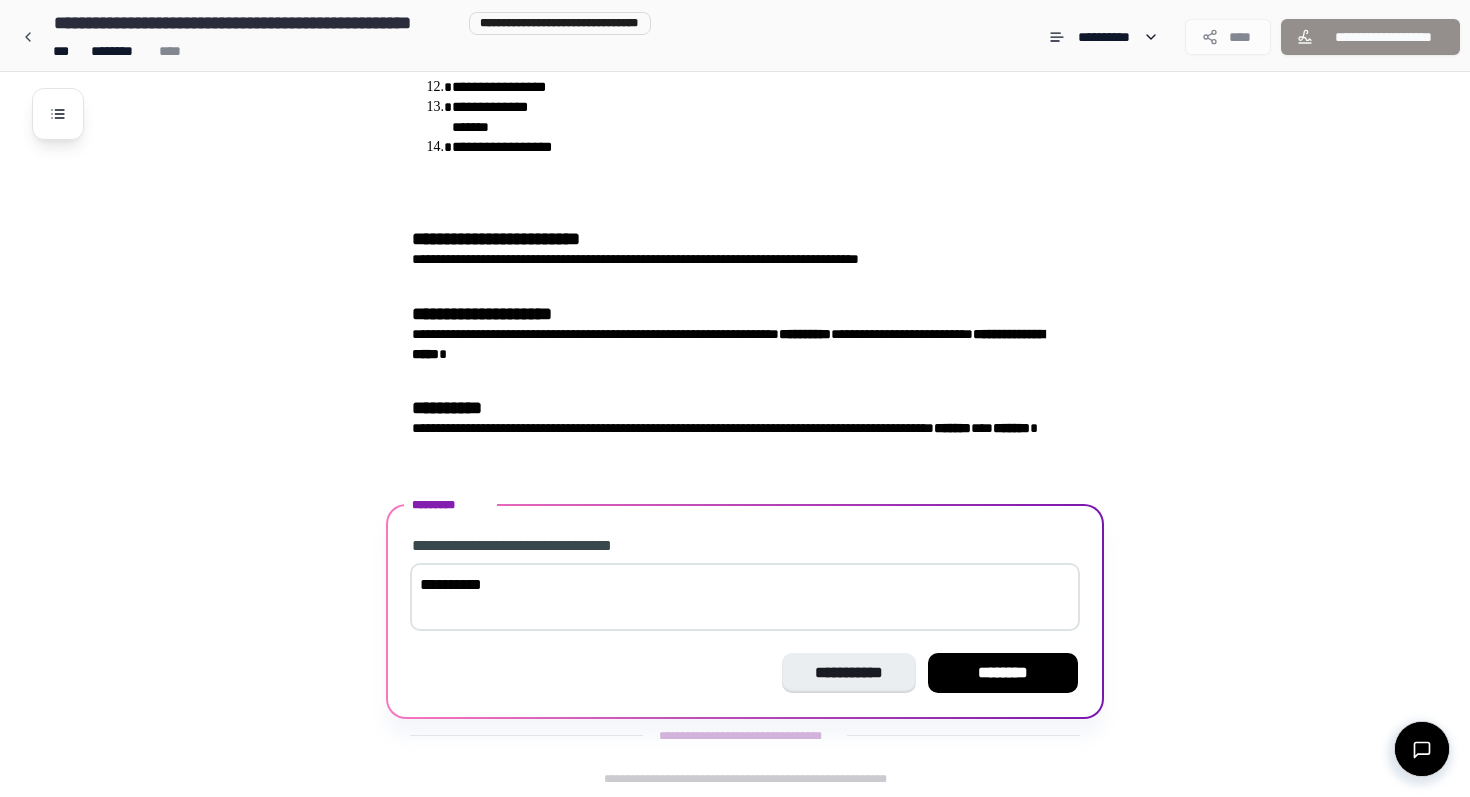 type on "**********" 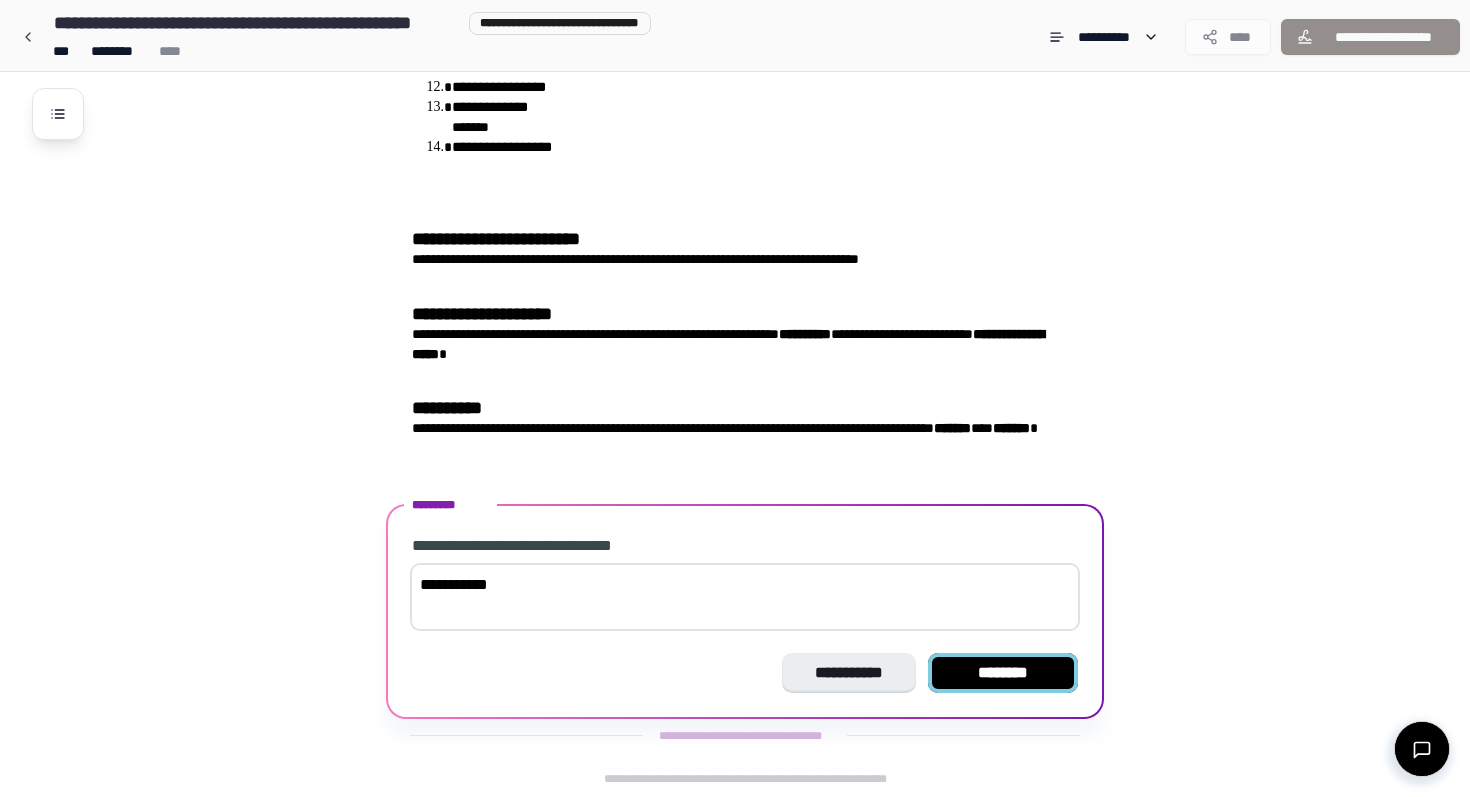 click on "********" at bounding box center (1003, 673) 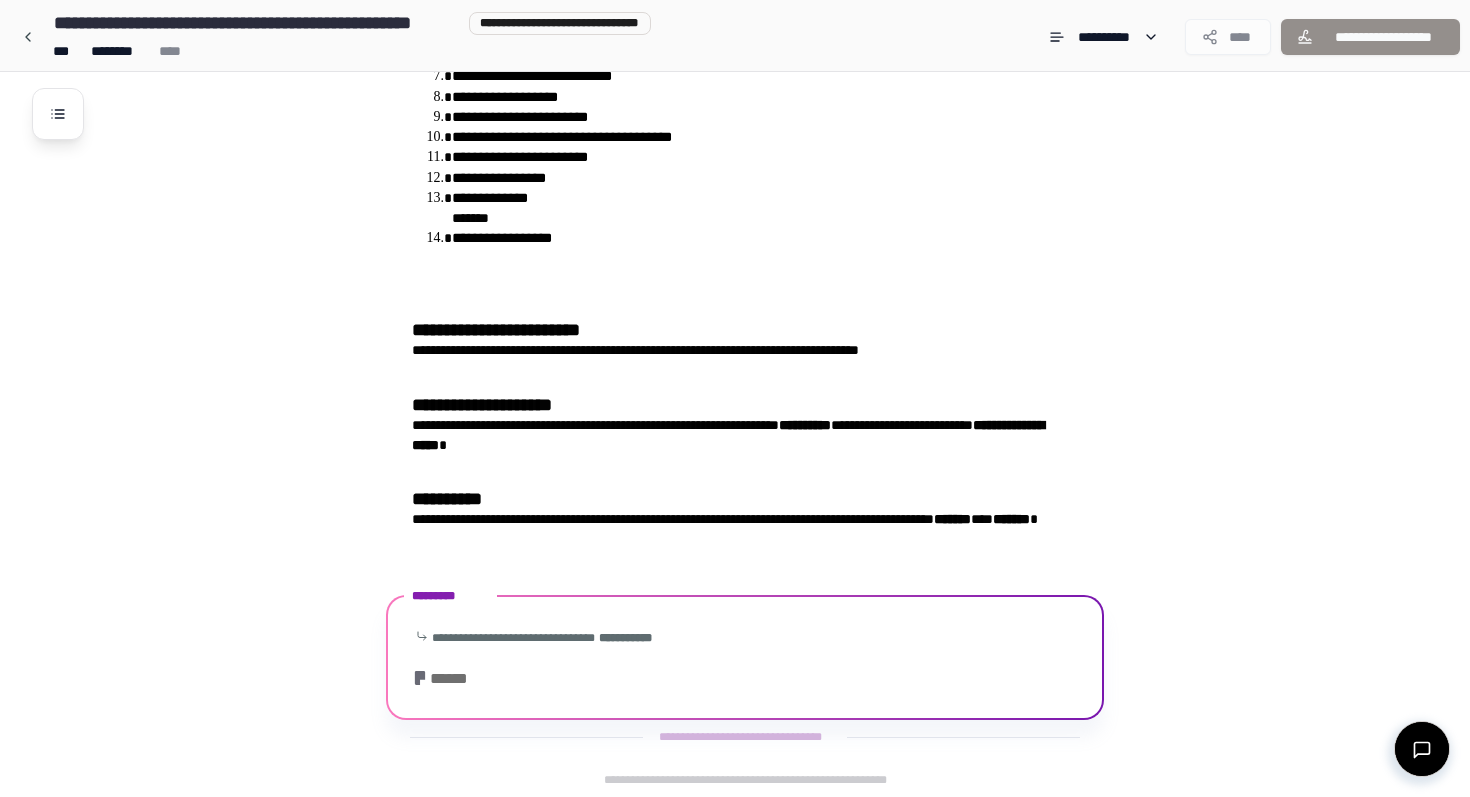 scroll, scrollTop: 446, scrollLeft: 0, axis: vertical 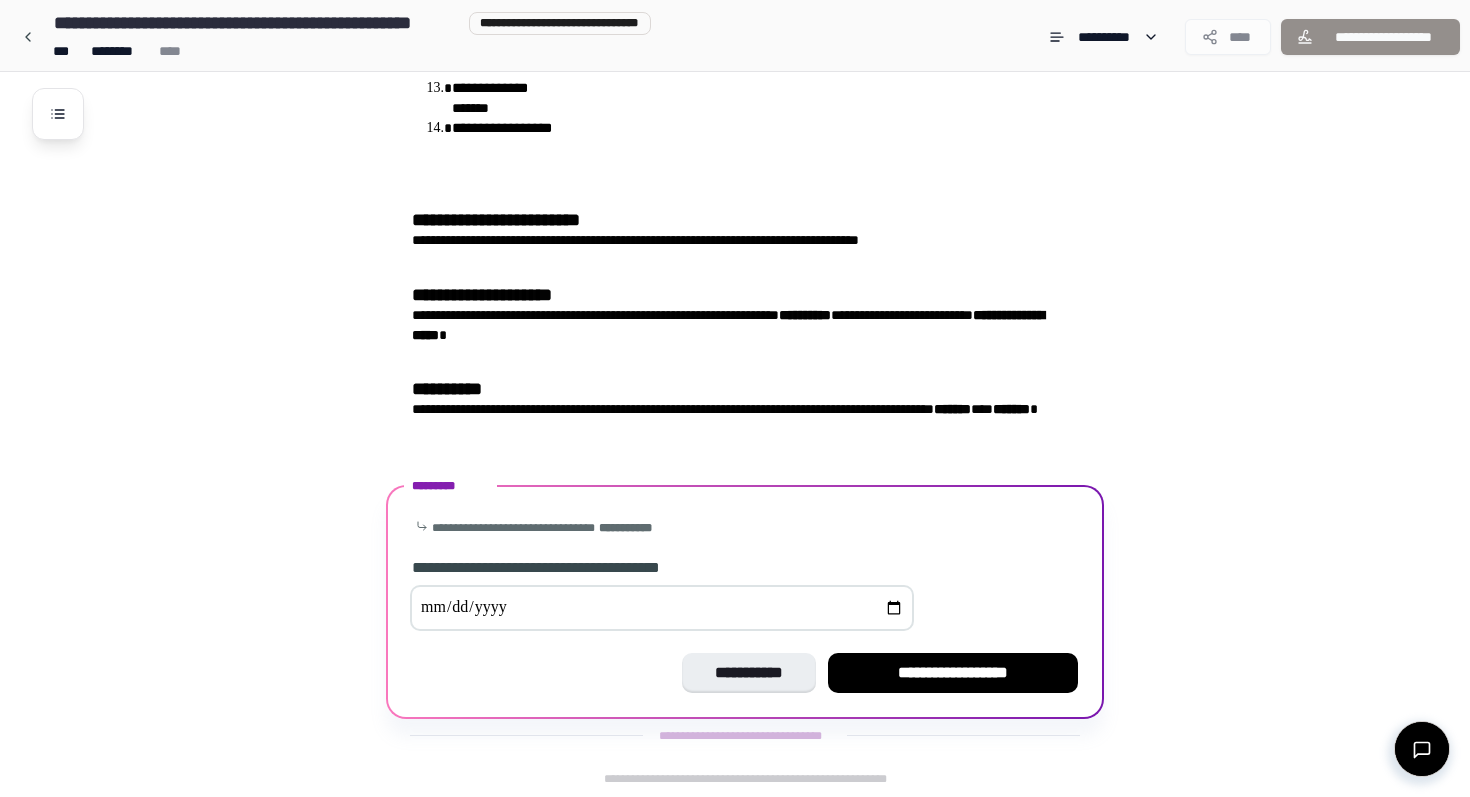 click at bounding box center (662, 608) 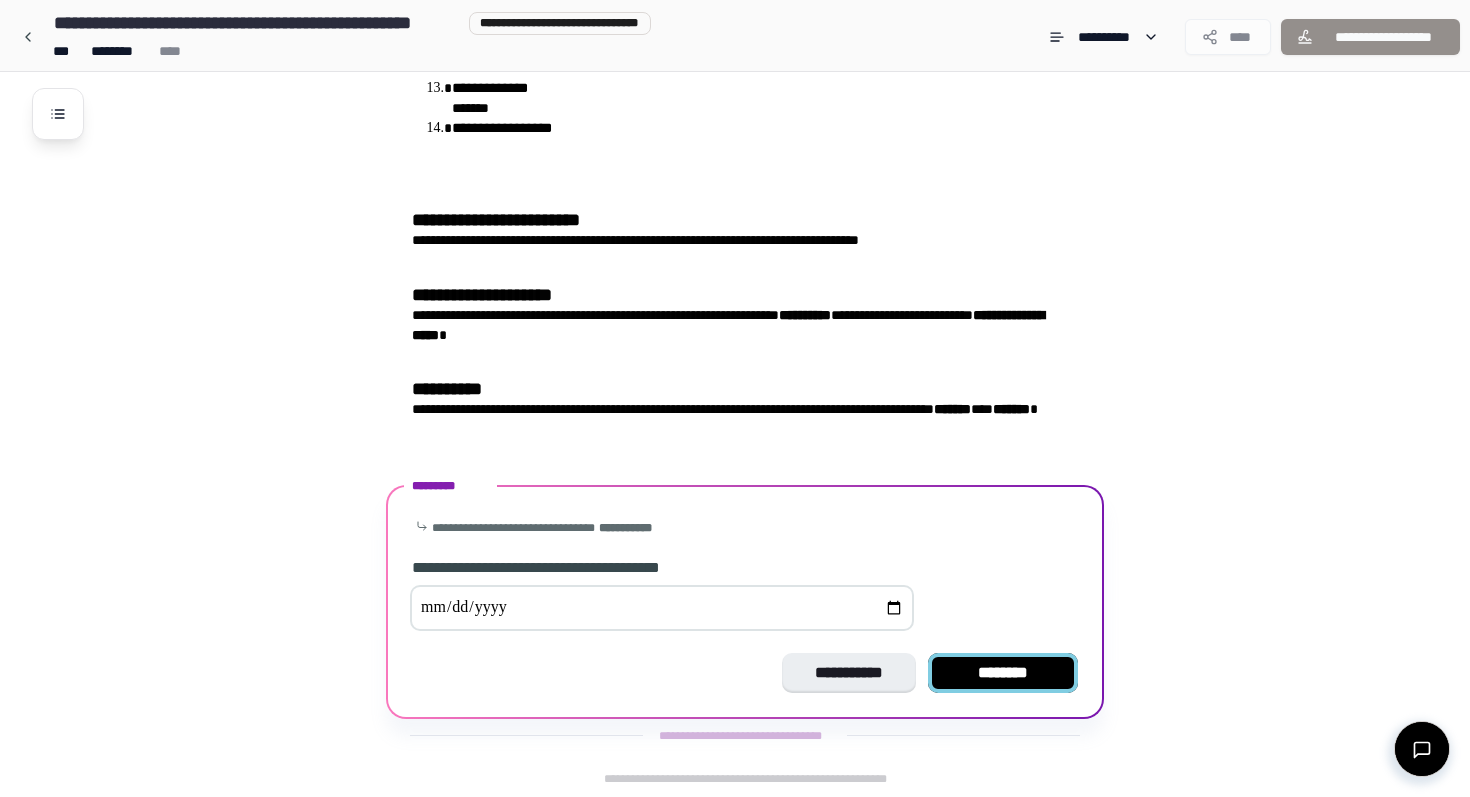 click on "********" at bounding box center [1003, 673] 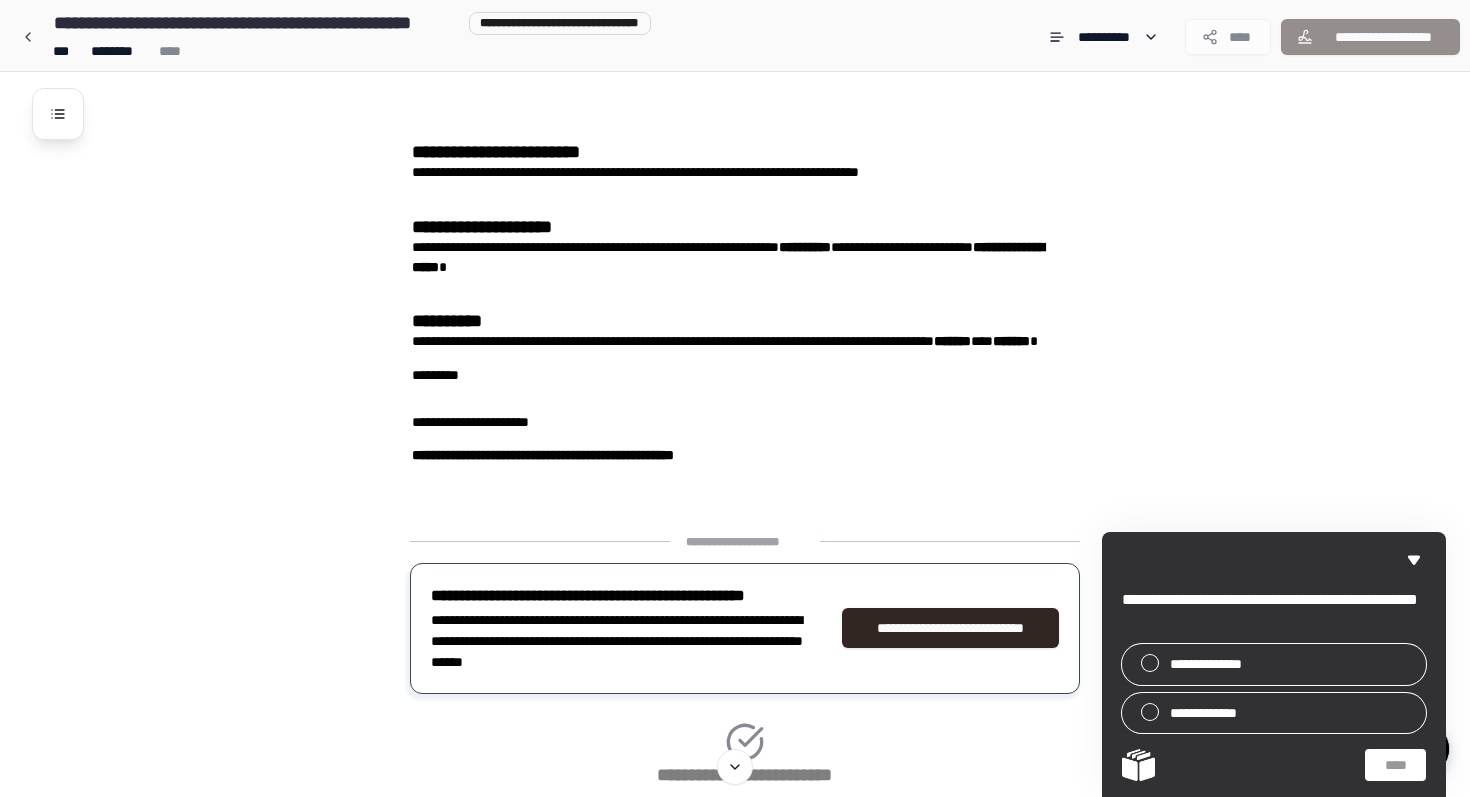 scroll, scrollTop: 508, scrollLeft: 0, axis: vertical 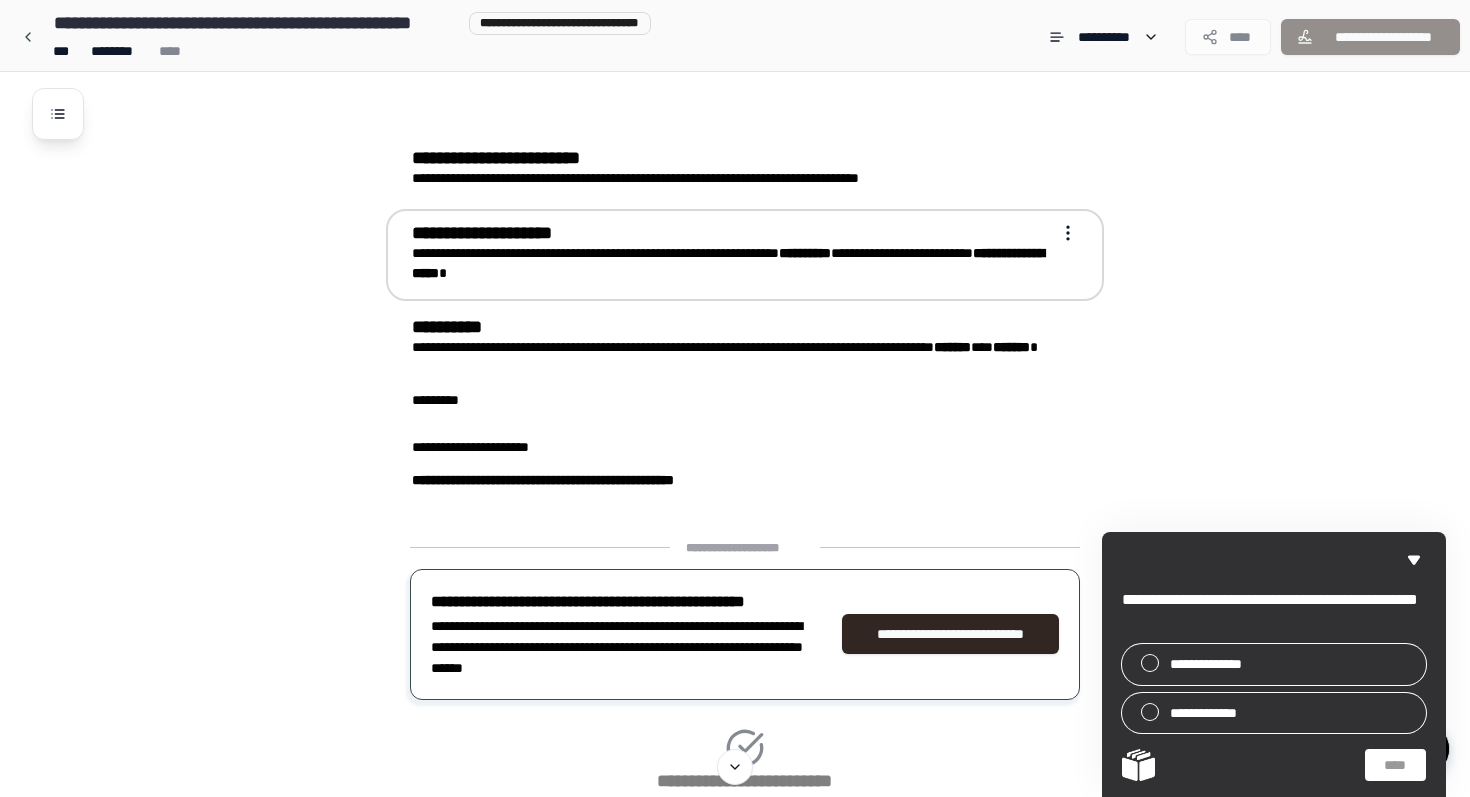 click on "**********" at bounding box center [735, 228] 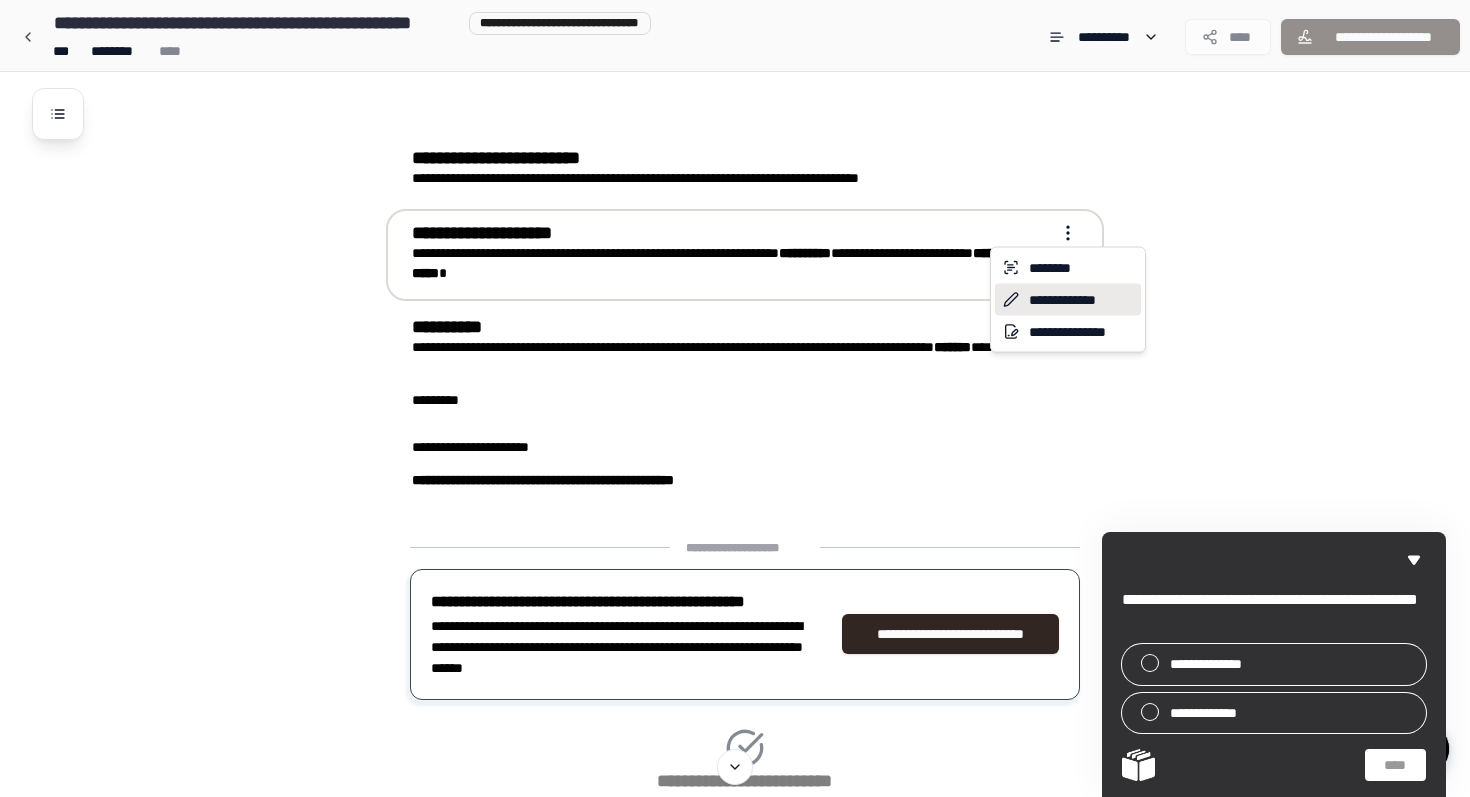 click on "**********" at bounding box center [1068, 300] 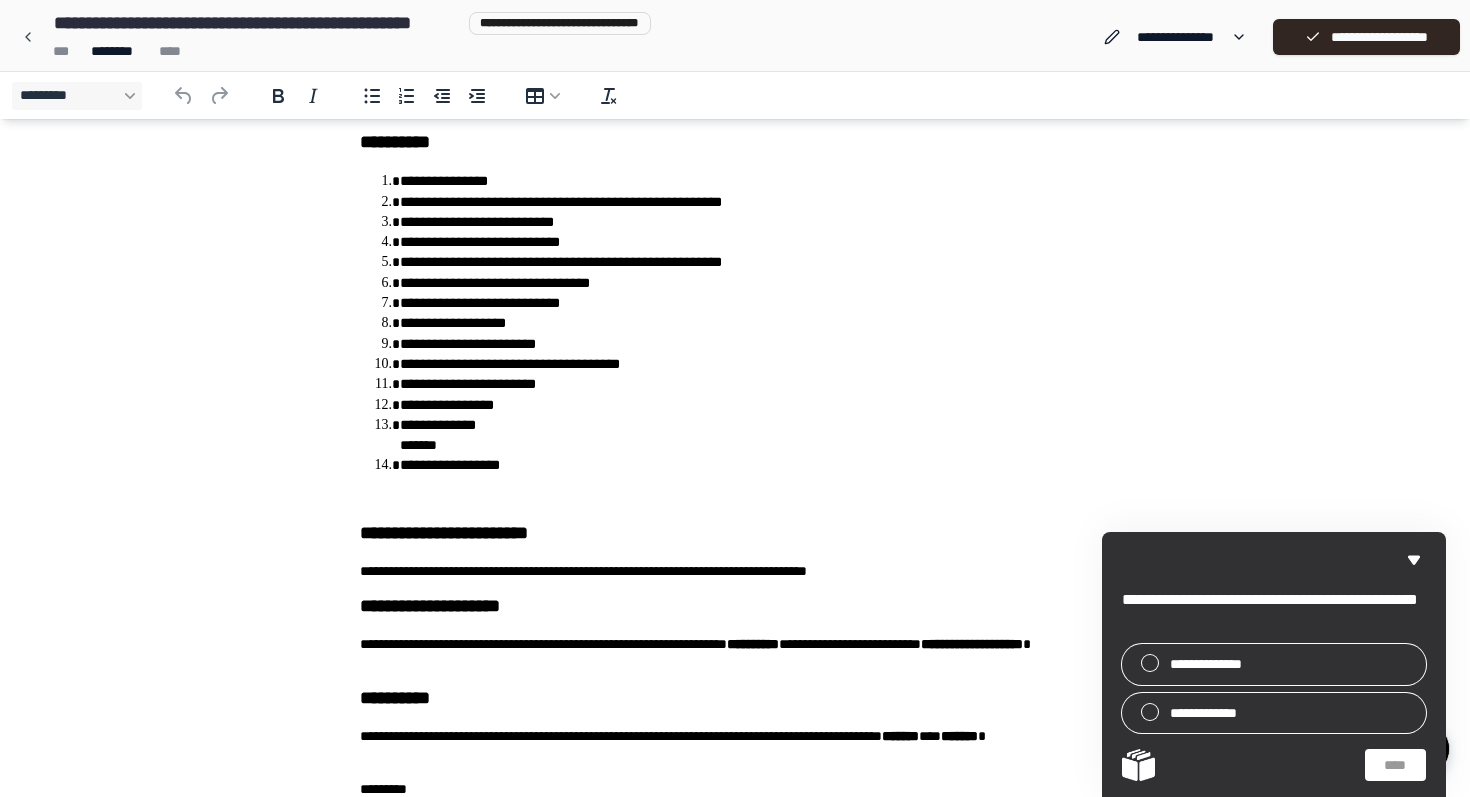 scroll, scrollTop: 346, scrollLeft: 0, axis: vertical 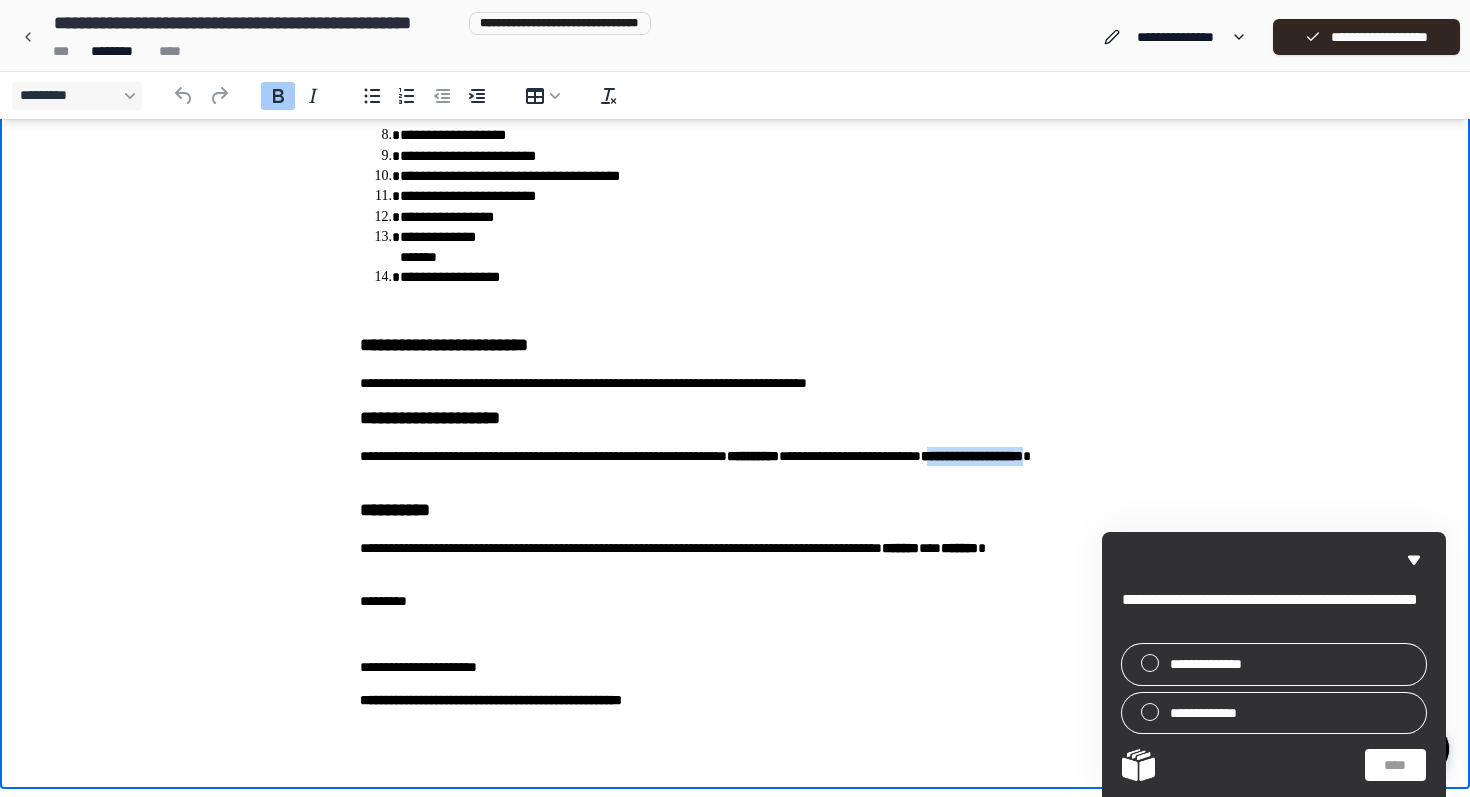 drag, startPoint x: 512, startPoint y: 474, endPoint x: 362, endPoint y: 473, distance: 150.00333 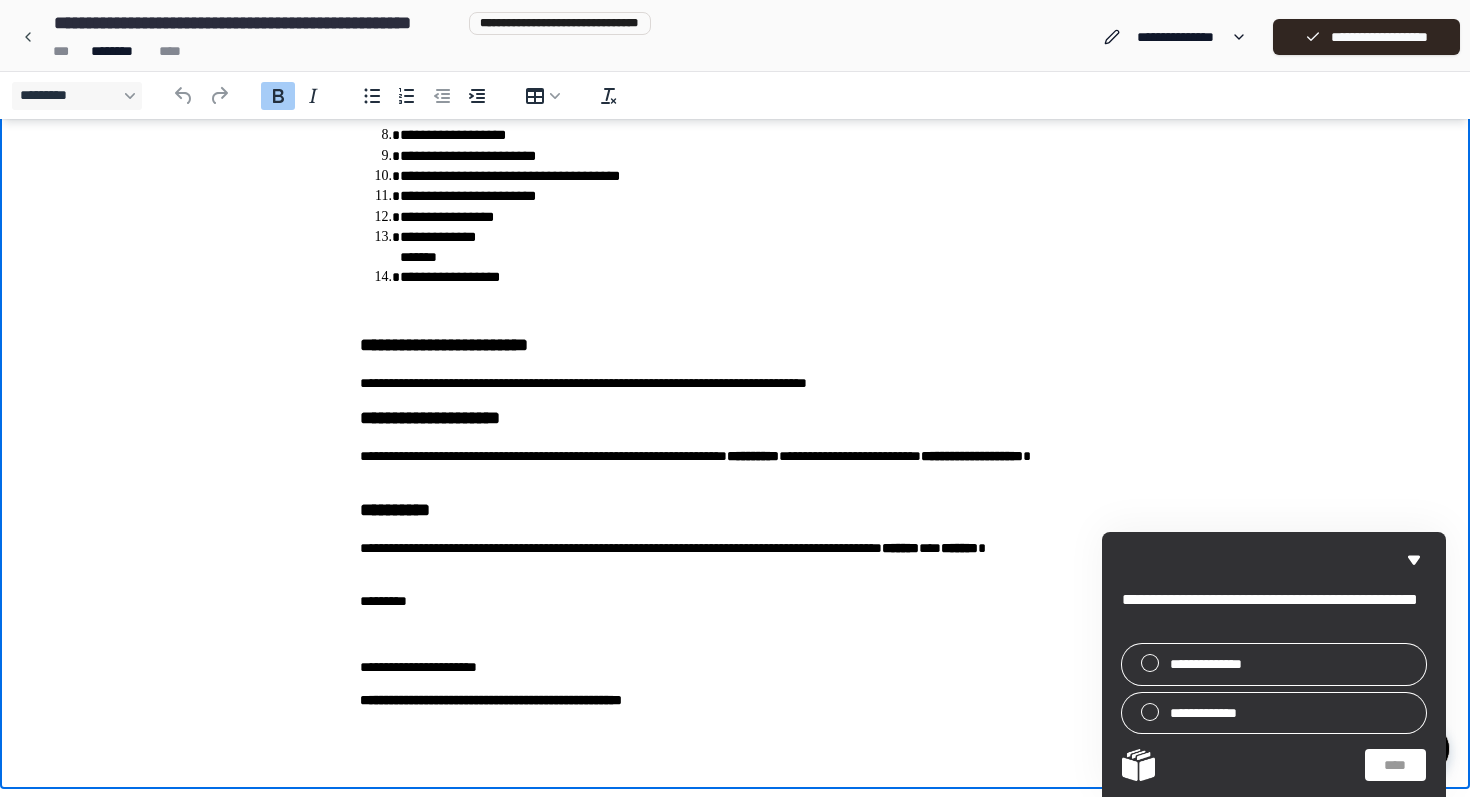 scroll, scrollTop: 326, scrollLeft: 0, axis: vertical 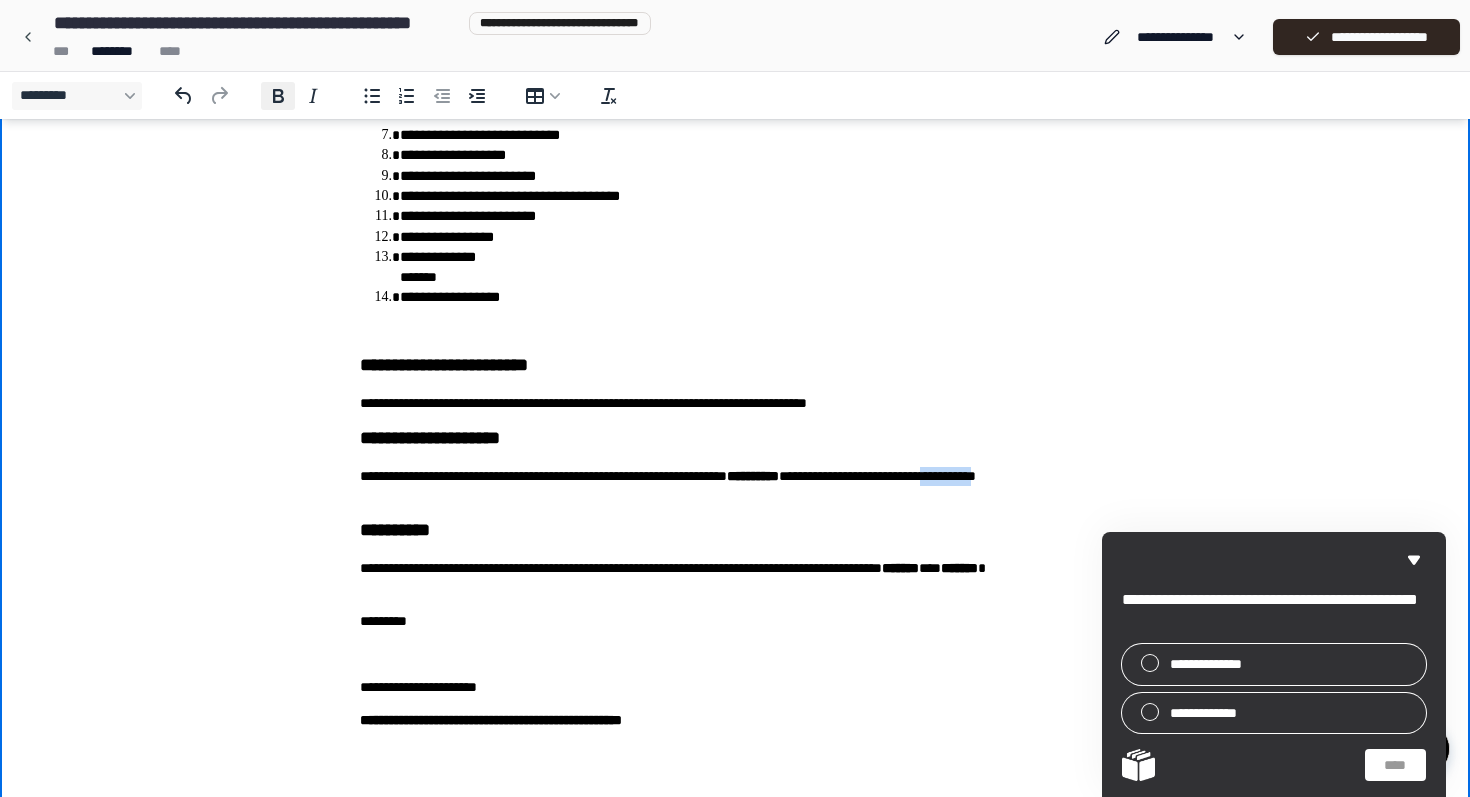 click 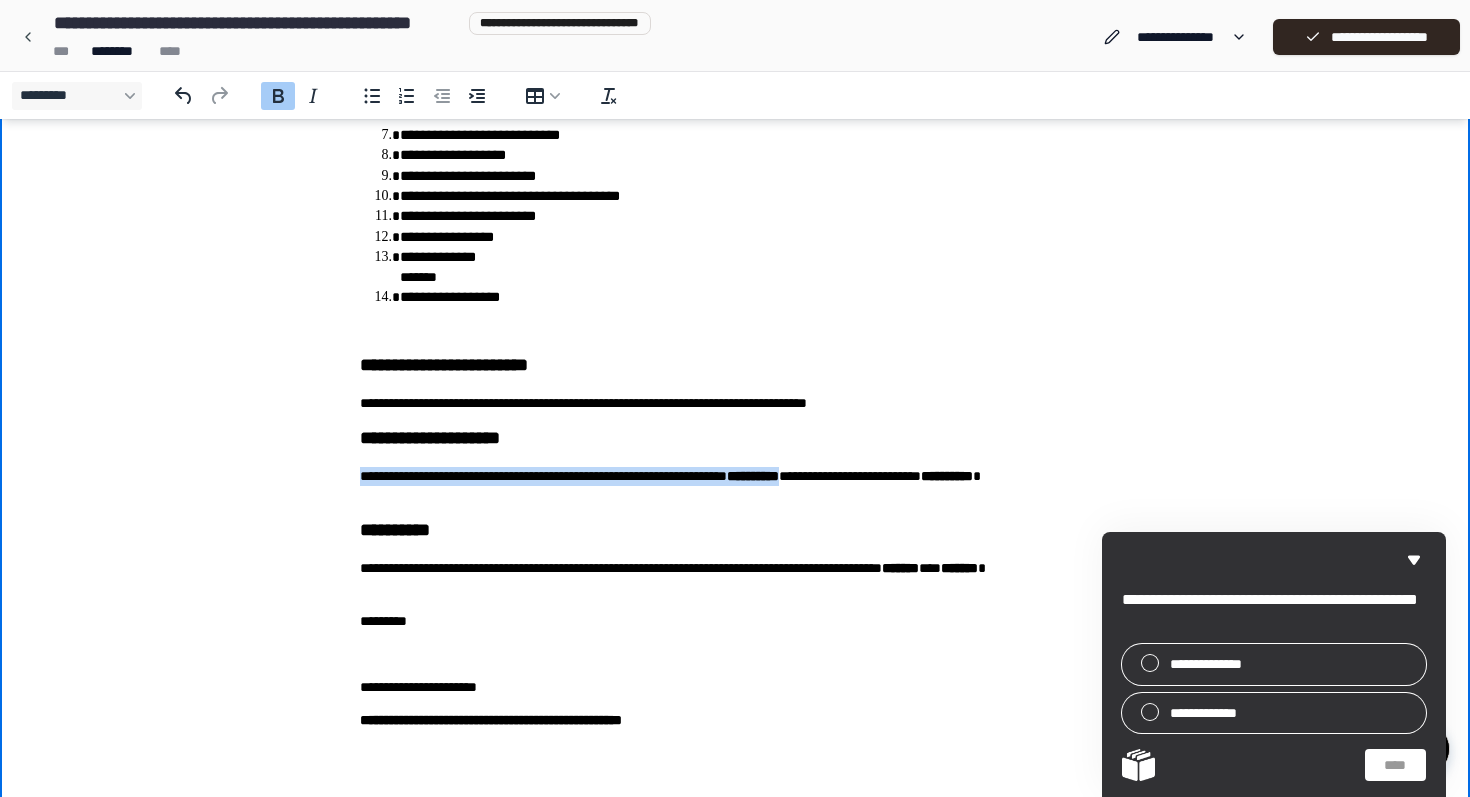 click on "**********" at bounding box center [735, 486] 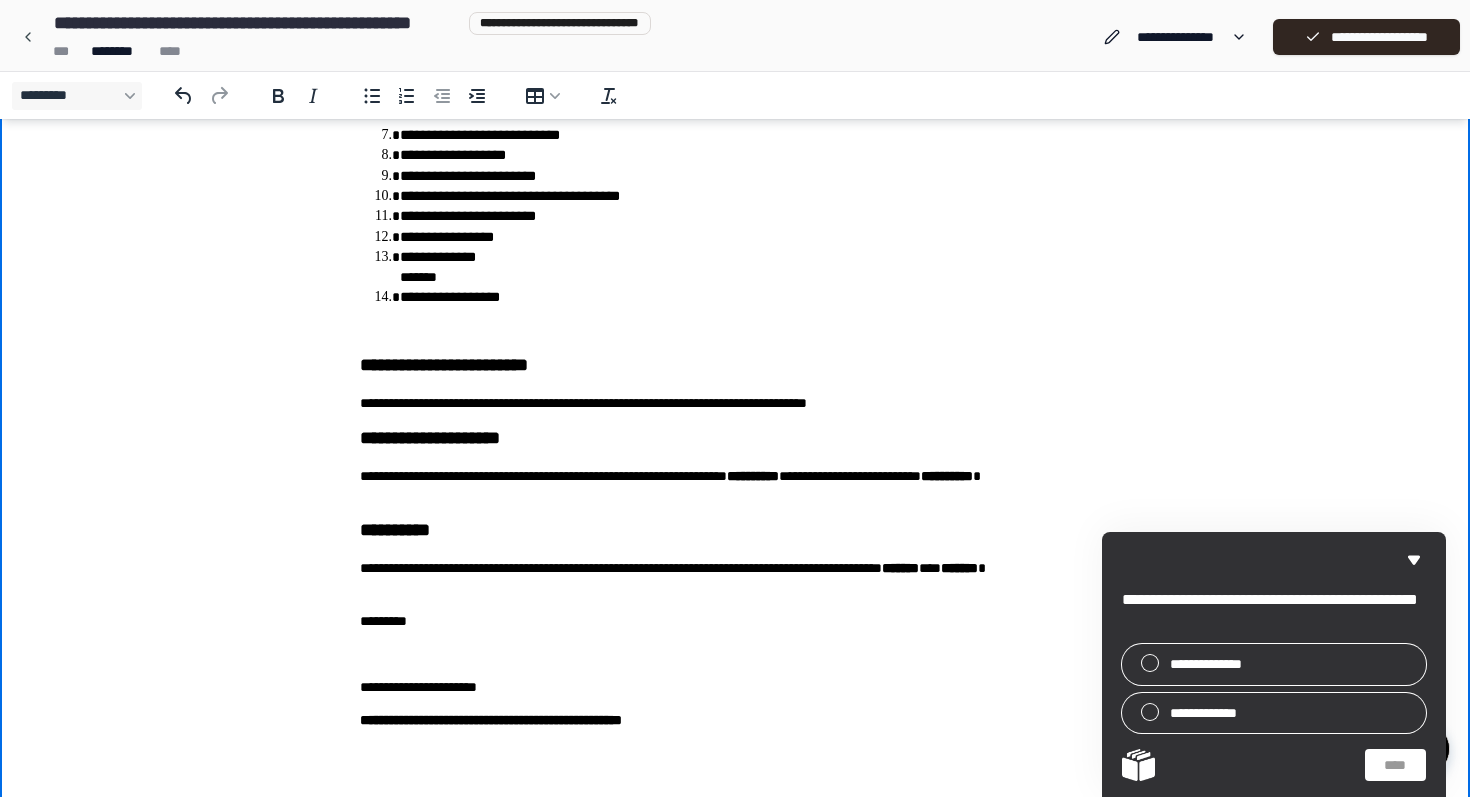 scroll, scrollTop: 346, scrollLeft: 0, axis: vertical 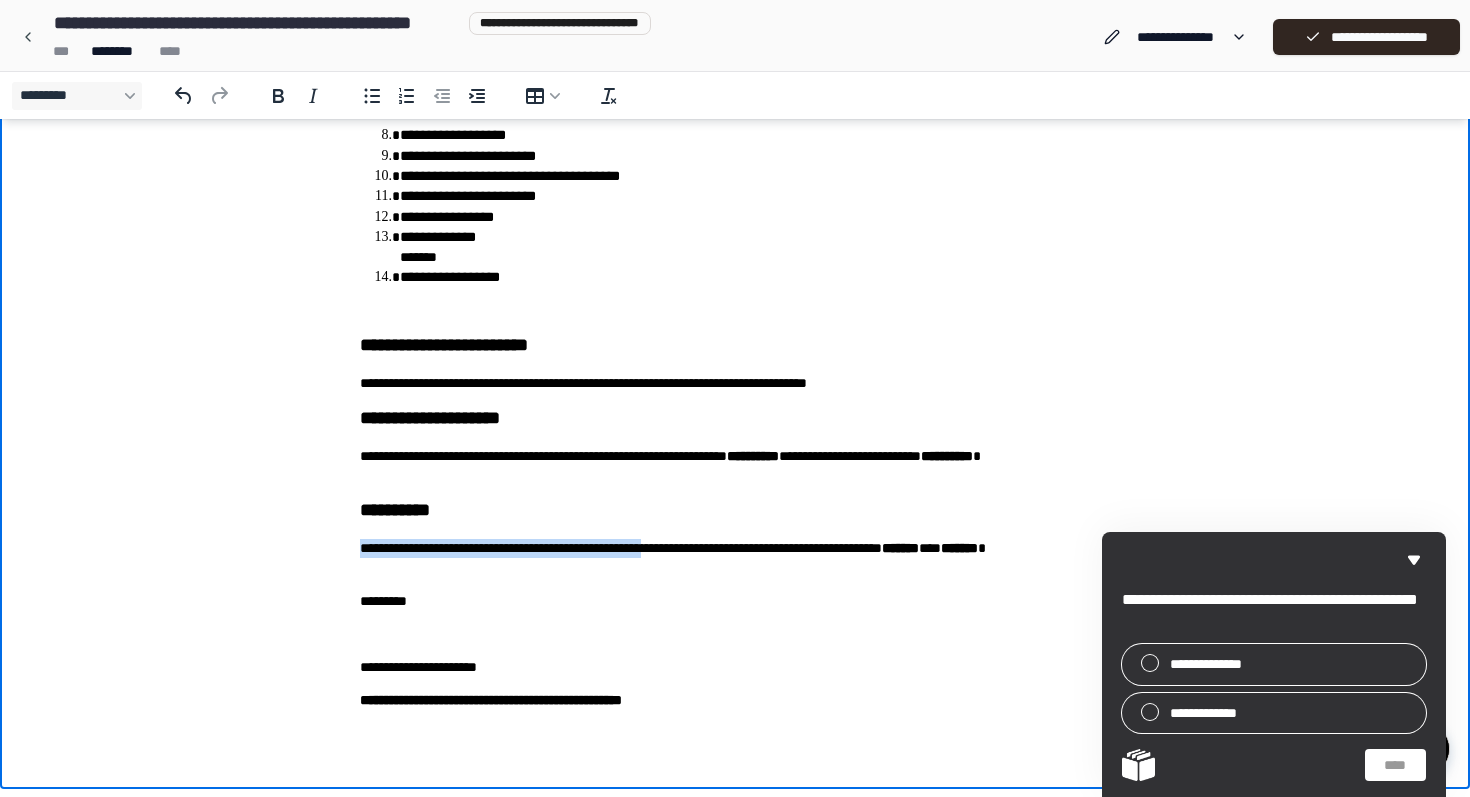 drag, startPoint x: 728, startPoint y: 550, endPoint x: 334, endPoint y: 540, distance: 394.1269 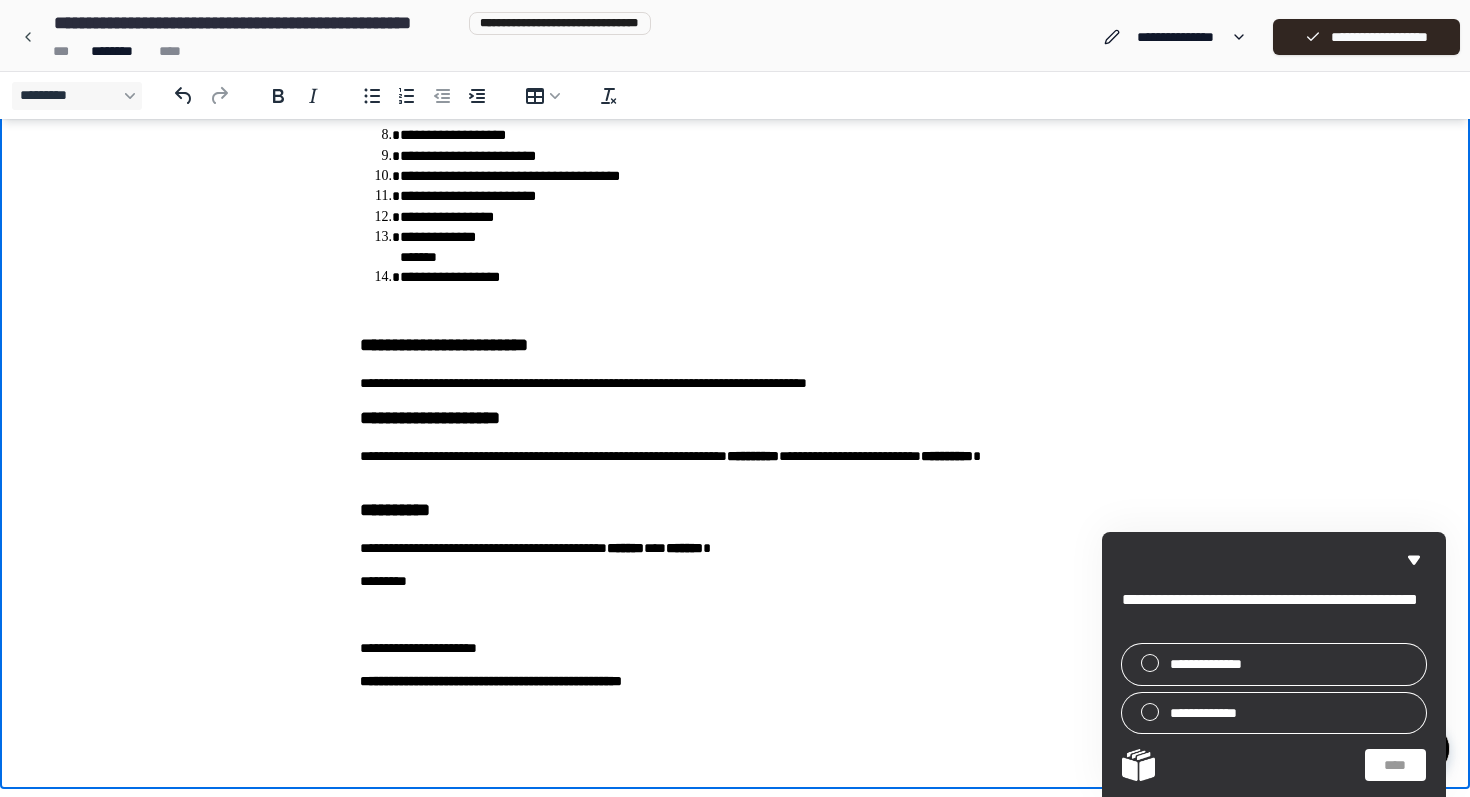 scroll, scrollTop: 326, scrollLeft: 0, axis: vertical 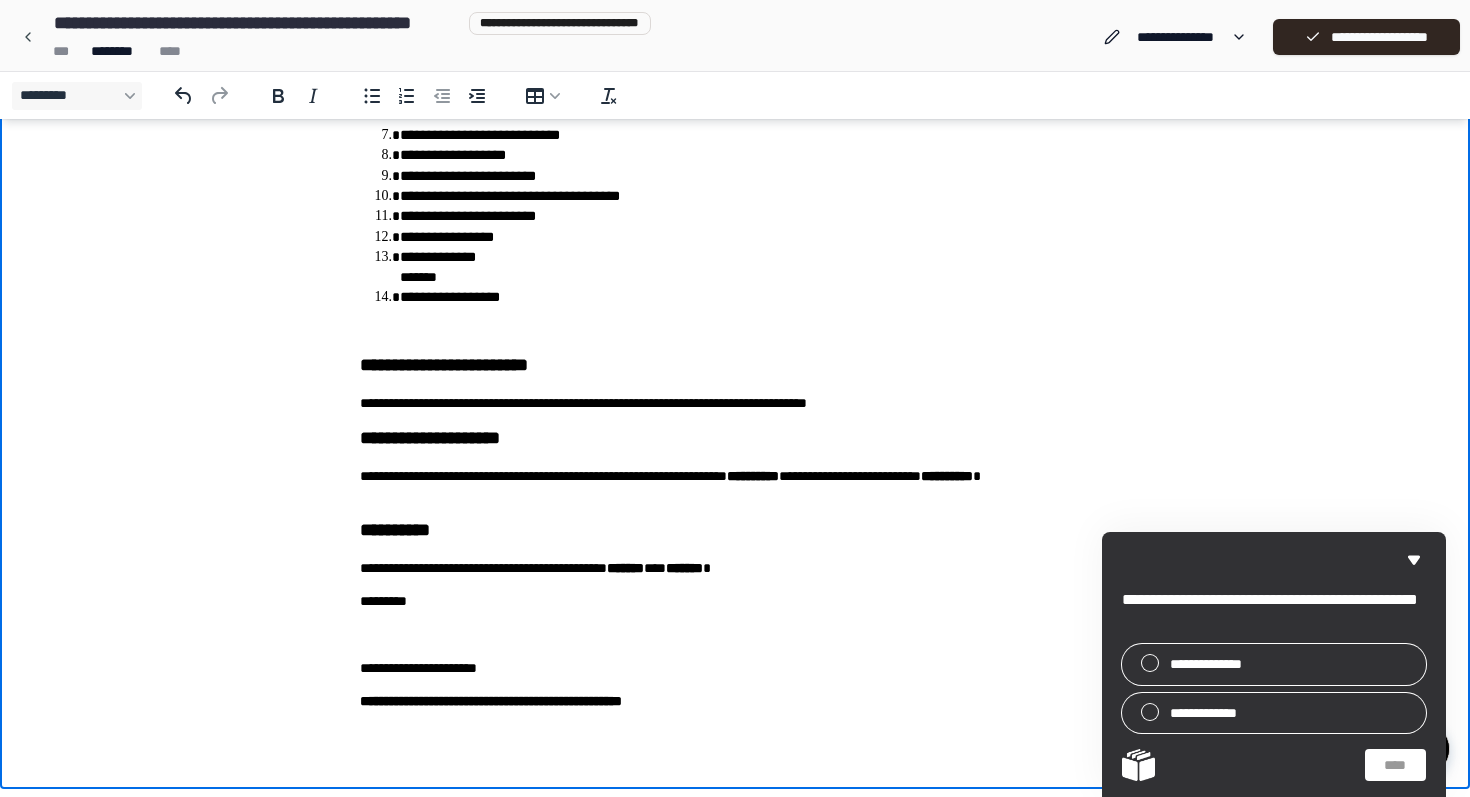 click on "*******" at bounding box center (625, 568) 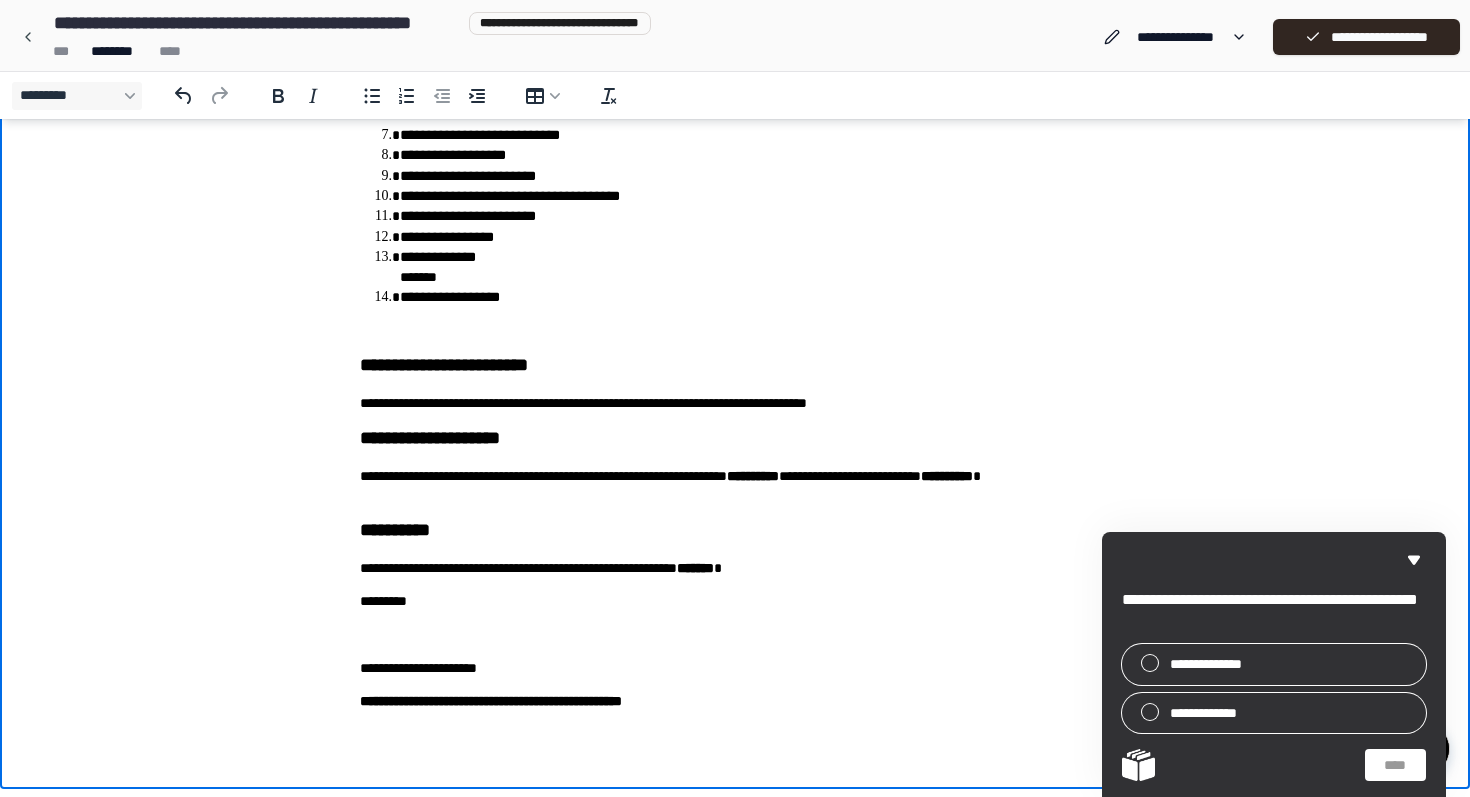 click on "*******" at bounding box center (695, 568) 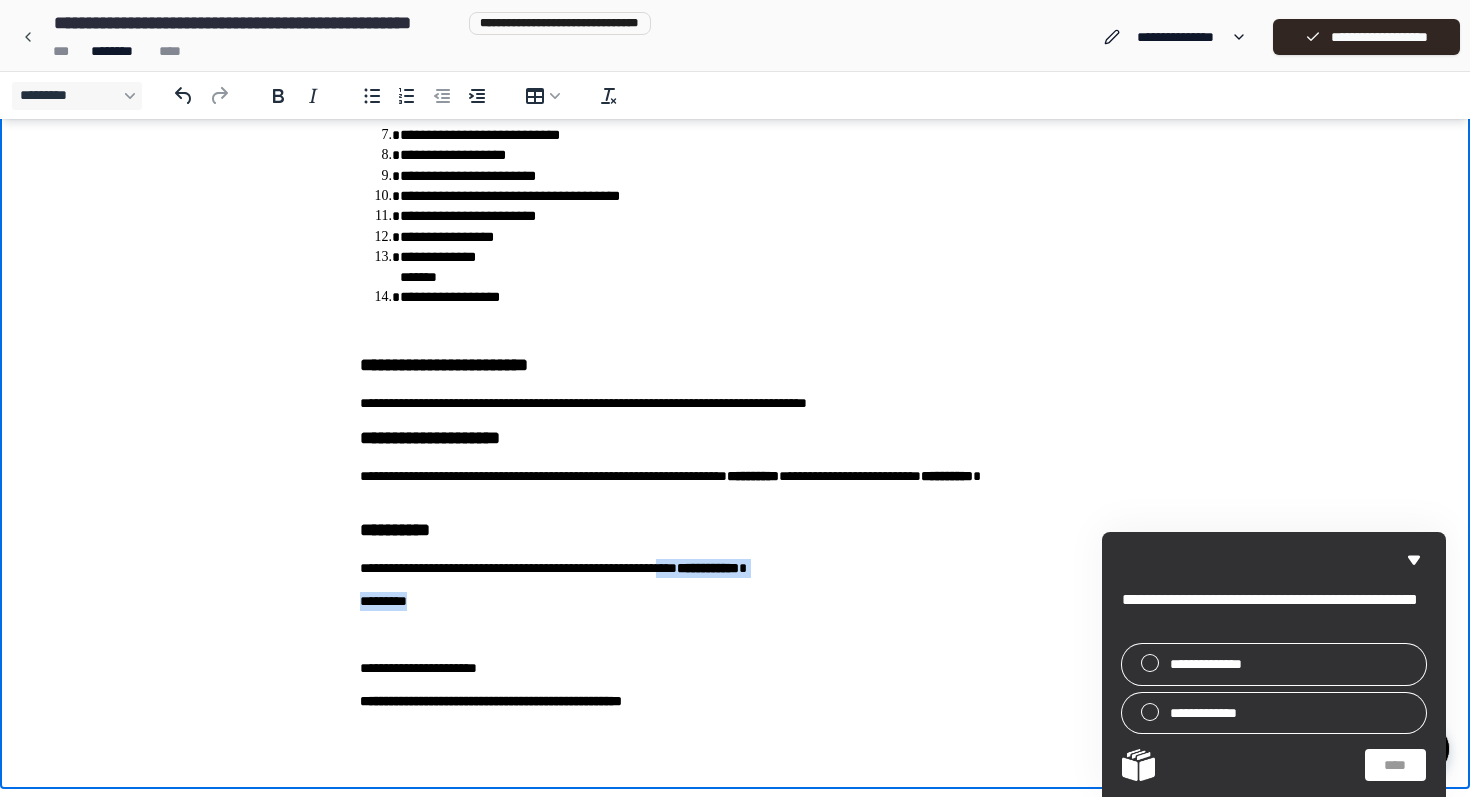 drag, startPoint x: 735, startPoint y: 570, endPoint x: 726, endPoint y: 590, distance: 21.931713 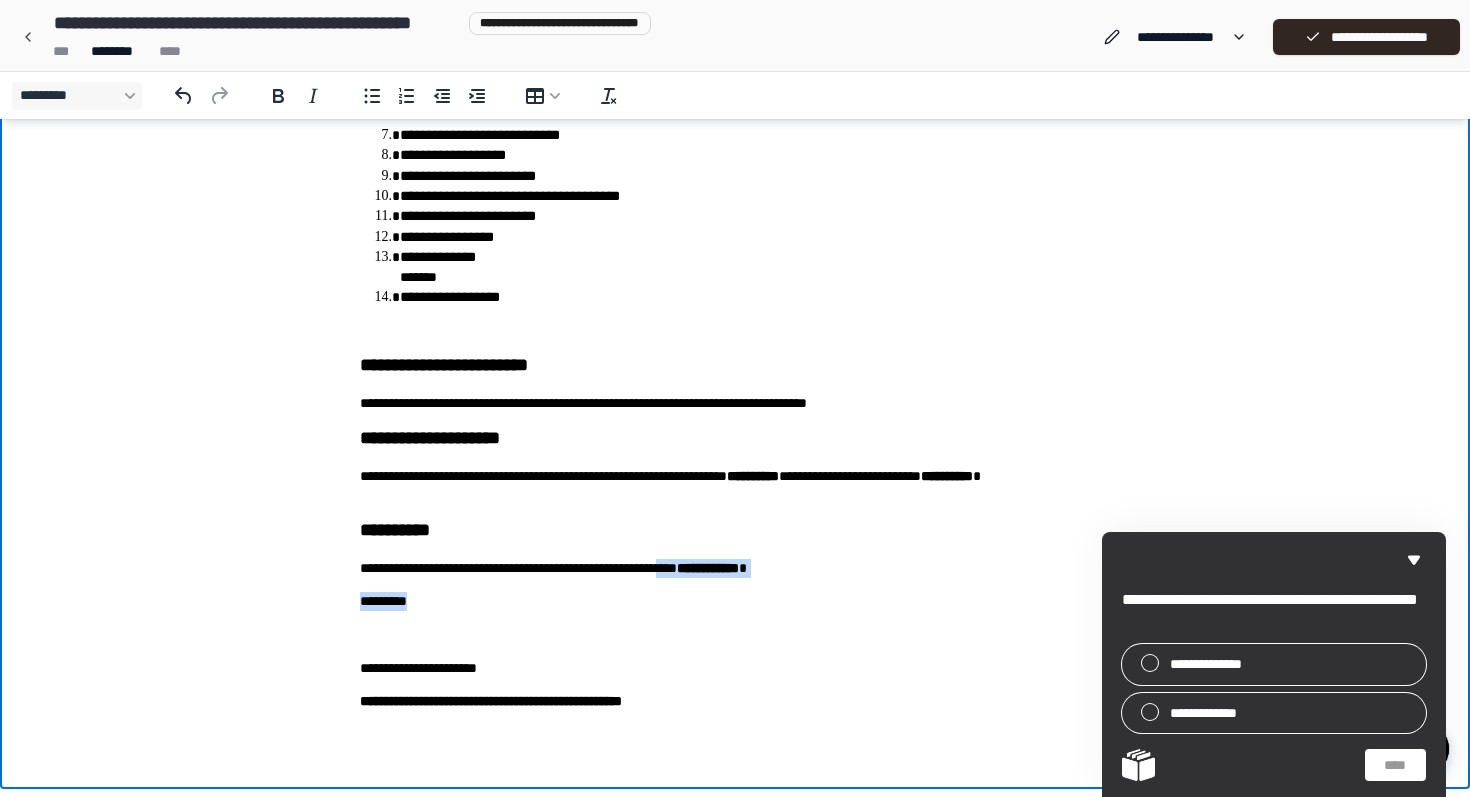 click on "*********" at bounding box center (735, 601) 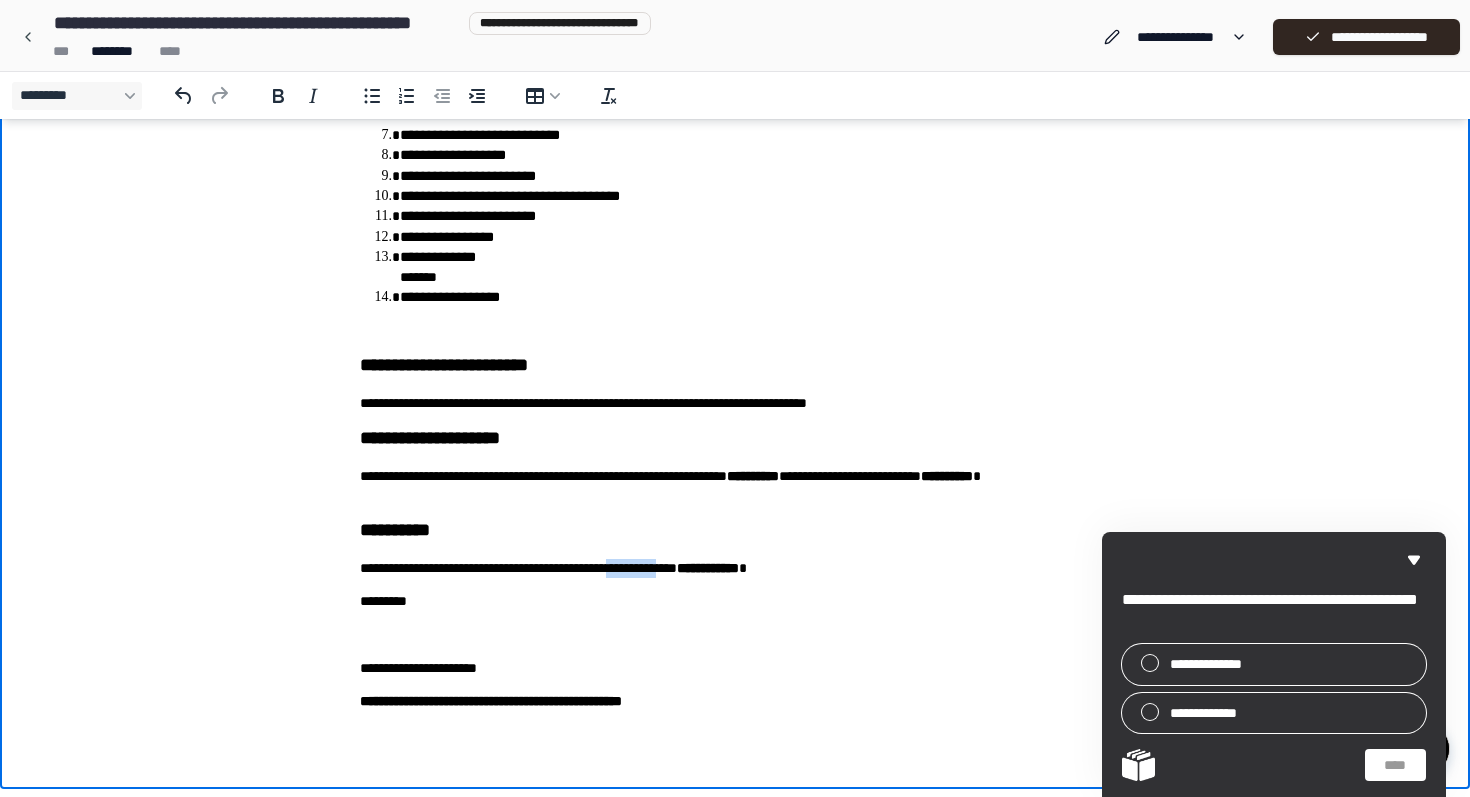drag, startPoint x: 662, startPoint y: 567, endPoint x: 731, endPoint y: 572, distance: 69.18092 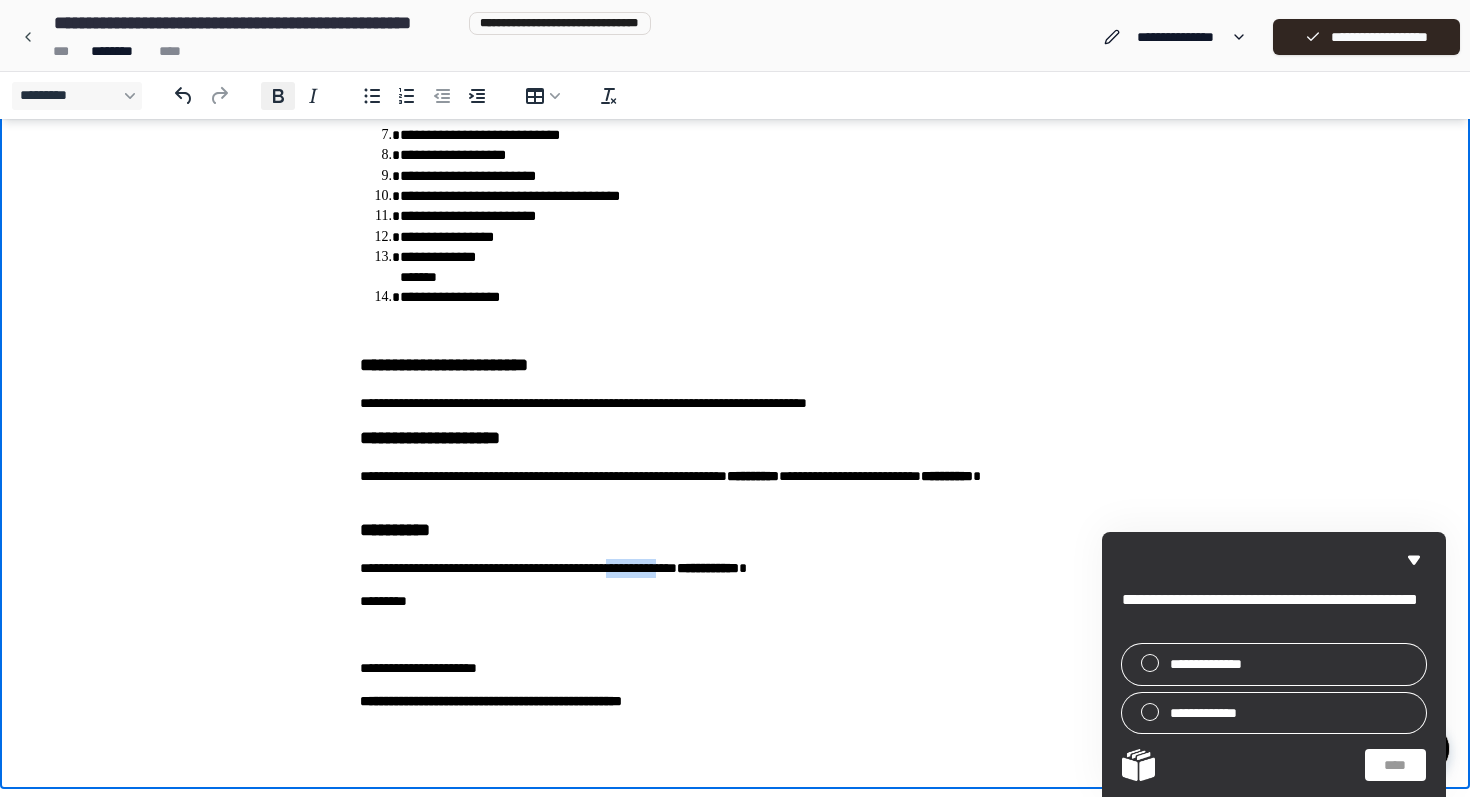 click 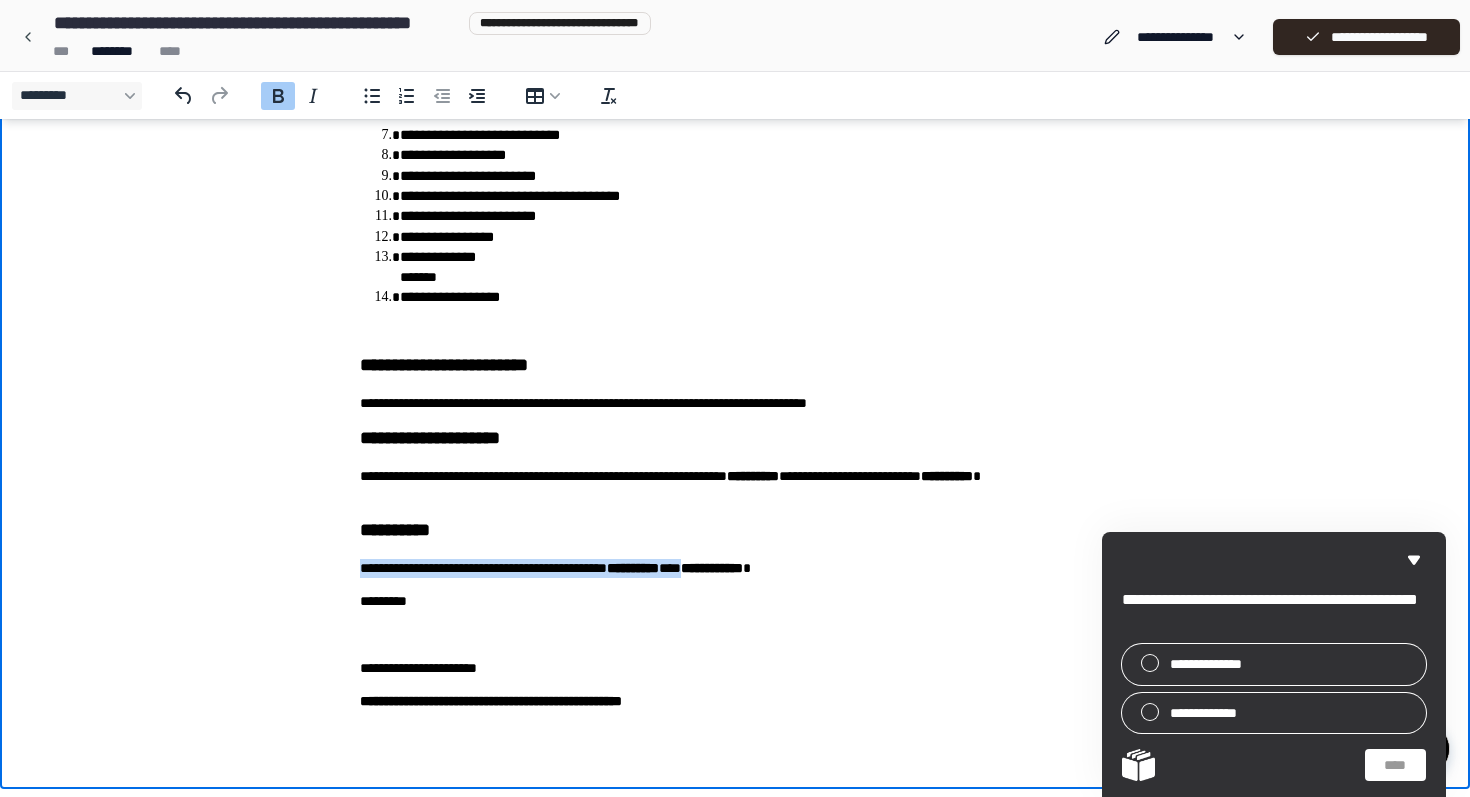 click on "*********" at bounding box center (735, 601) 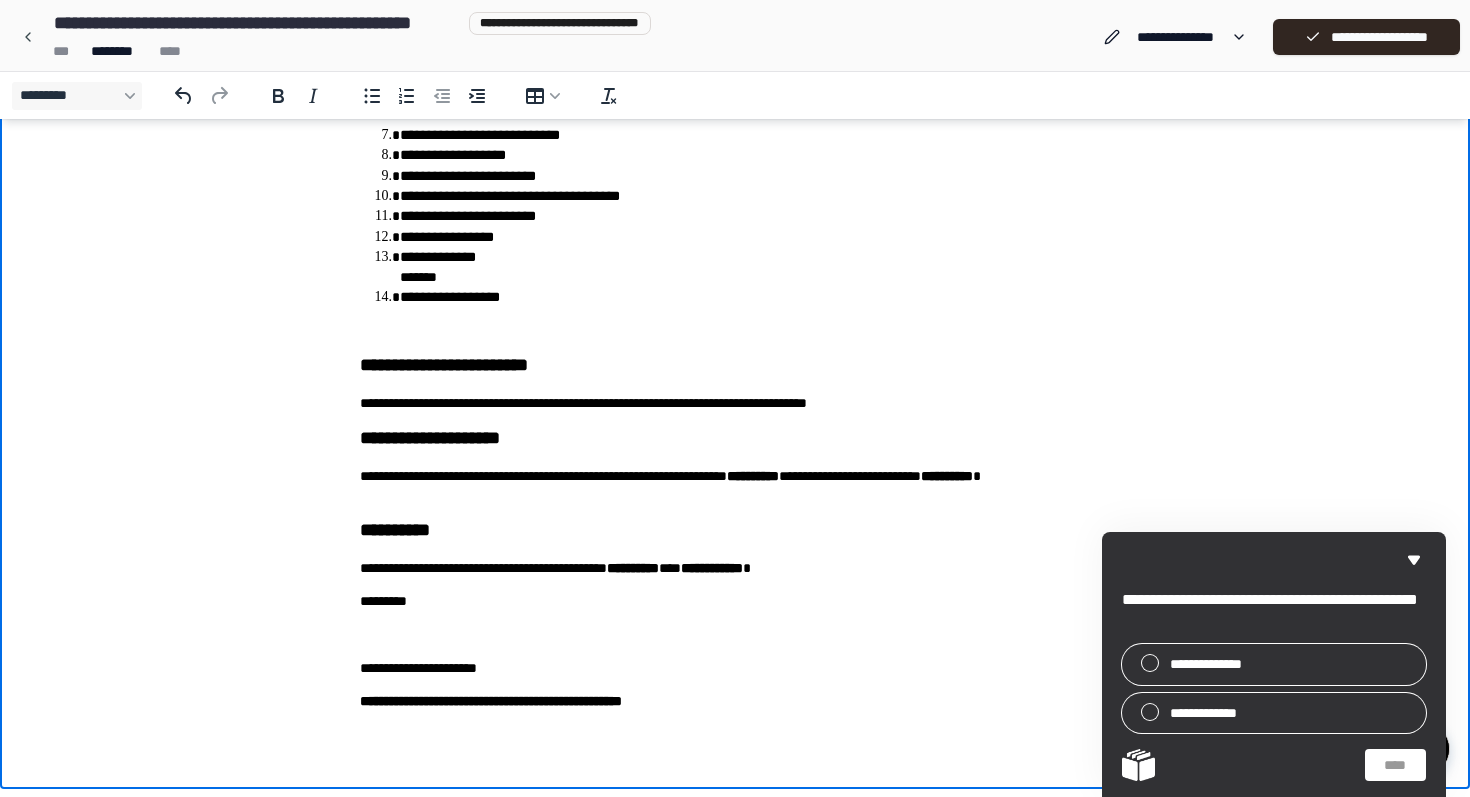 click on "**********" at bounding box center [735, 267] 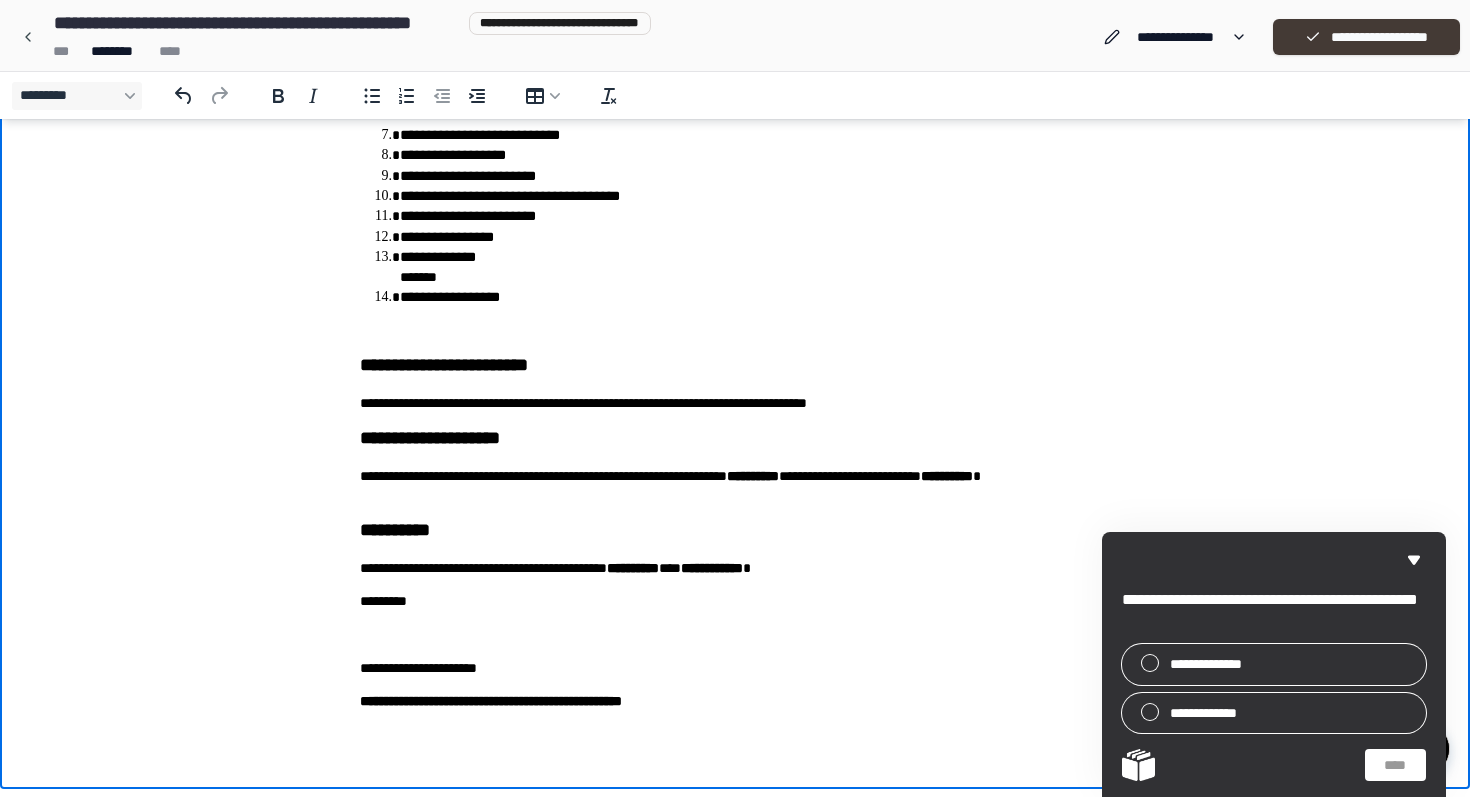 click on "**********" at bounding box center [1366, 37] 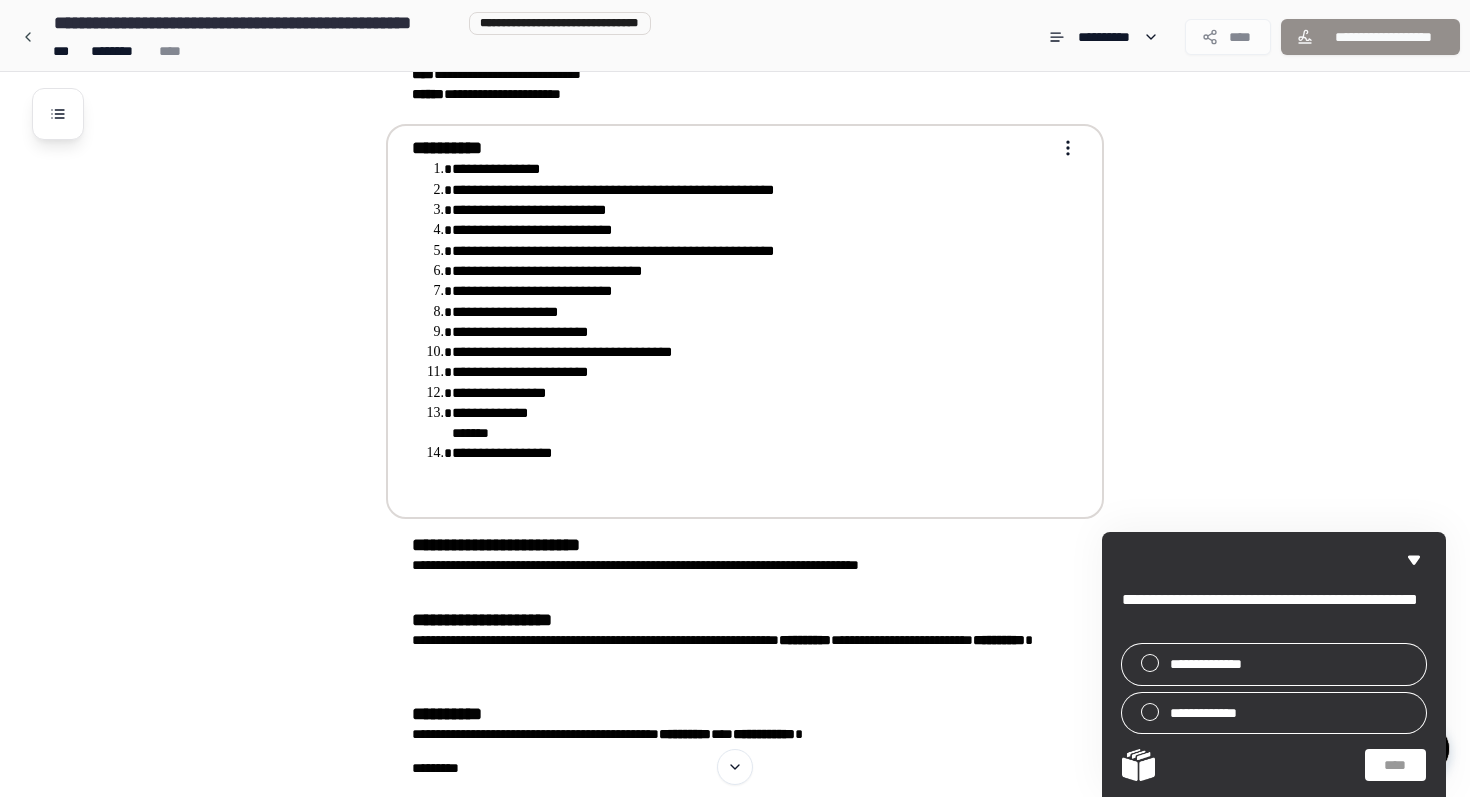 scroll, scrollTop: 0, scrollLeft: 0, axis: both 